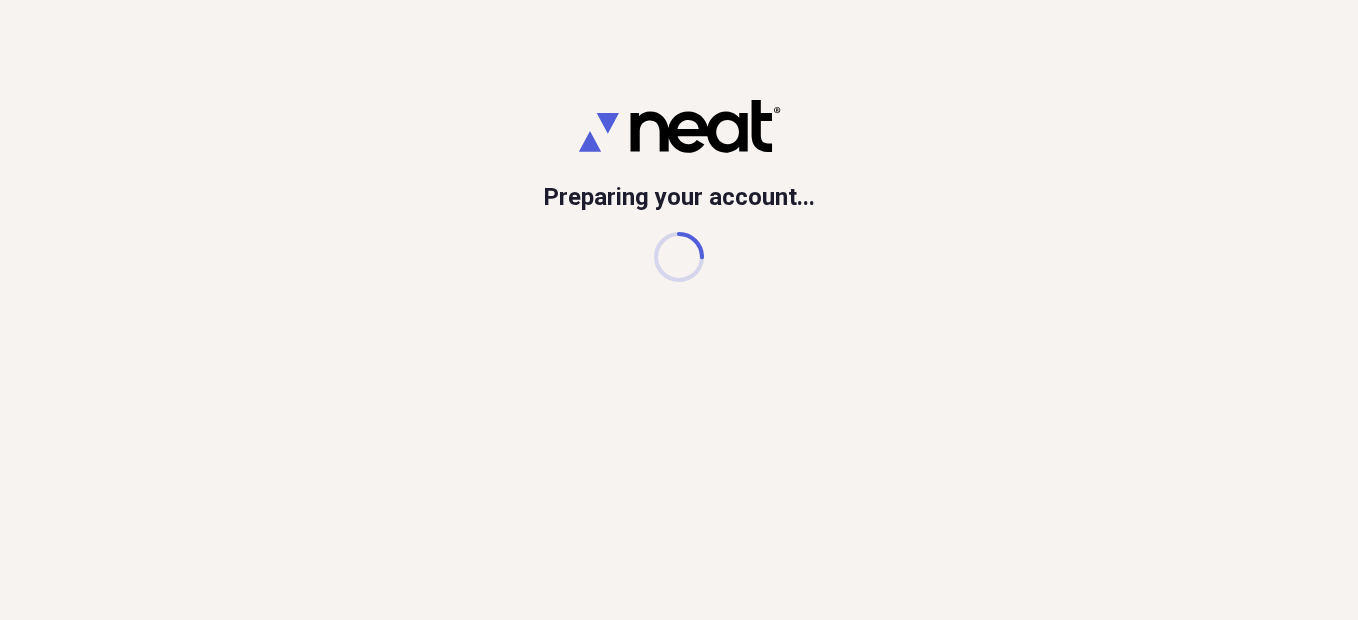 scroll, scrollTop: 0, scrollLeft: 0, axis: both 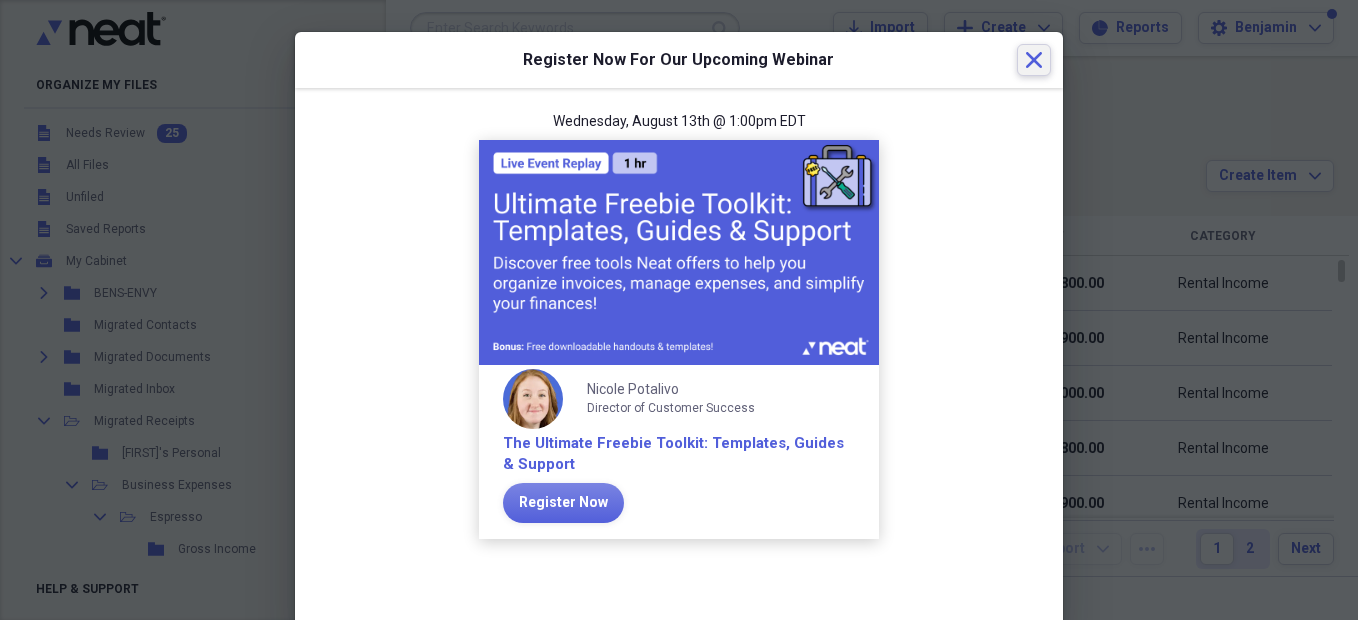click 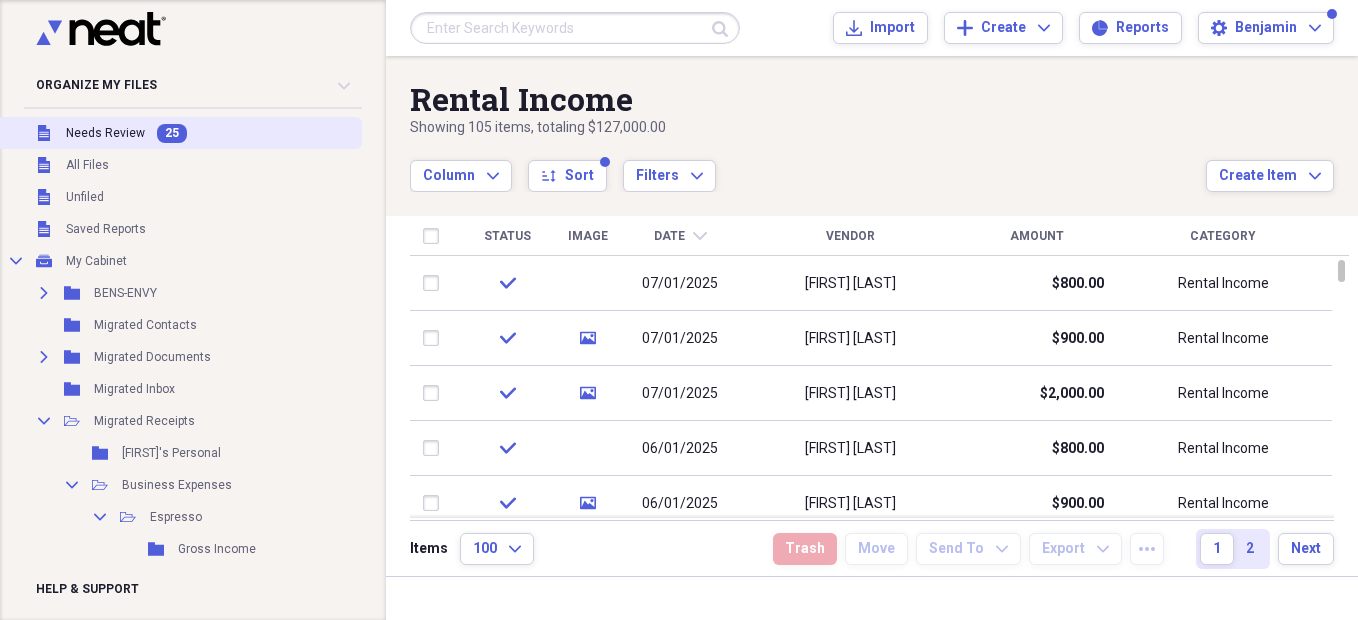 click on "Unfiled Needs Review 25" at bounding box center [179, 133] 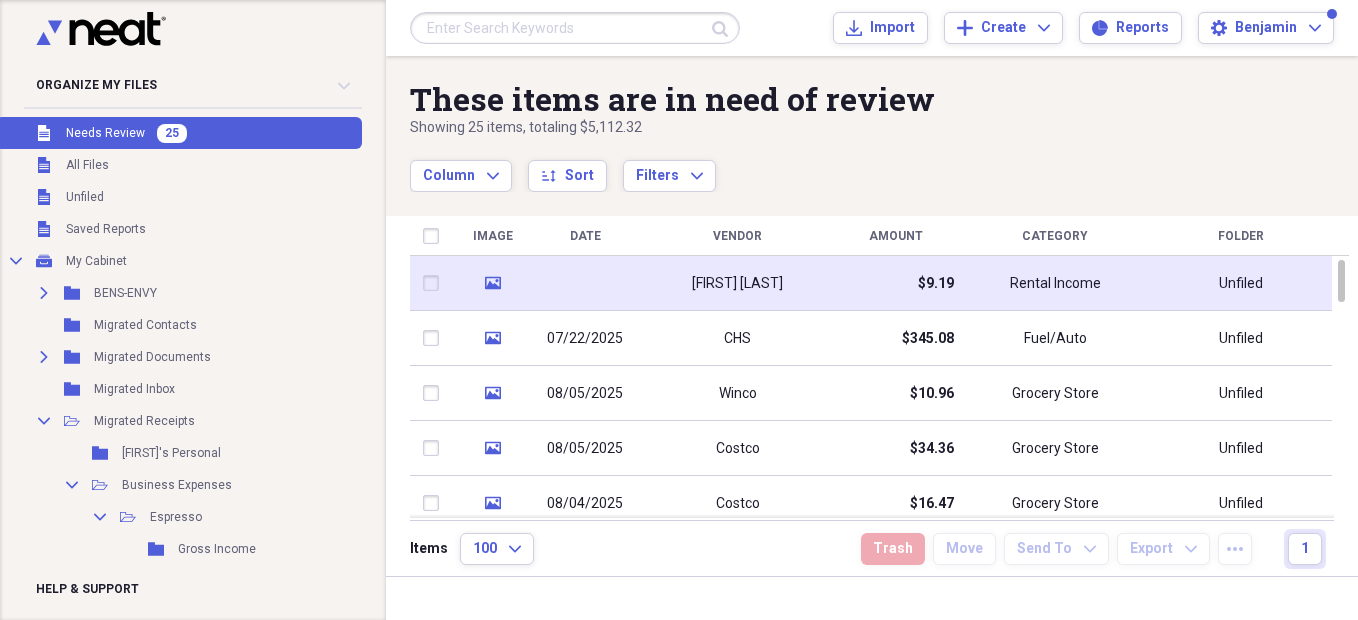 click on "[FIRST] [LAST]" at bounding box center (737, 283) 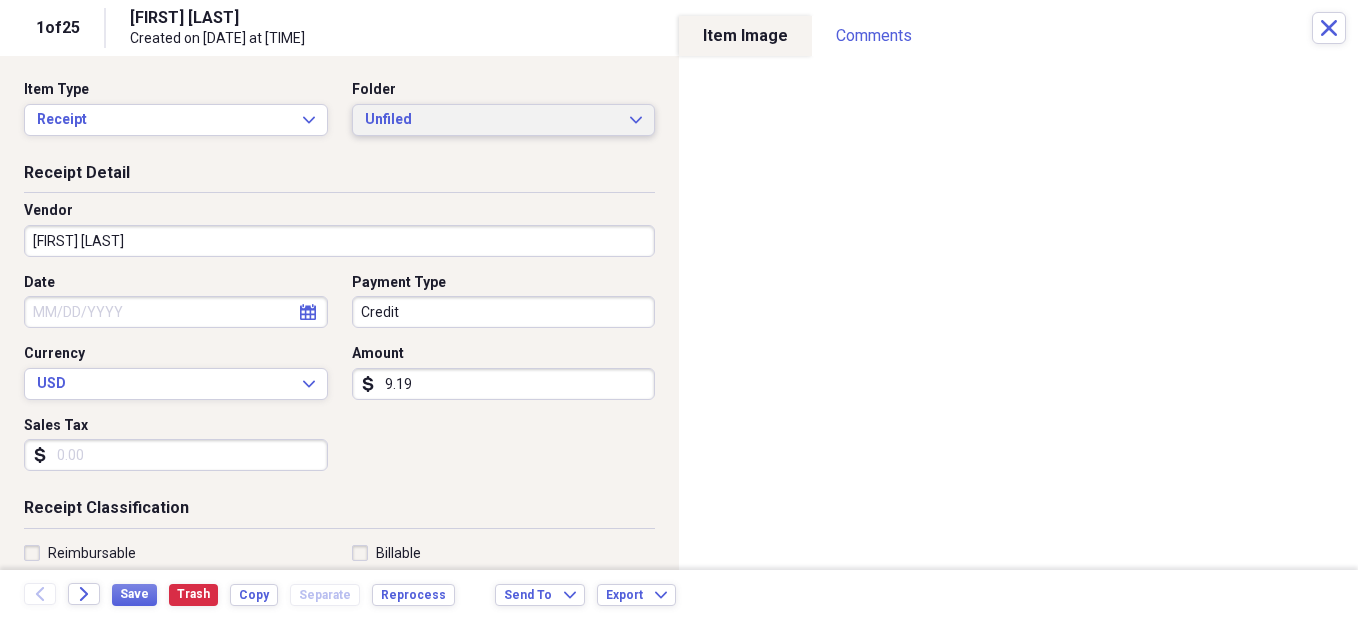 click on "Expand" 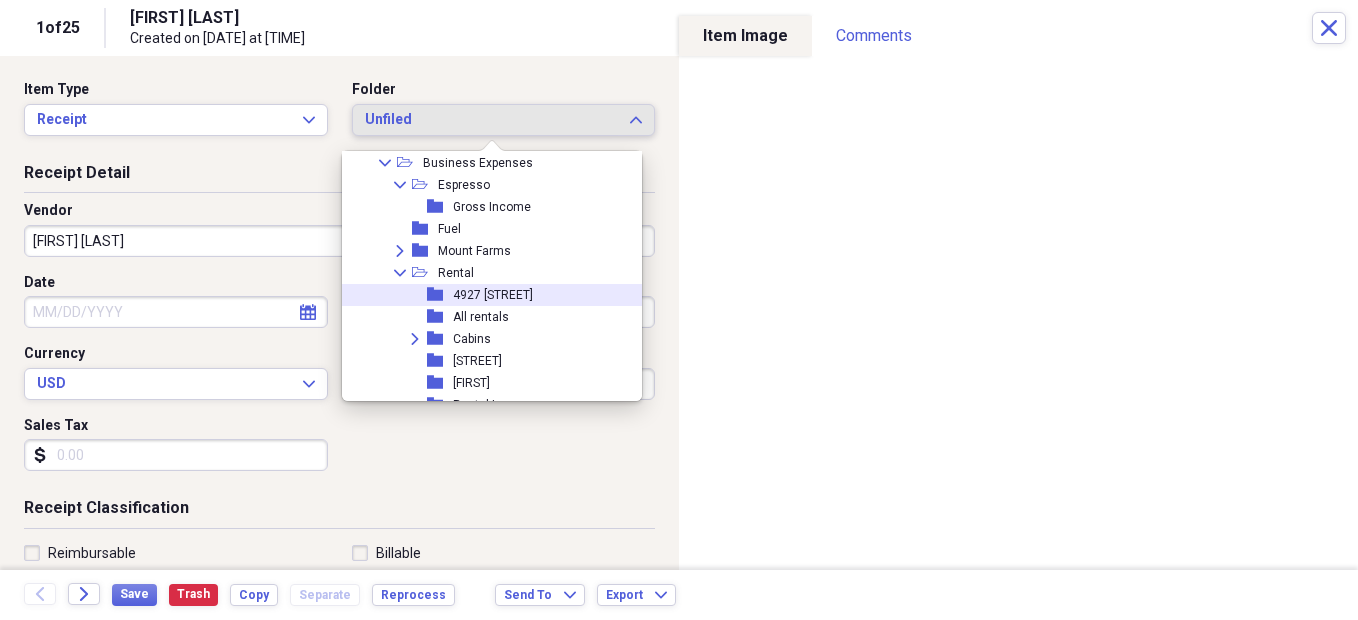 scroll, scrollTop: 230, scrollLeft: 0, axis: vertical 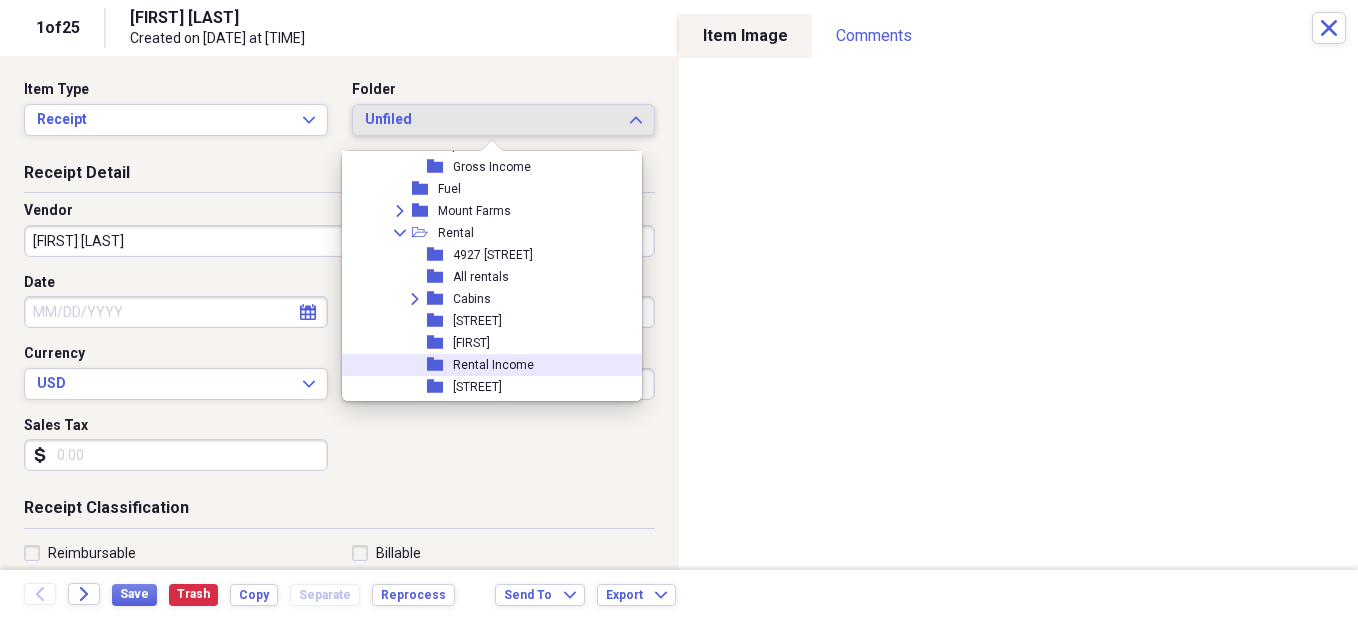 click on "Rental Income" at bounding box center (493, 365) 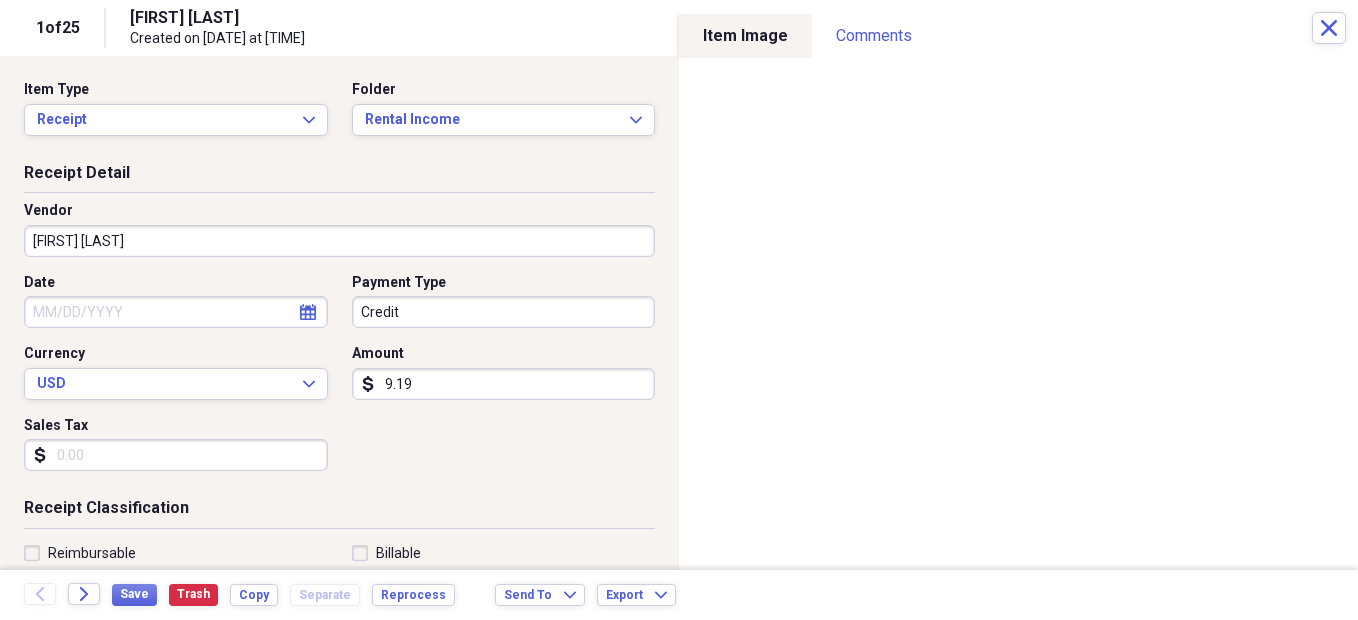 click 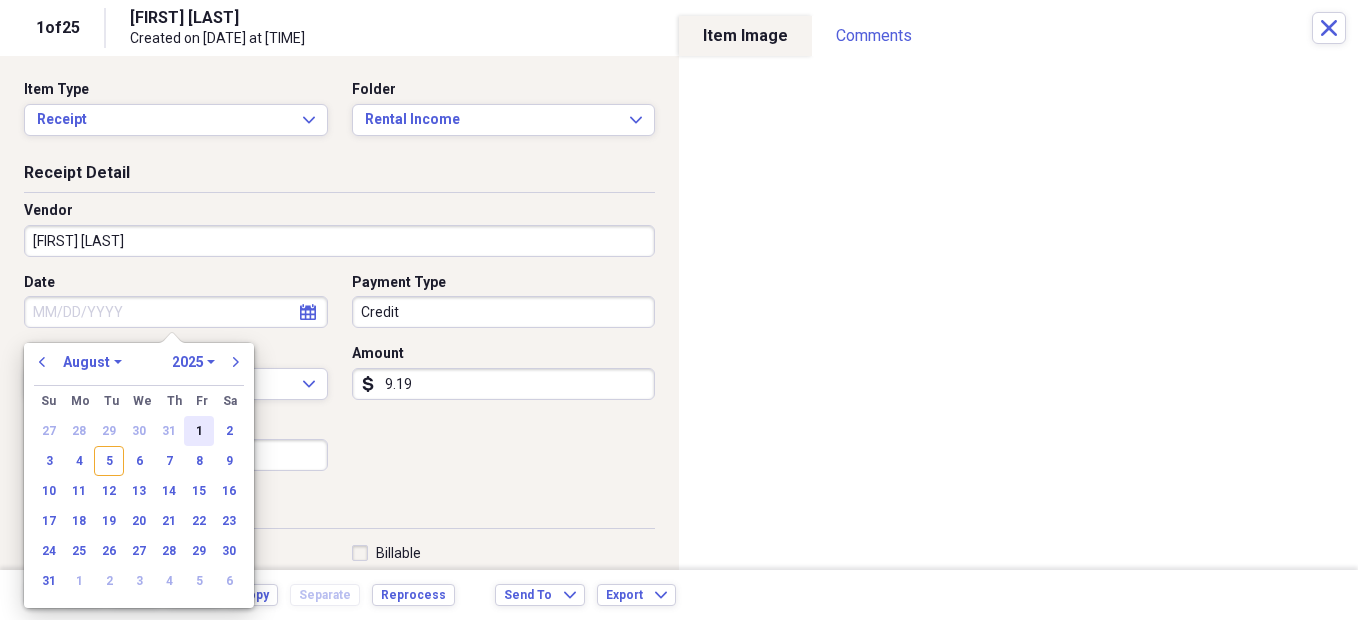 click on "1" at bounding box center [199, 431] 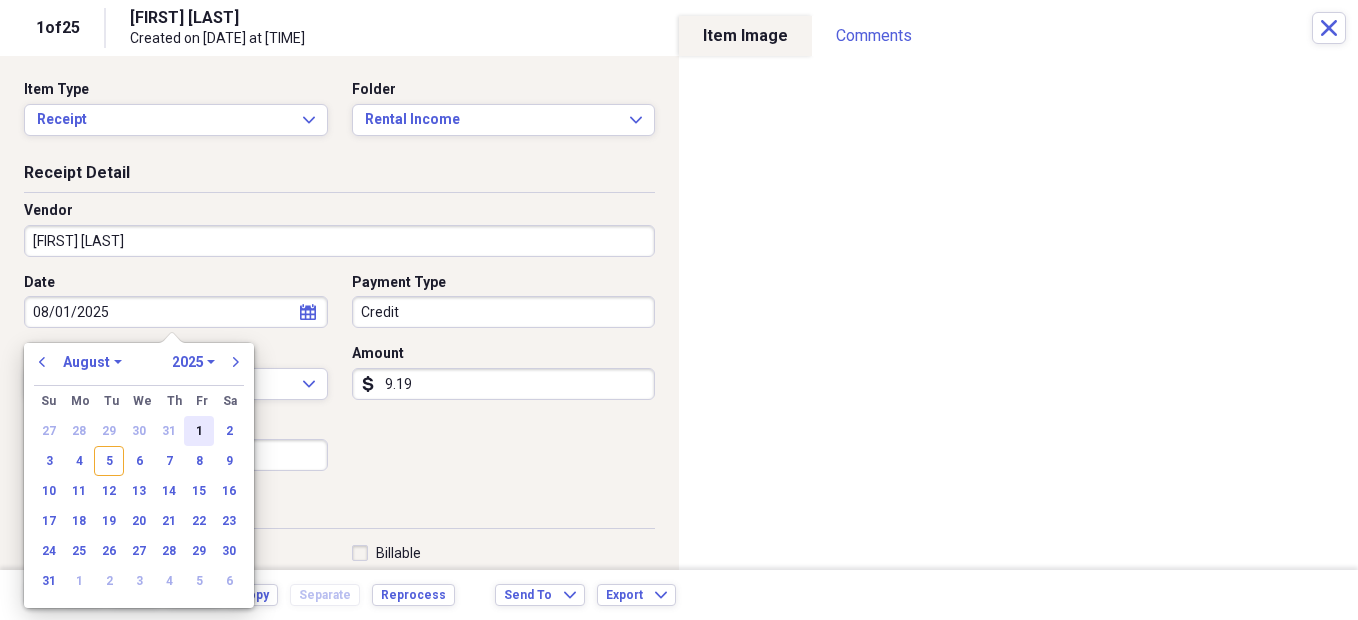 type on "08/01/2025" 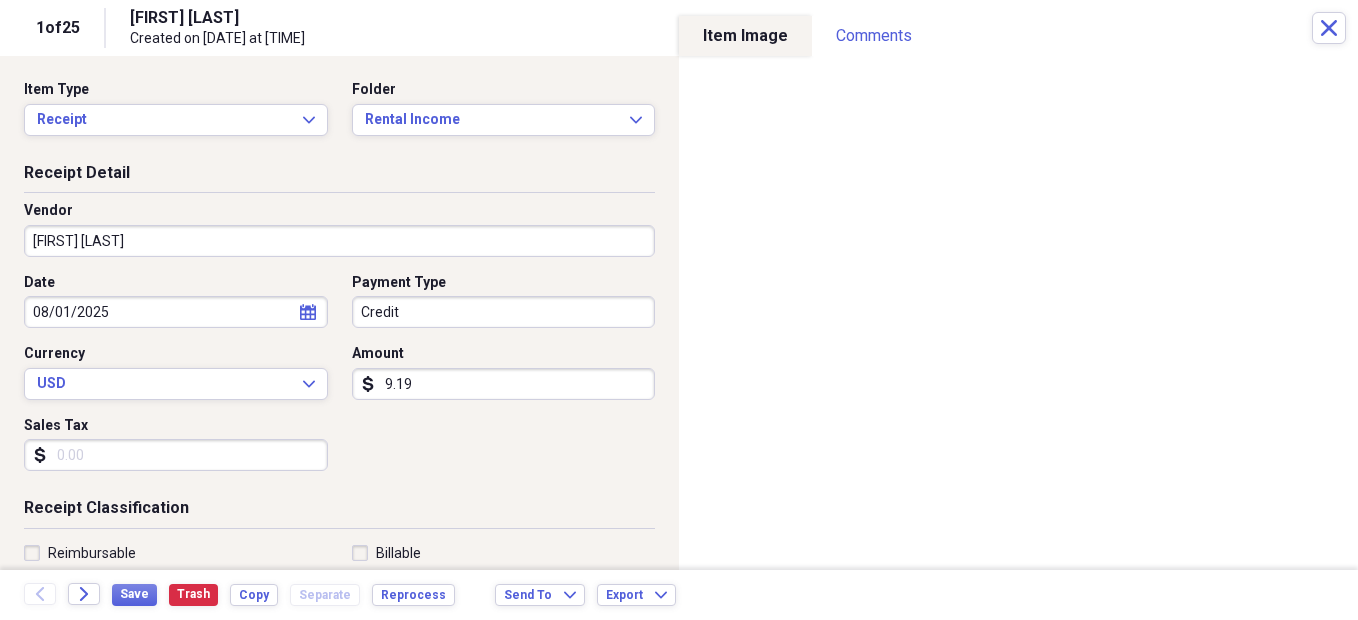 click on "9.19" at bounding box center [504, 384] 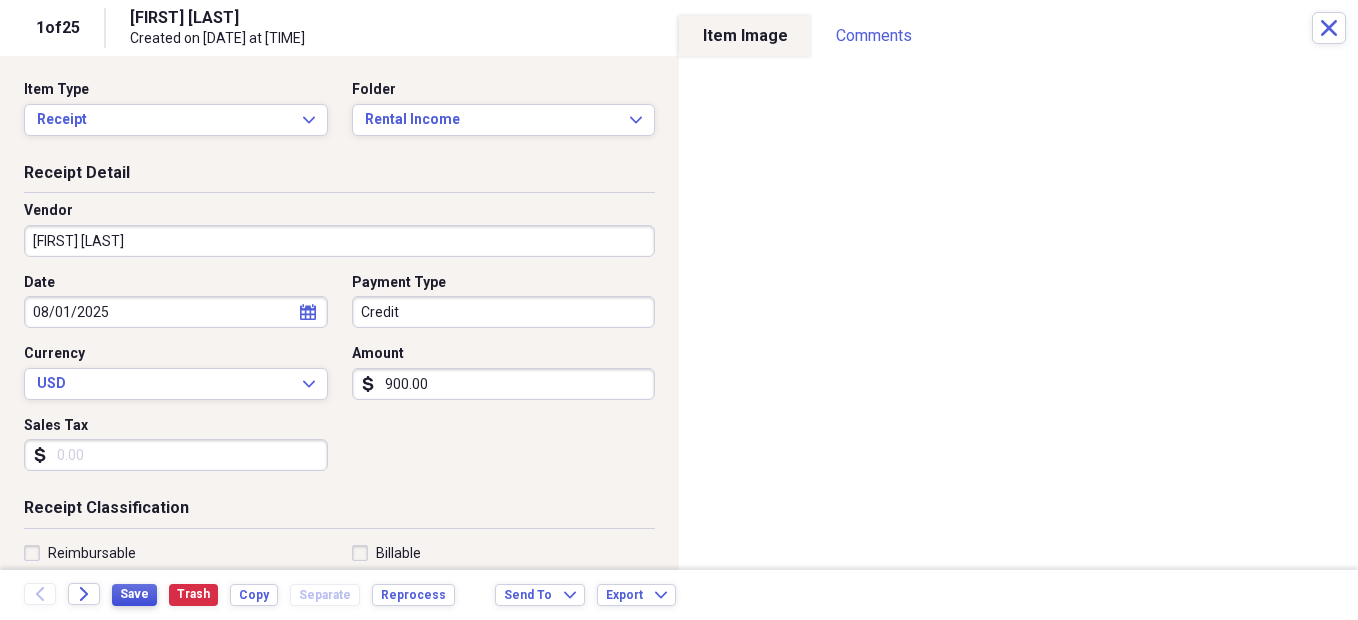 type on "900.00" 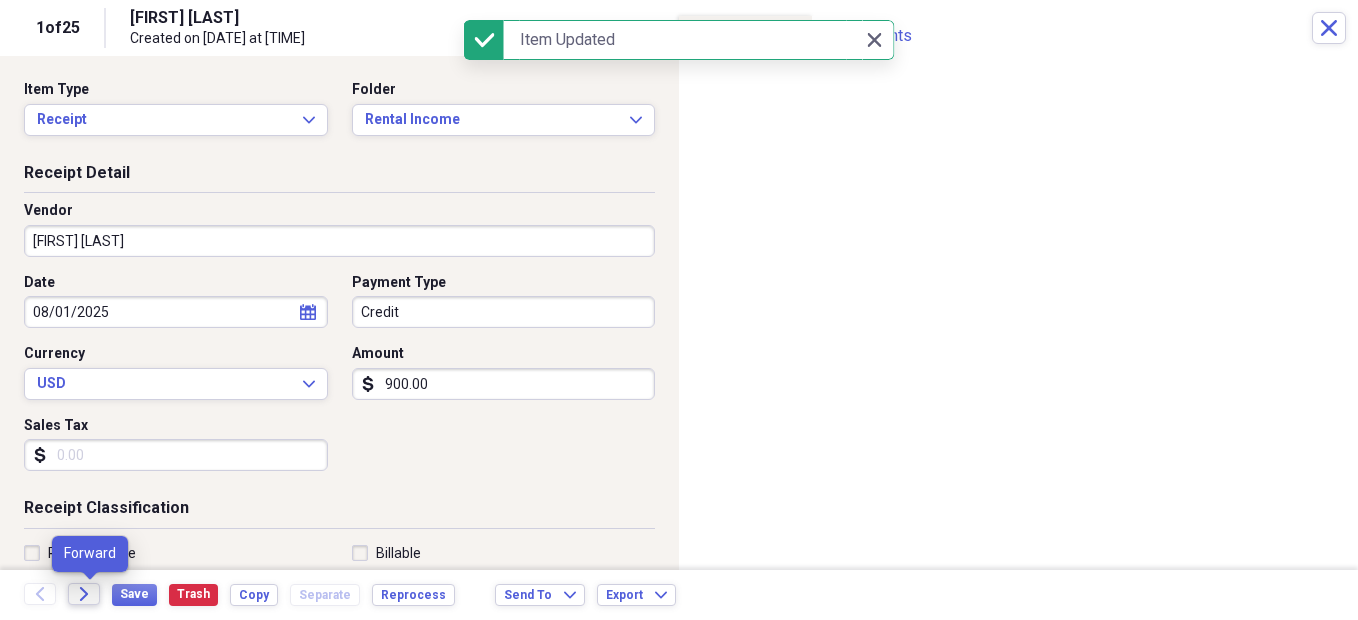 click on "Forward" at bounding box center [84, 594] 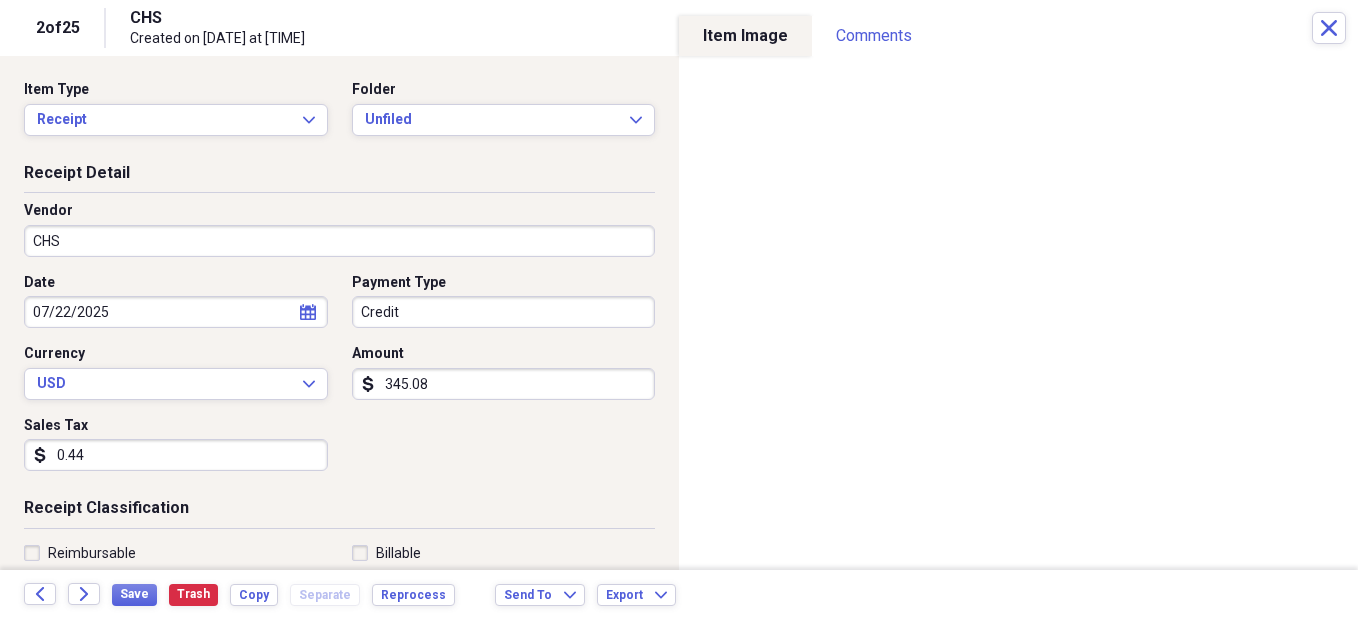 click on "calendar Calendar" at bounding box center (308, 312) 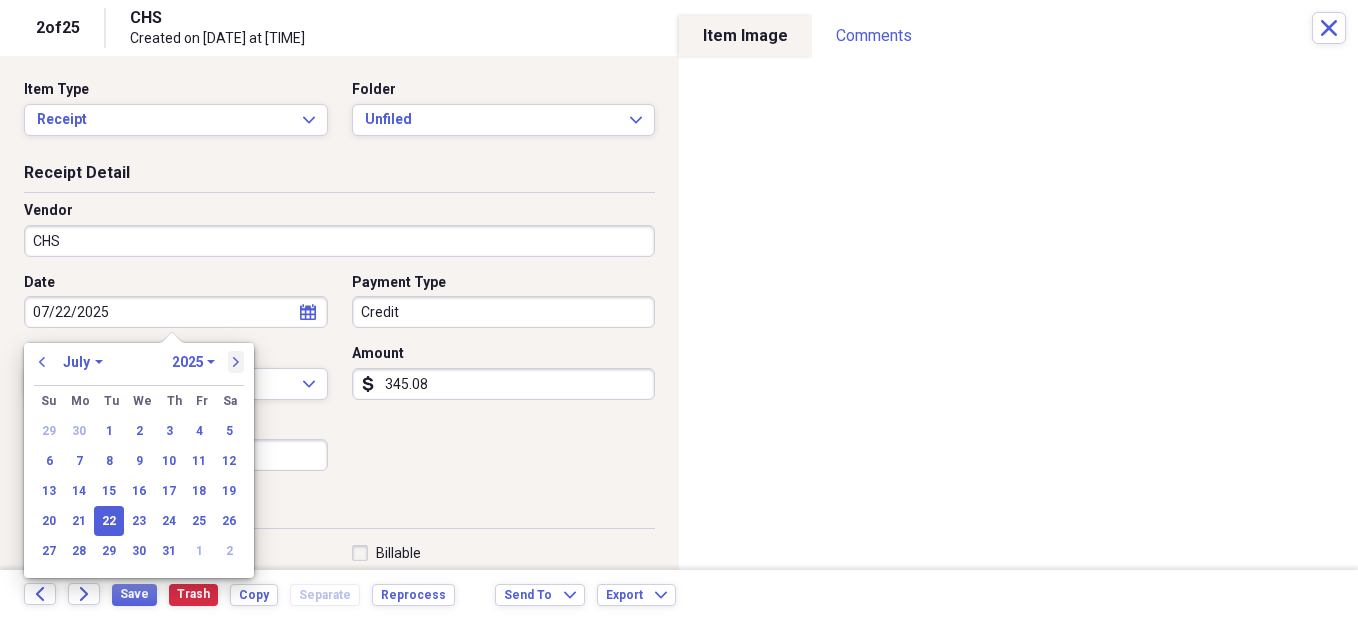 click on "next" at bounding box center [236, 362] 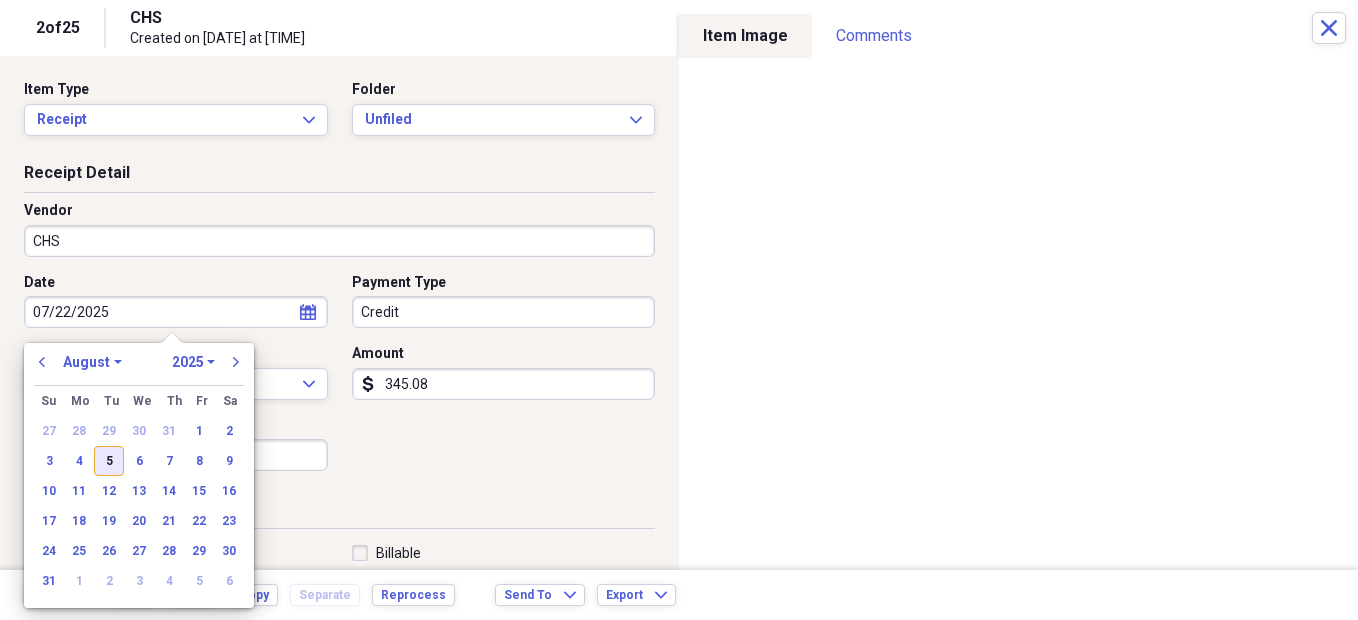 click on "5" at bounding box center [109, 461] 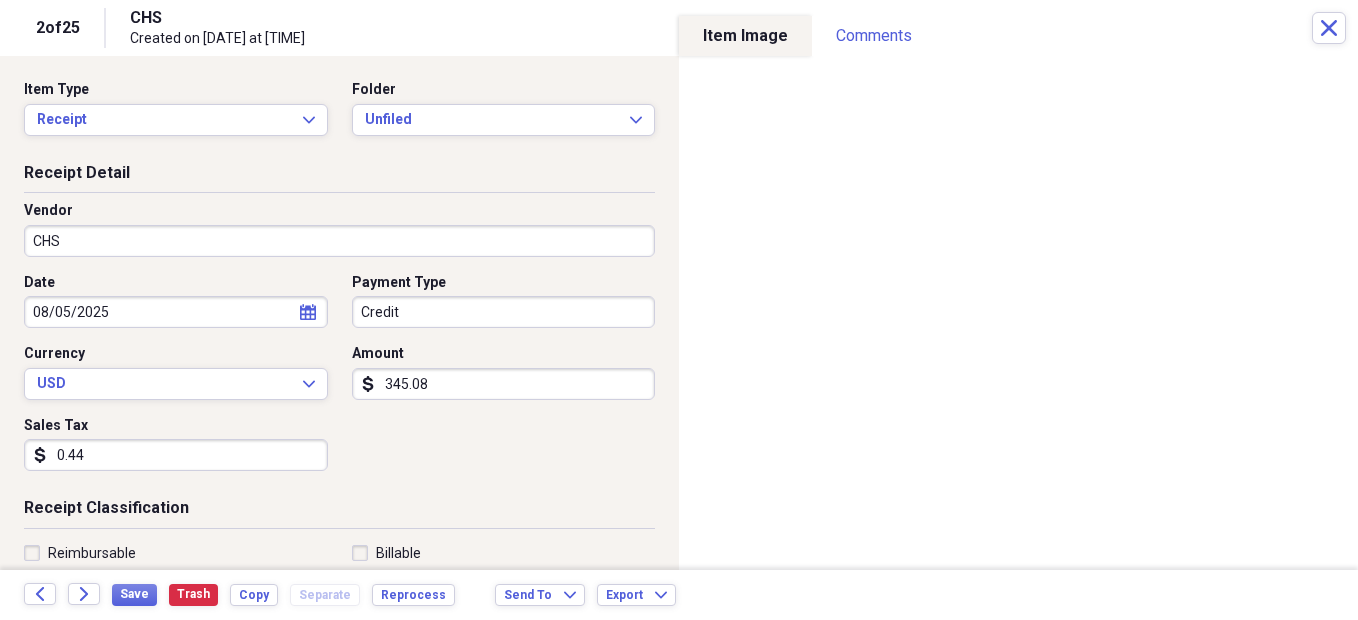 type on "08/05/2025" 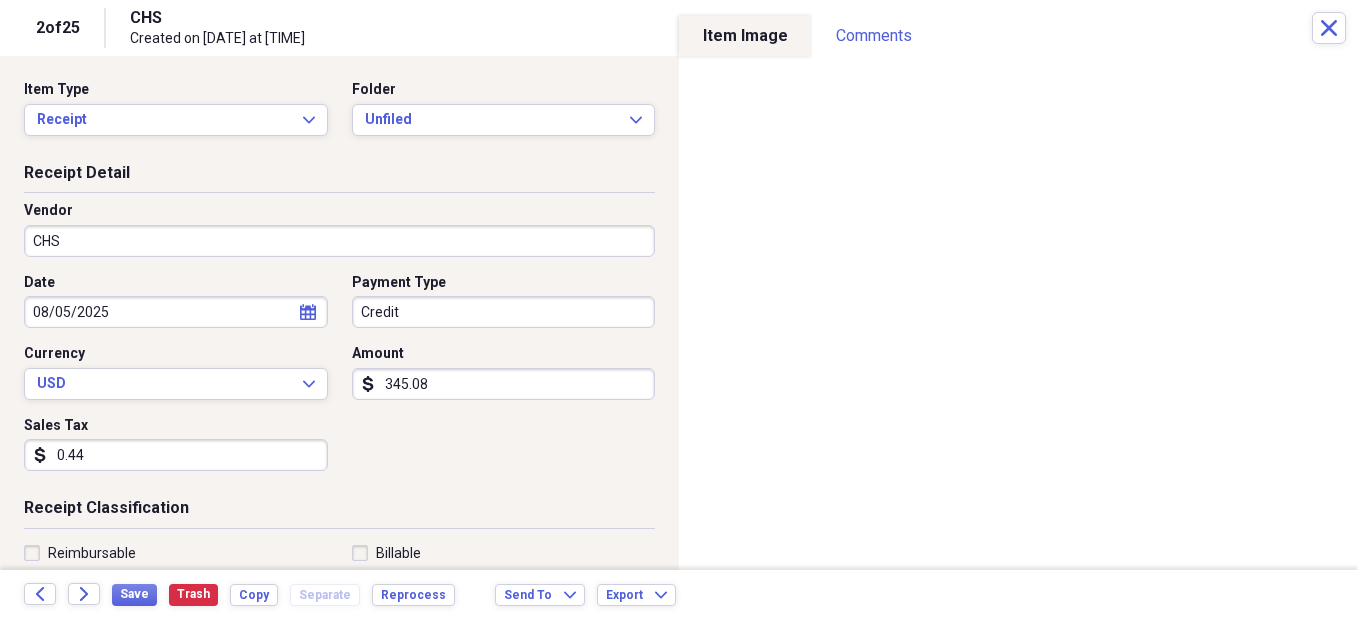 click on "CHS" at bounding box center (339, 241) 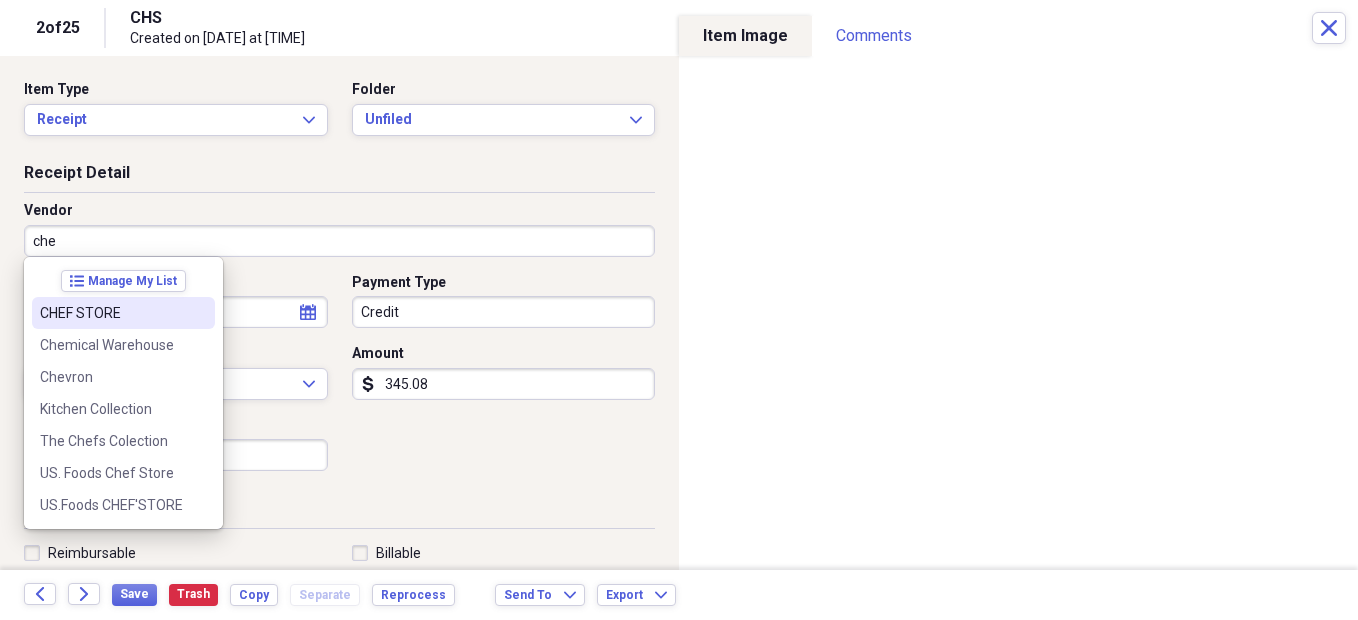 click on "CHEF STORE" at bounding box center (111, 313) 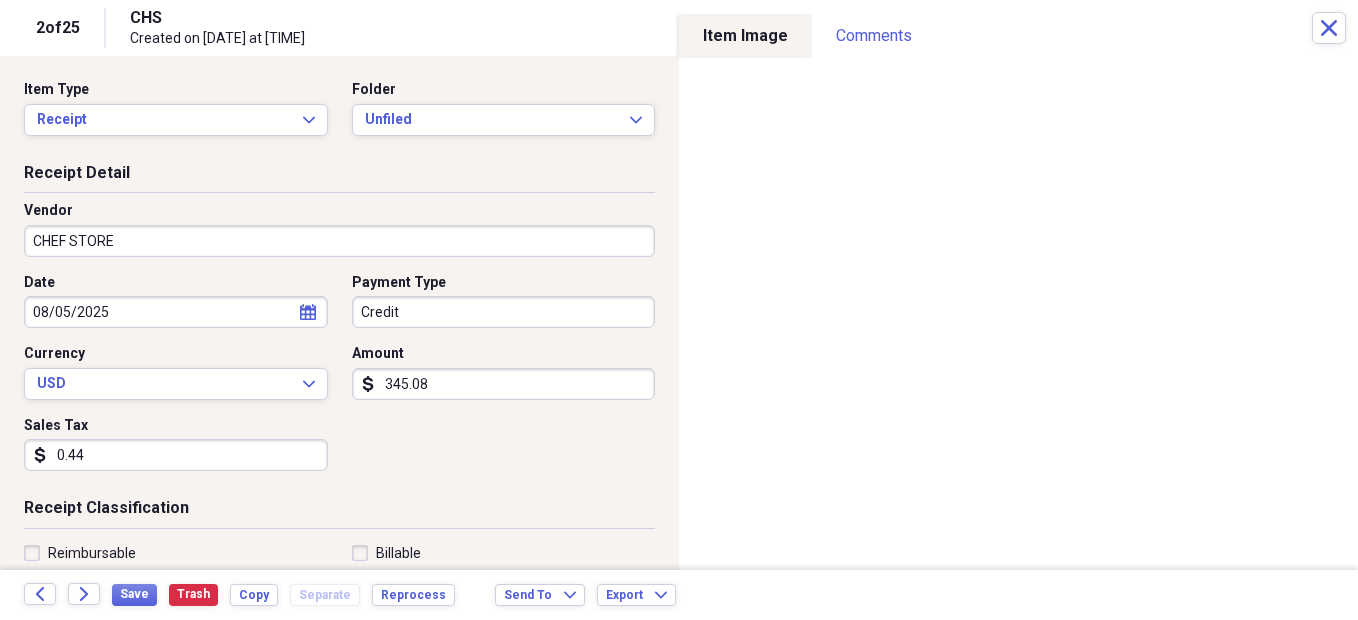 type on "Grocery Store" 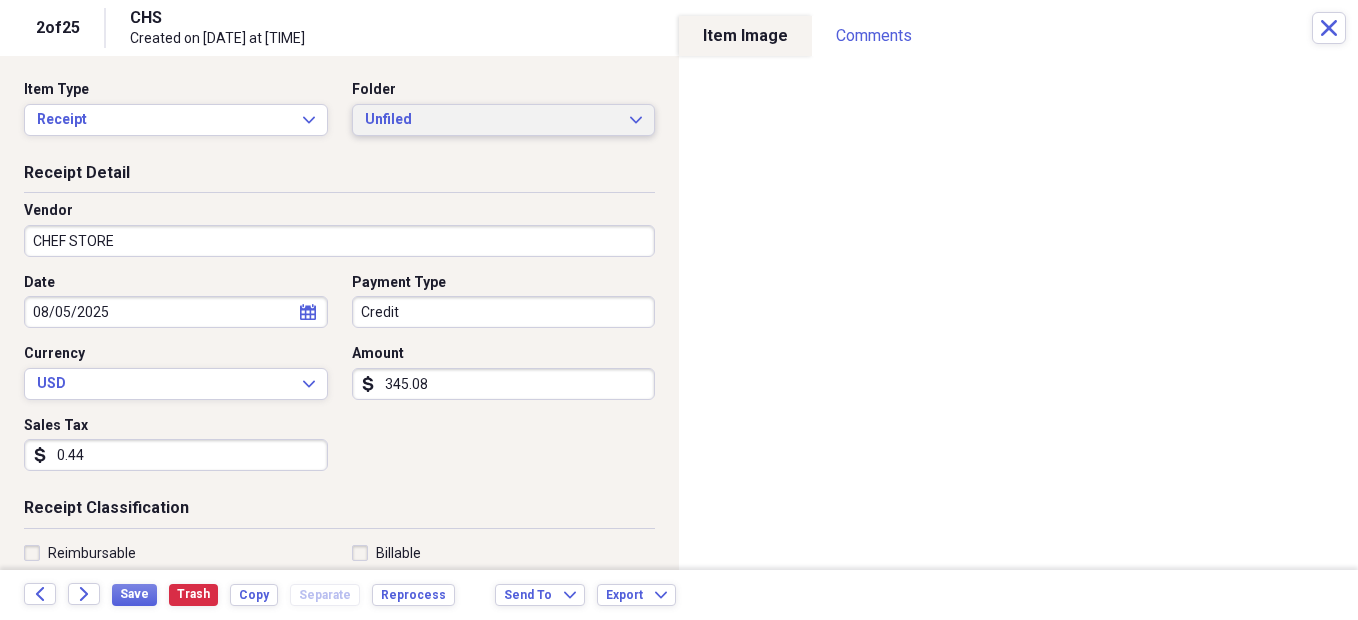 click on "Unfiled Expand" at bounding box center [504, 120] 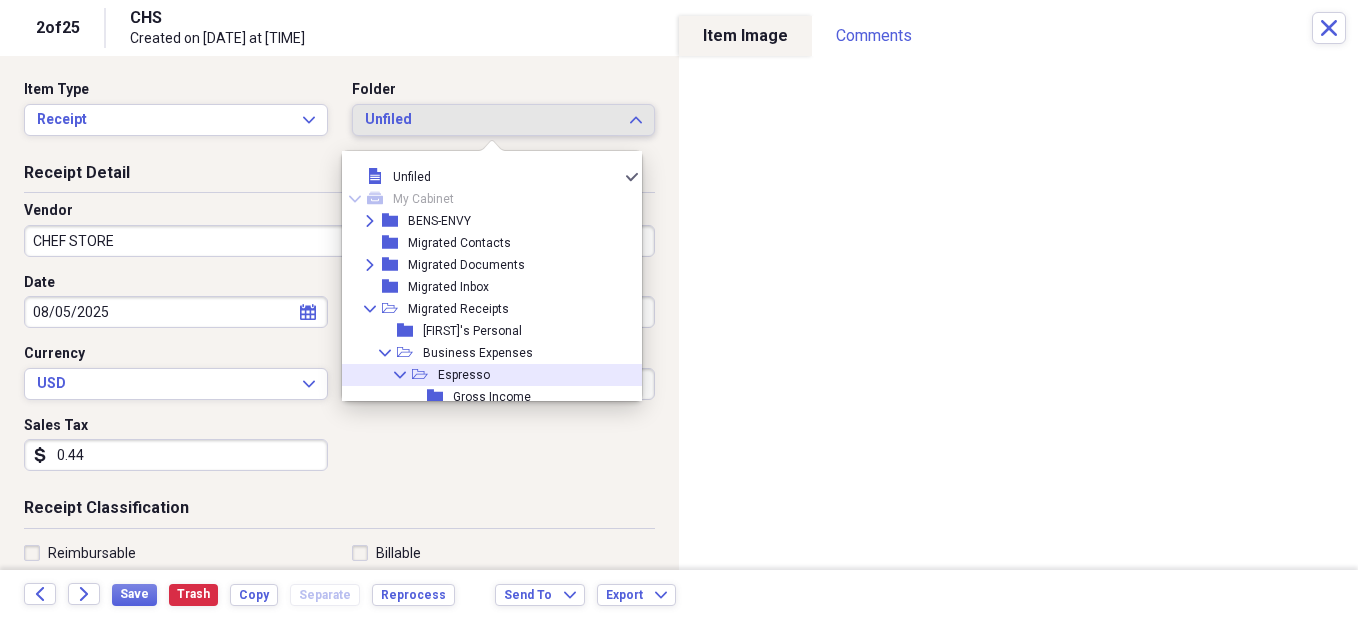 click on "Espresso" at bounding box center [464, 375] 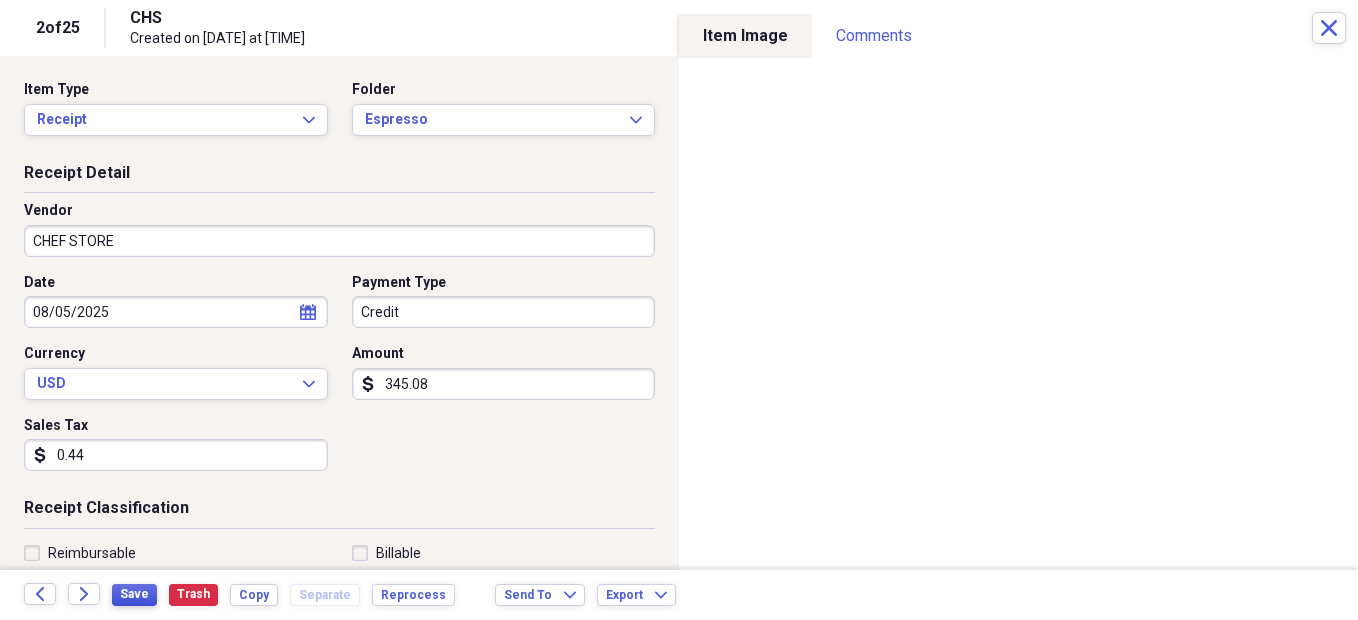 click on "Save" at bounding box center (134, 594) 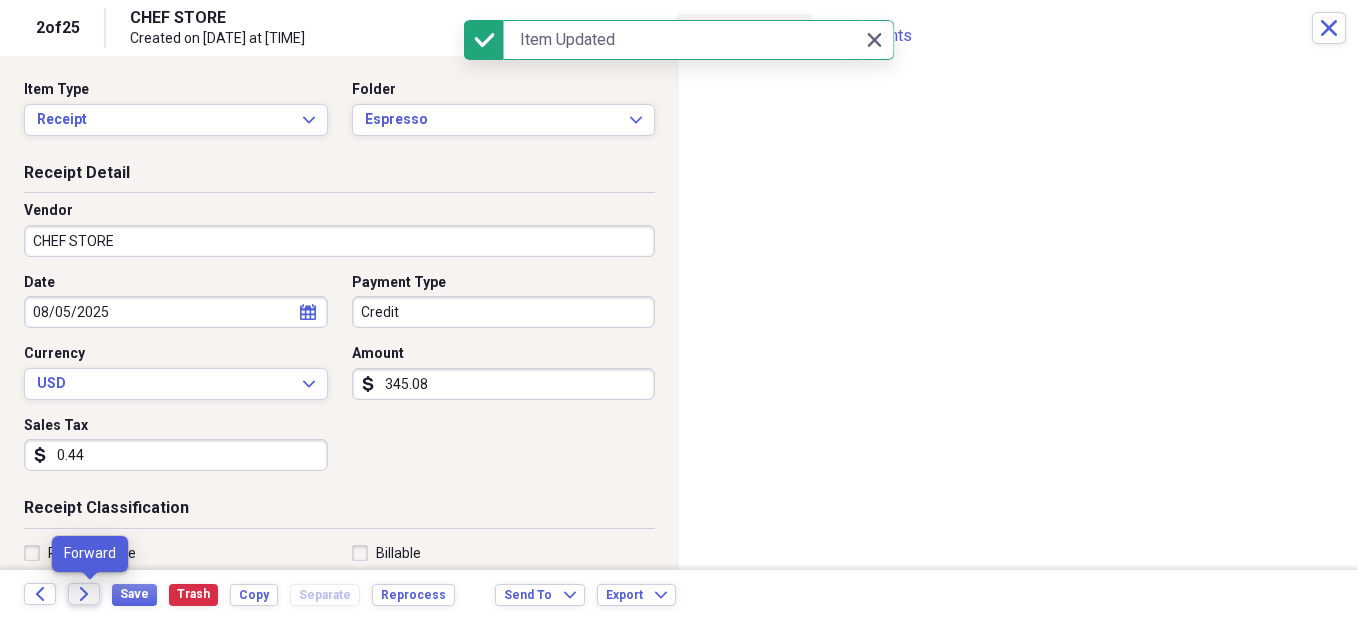 click on "Forward" 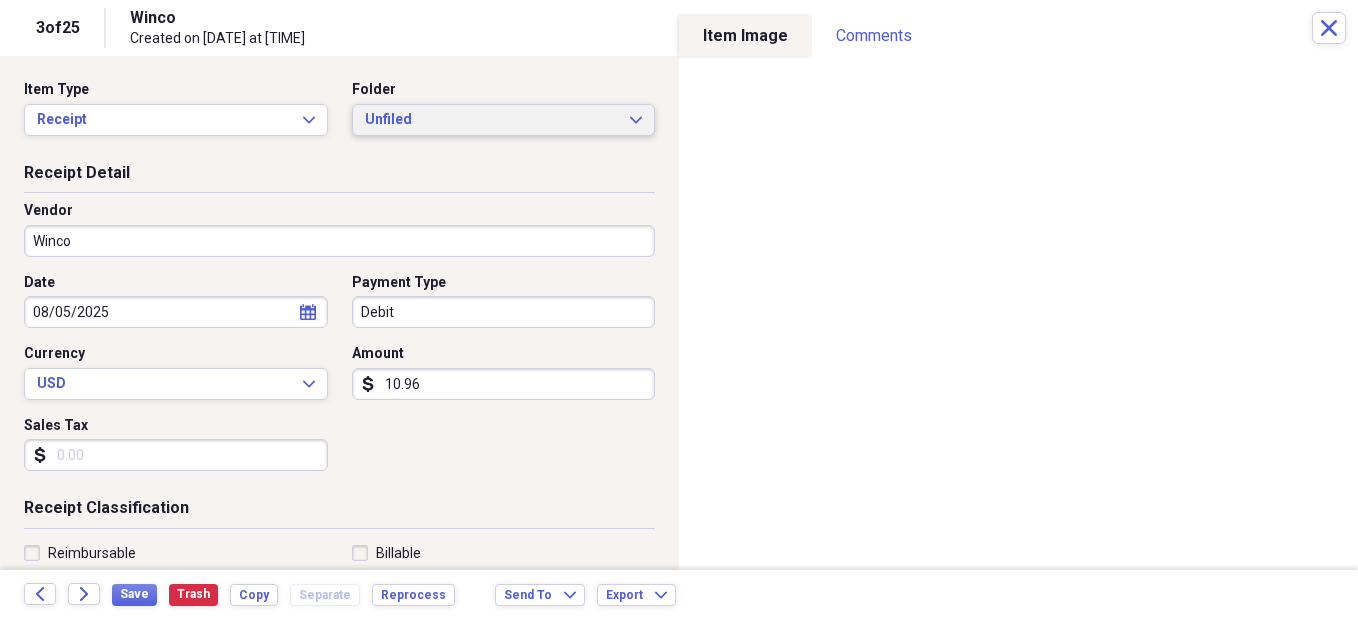 click on "Unfiled Expand" at bounding box center (504, 120) 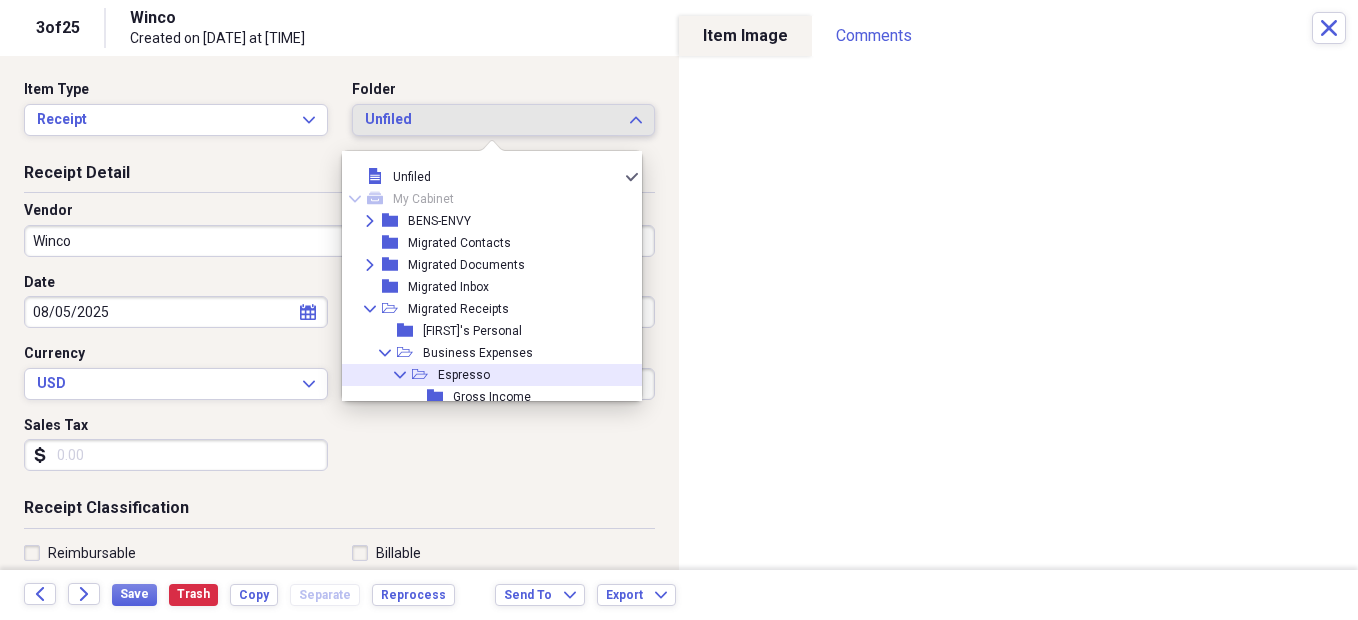 click on "Espresso" at bounding box center [464, 375] 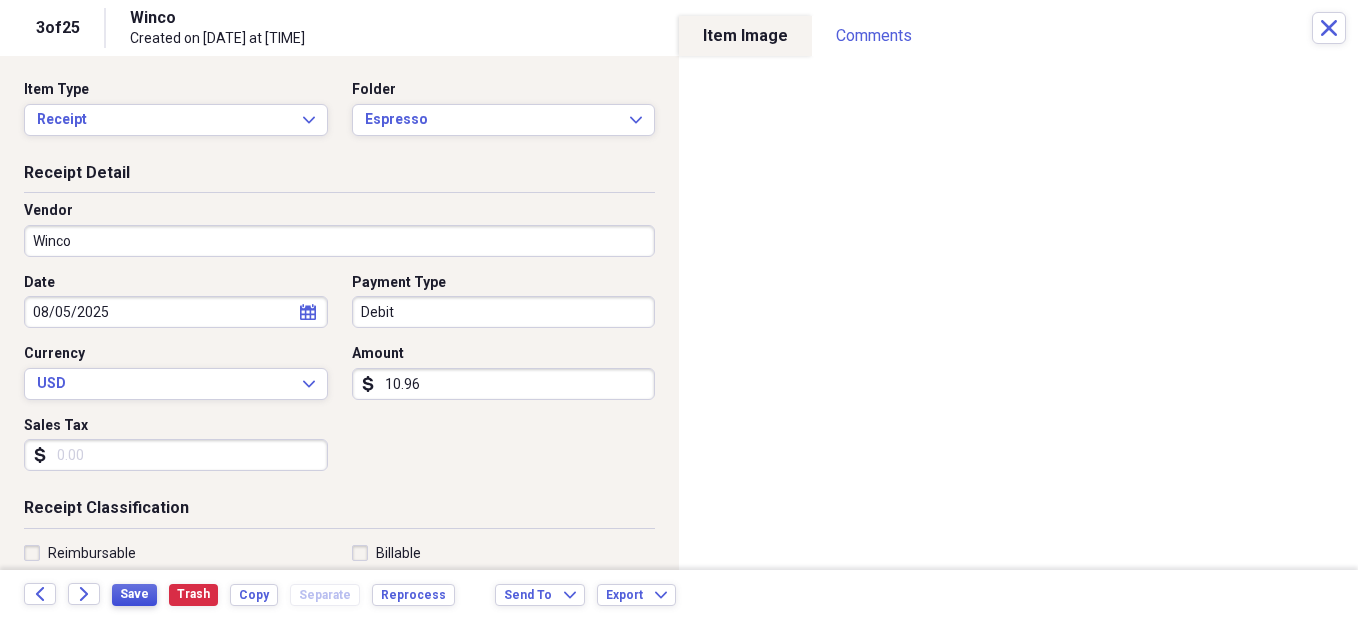 click on "Save" at bounding box center (134, 594) 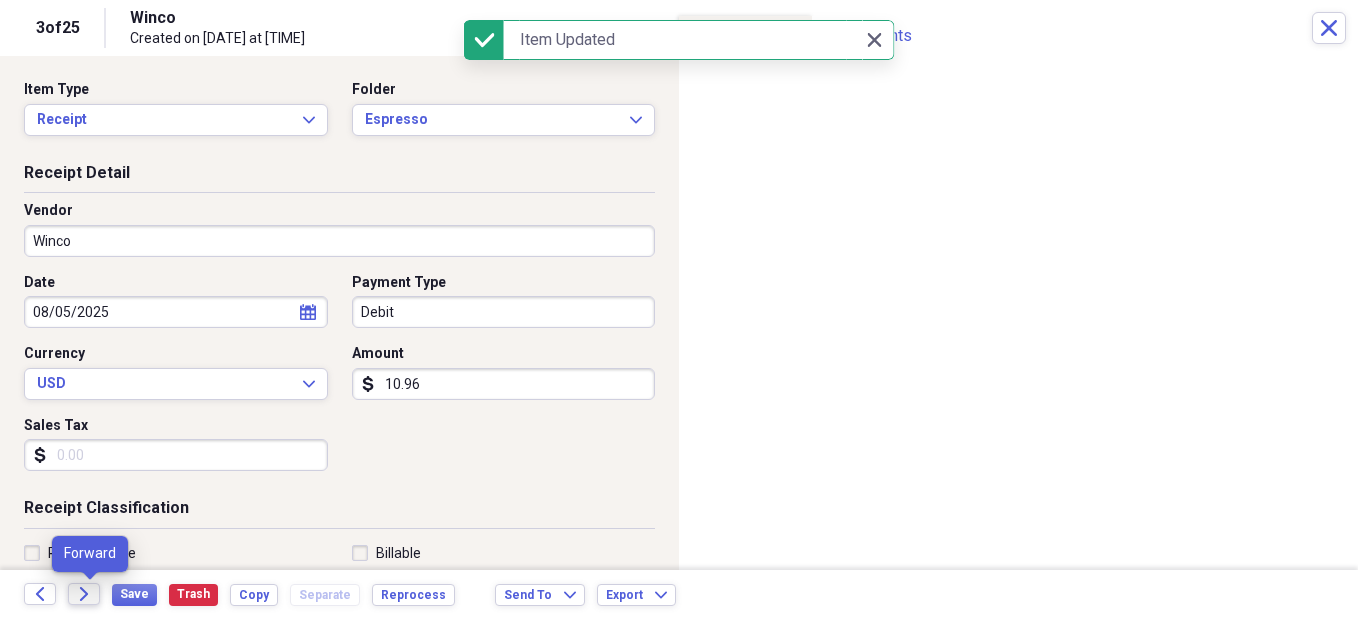click on "Forward" 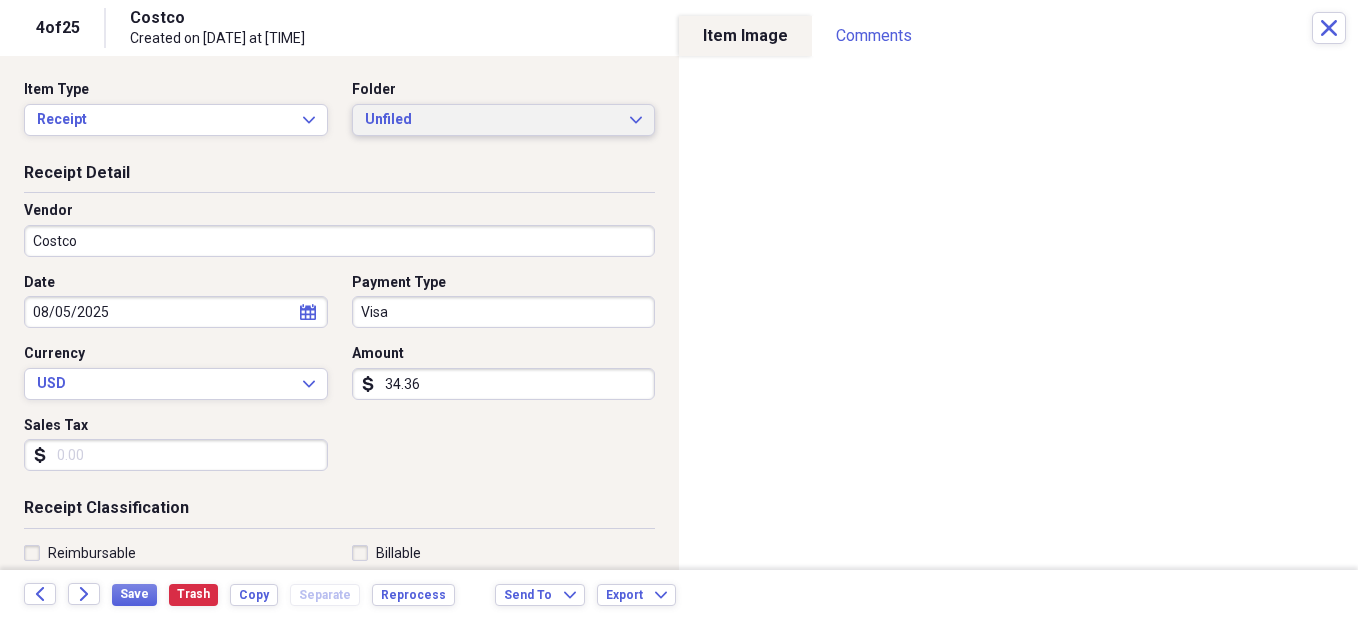 click 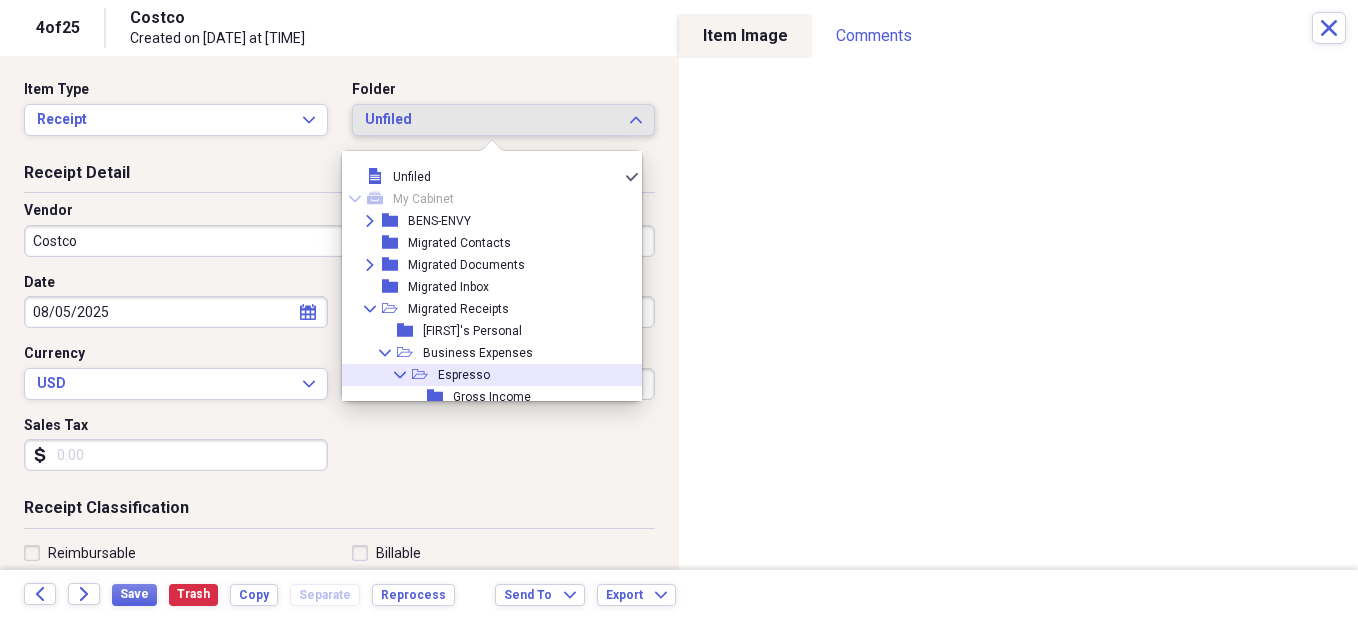 click on "Collapse open-folder Espresso" at bounding box center [484, 375] 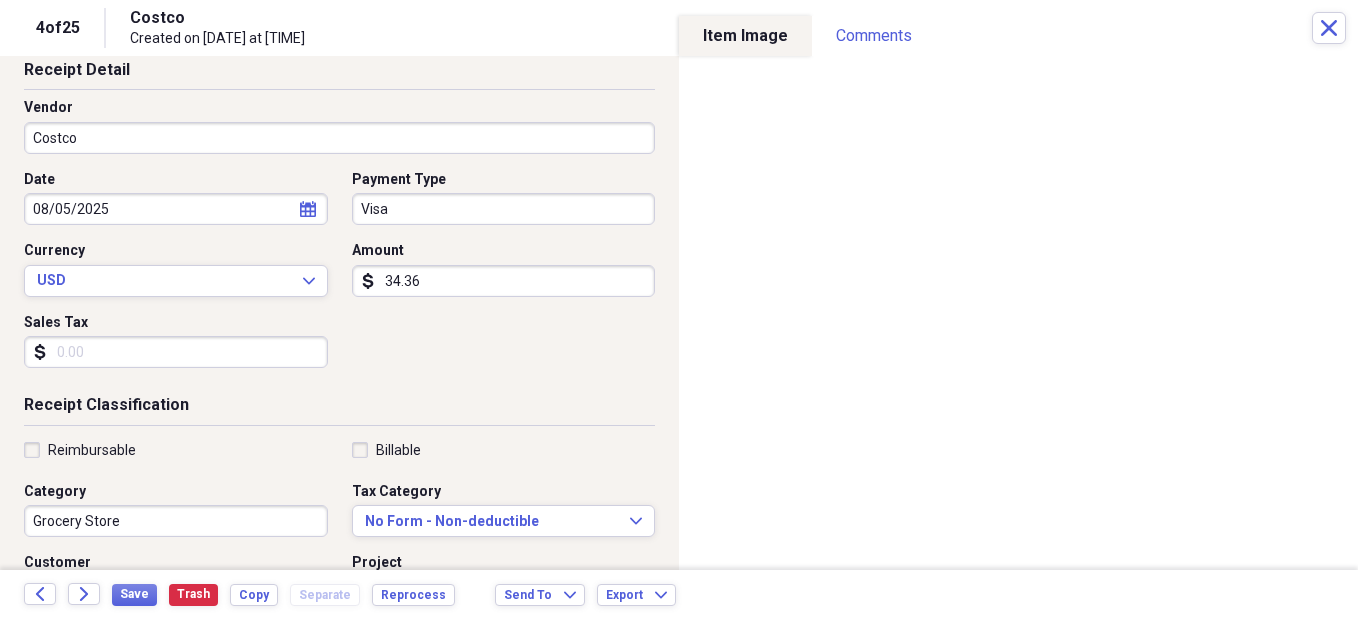 scroll, scrollTop: 107, scrollLeft: 0, axis: vertical 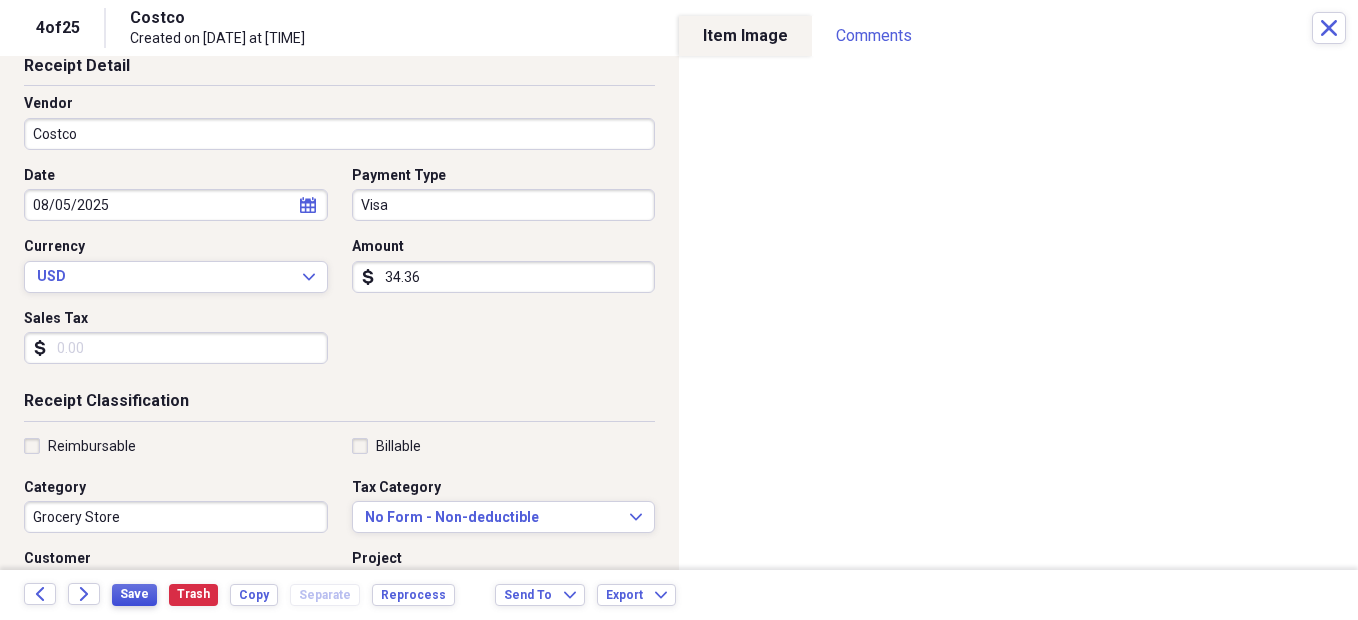 click on "Save" at bounding box center (134, 594) 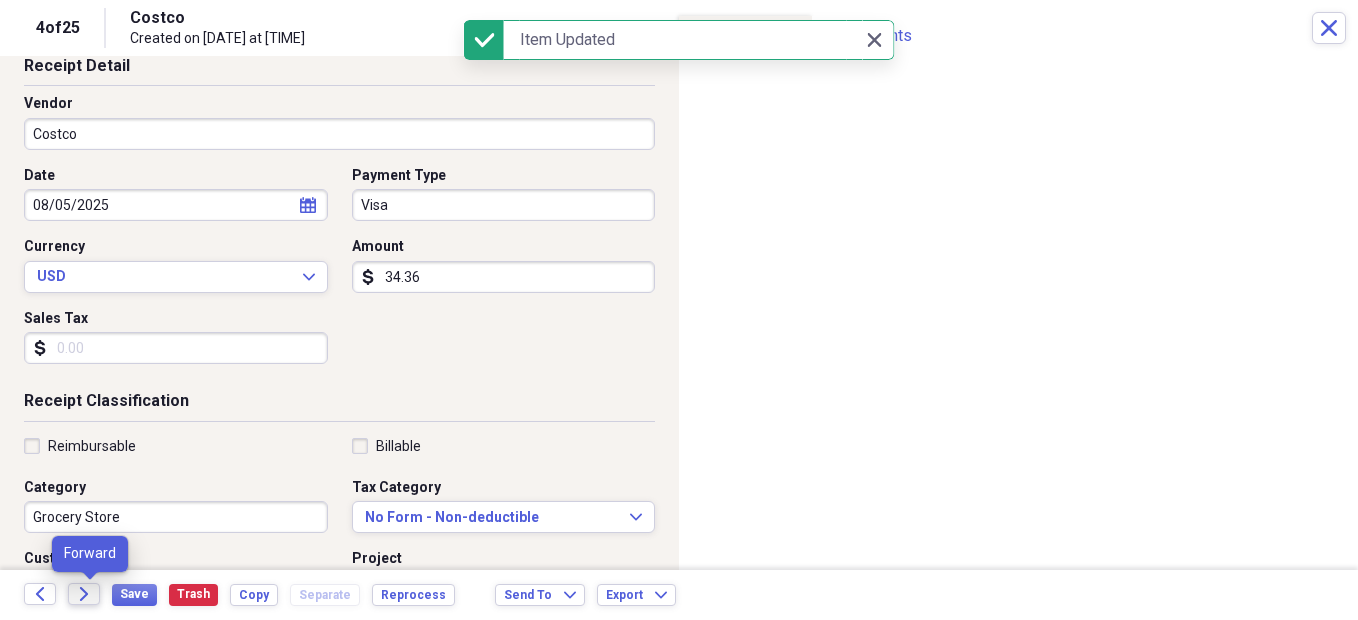 click on "Forward" 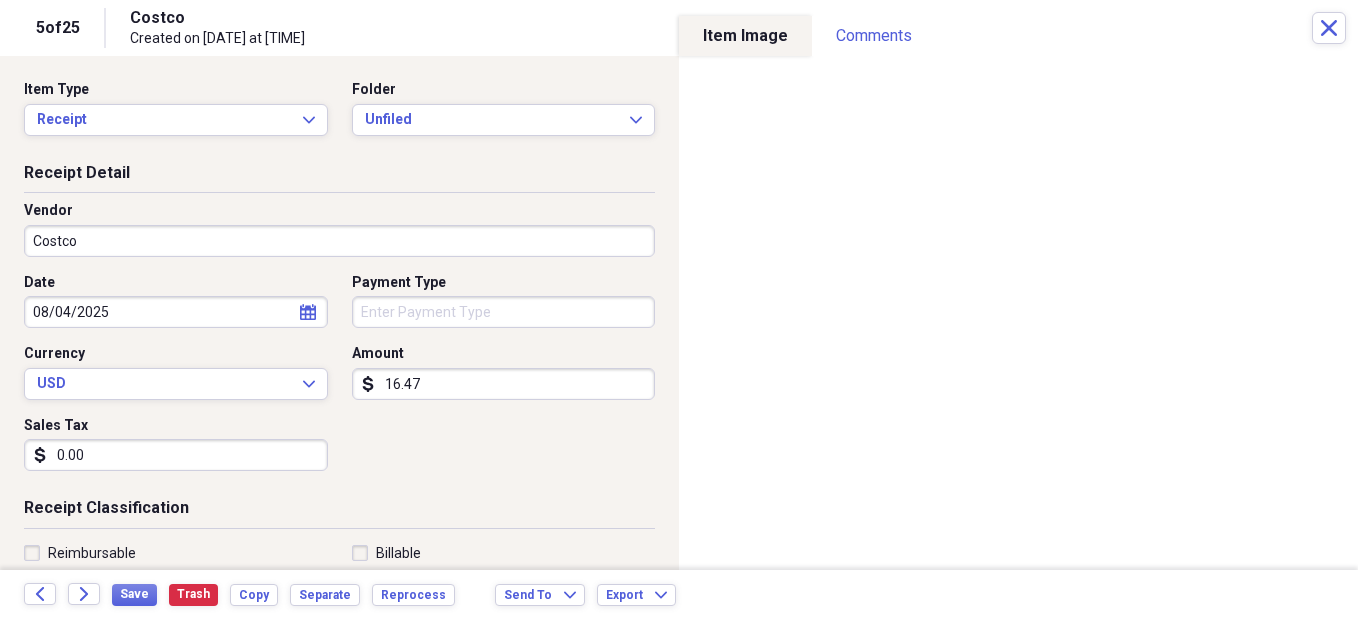 click on "16.47" at bounding box center (504, 384) 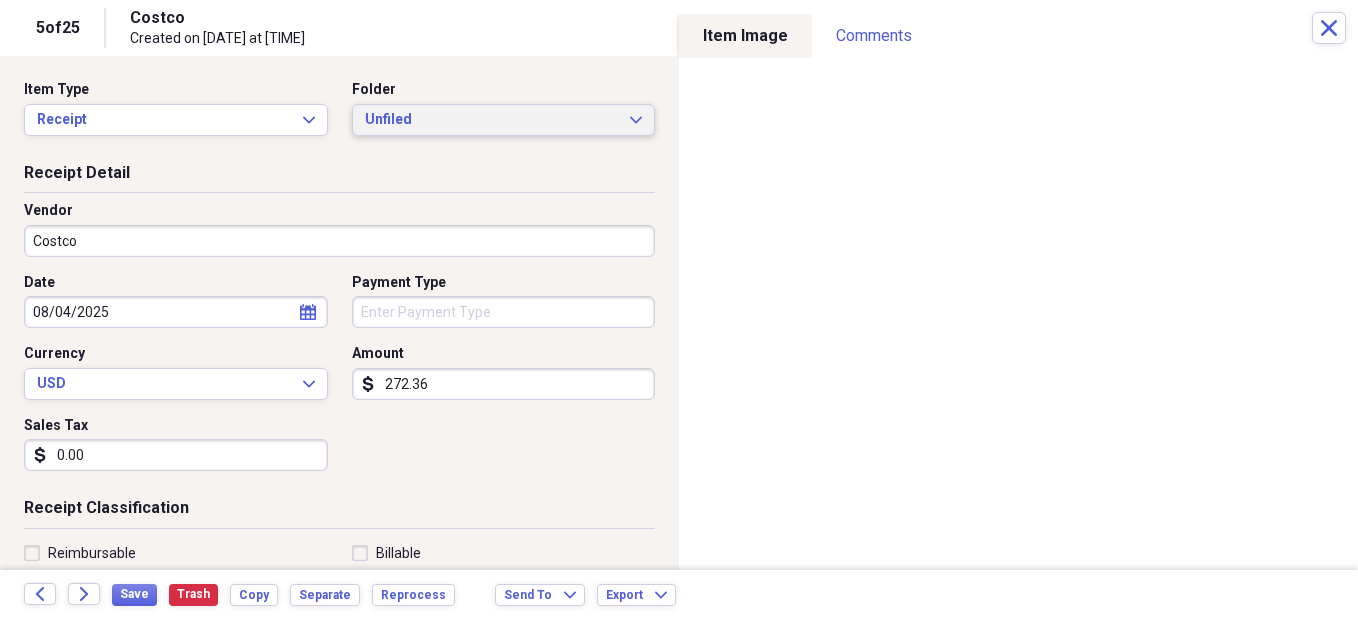 type on "272.36" 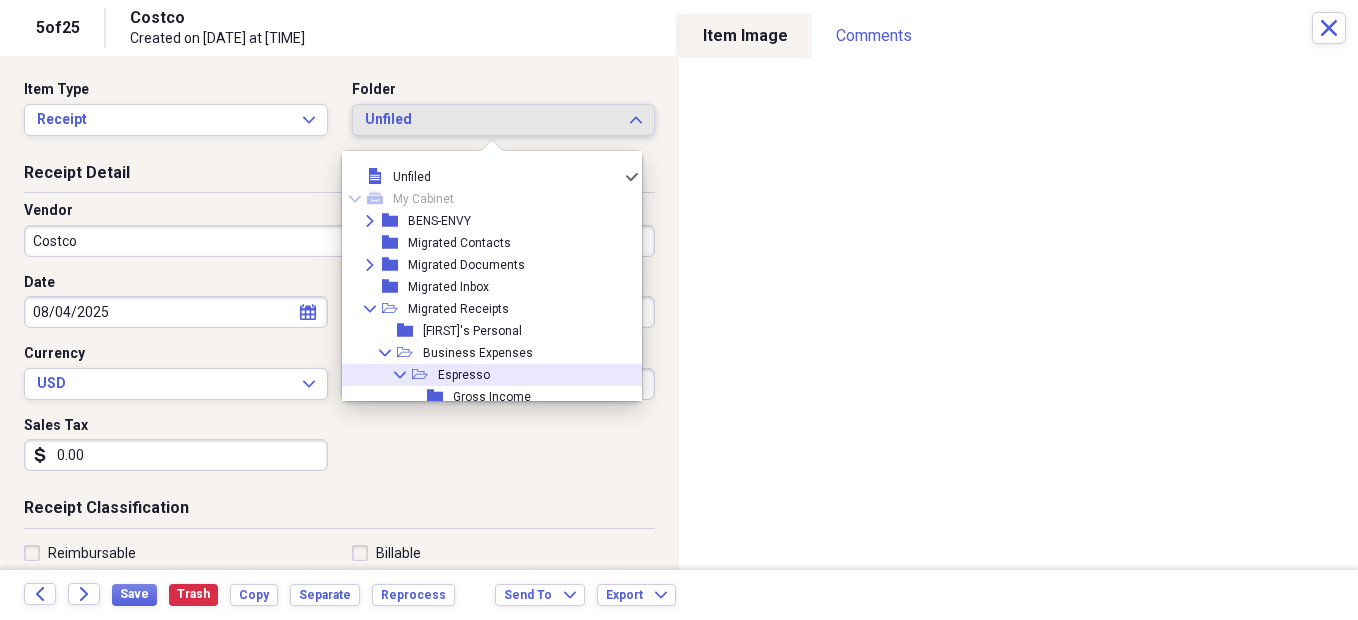click on "Espresso" at bounding box center (464, 375) 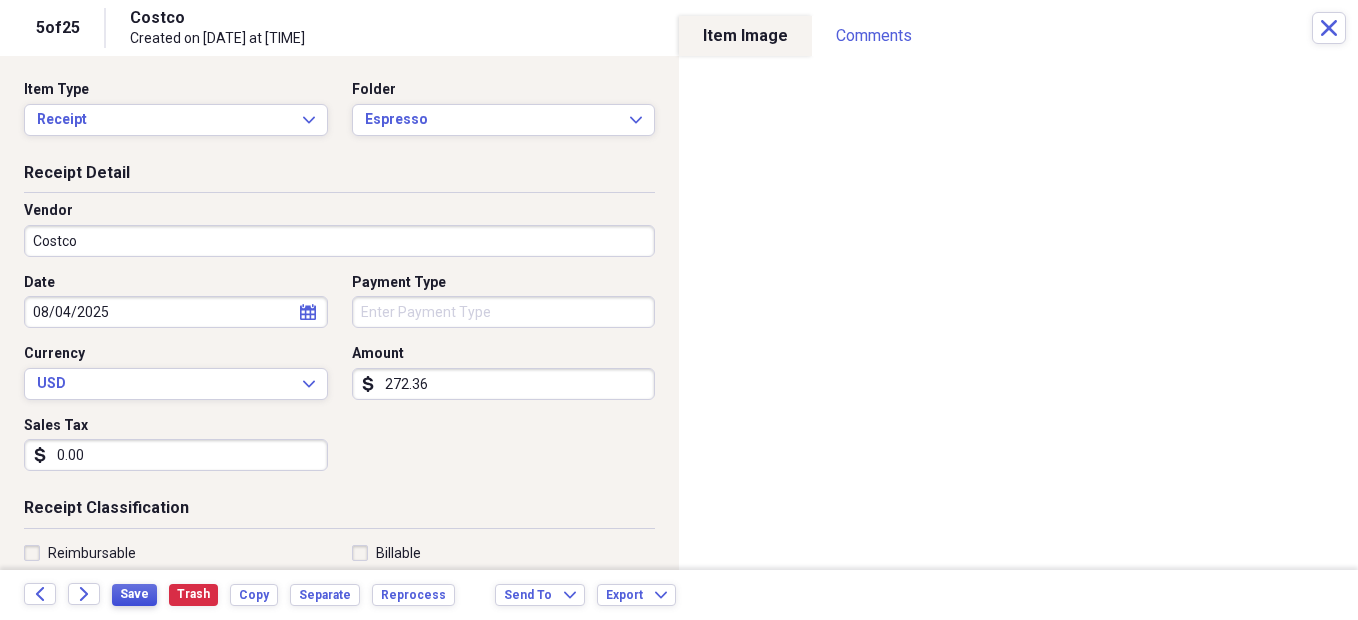 click on "Save" at bounding box center (134, 594) 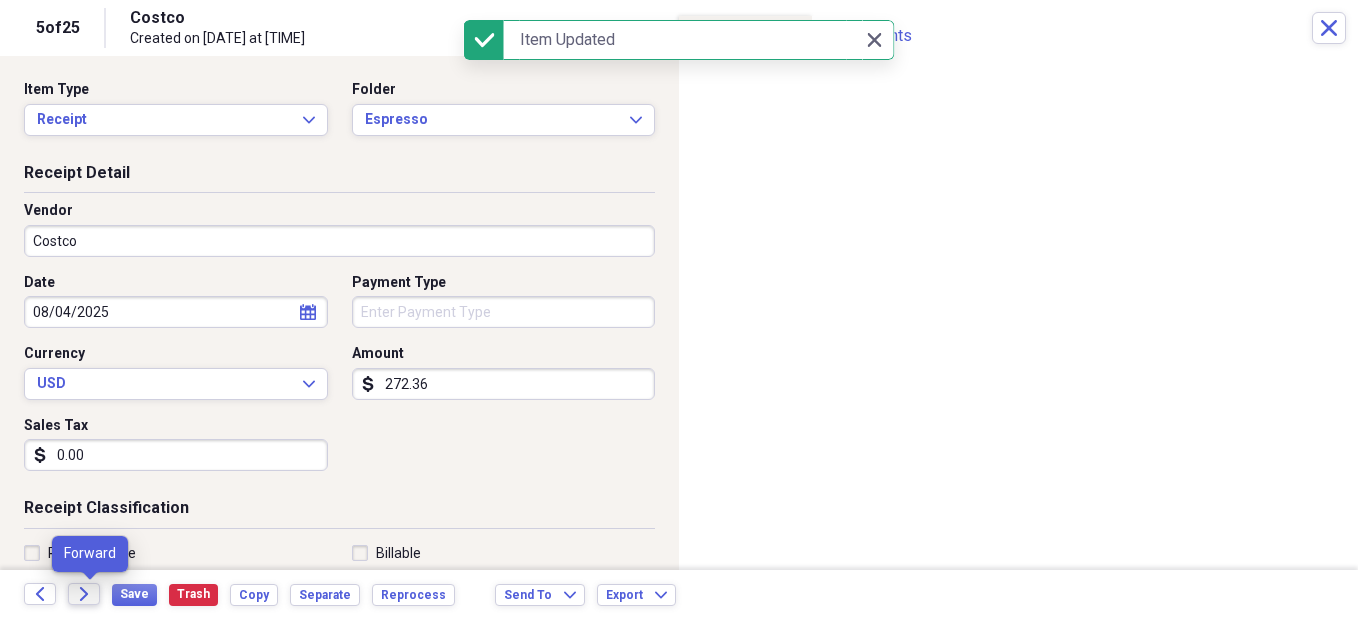 click on "Forward" 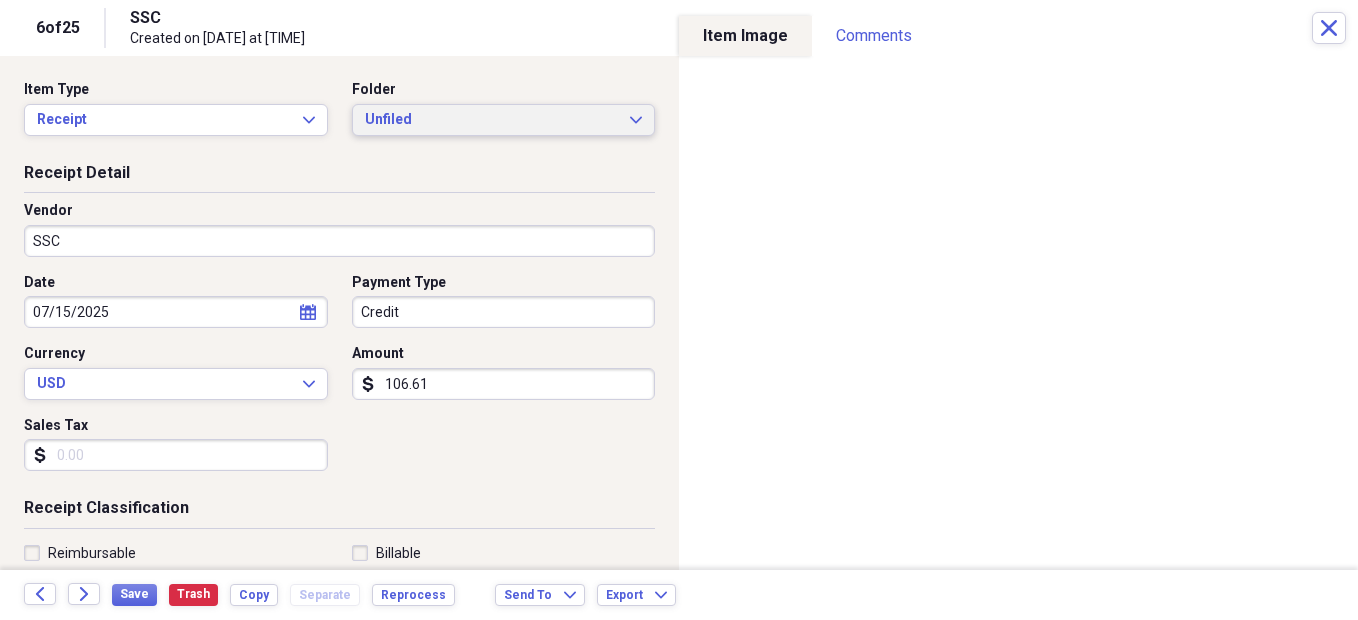 click on "Expand" 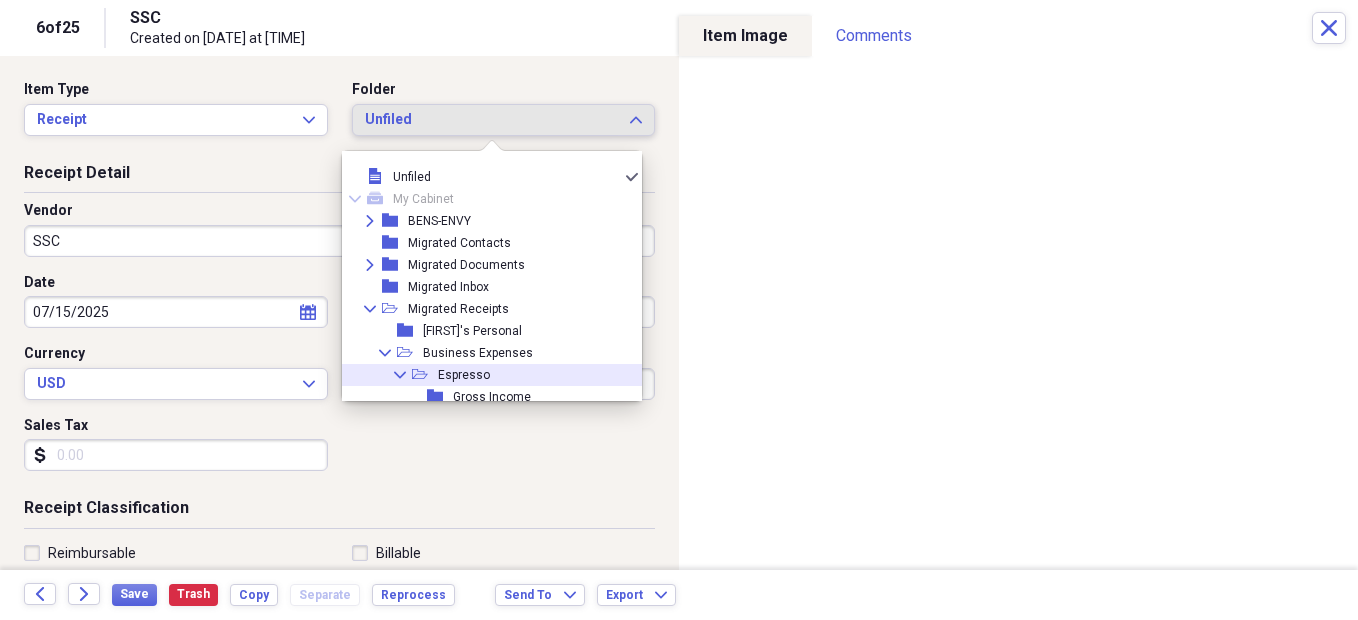 click on "Espresso" at bounding box center (464, 375) 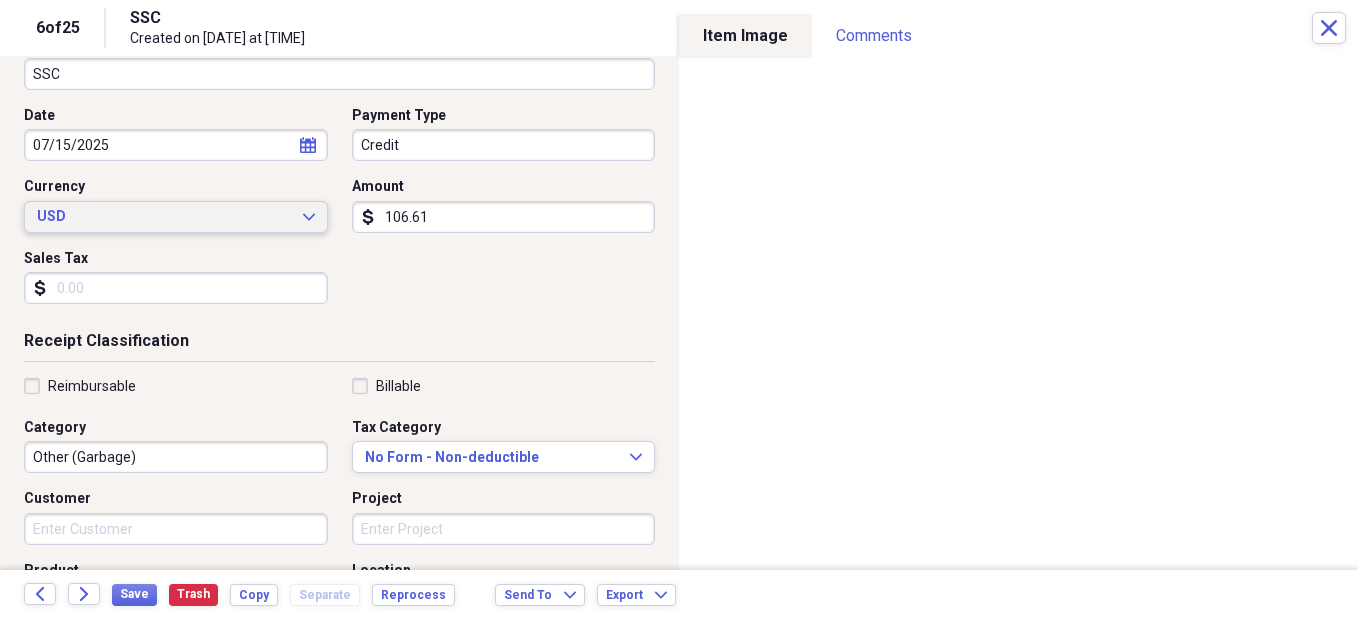 scroll, scrollTop: 168, scrollLeft: 0, axis: vertical 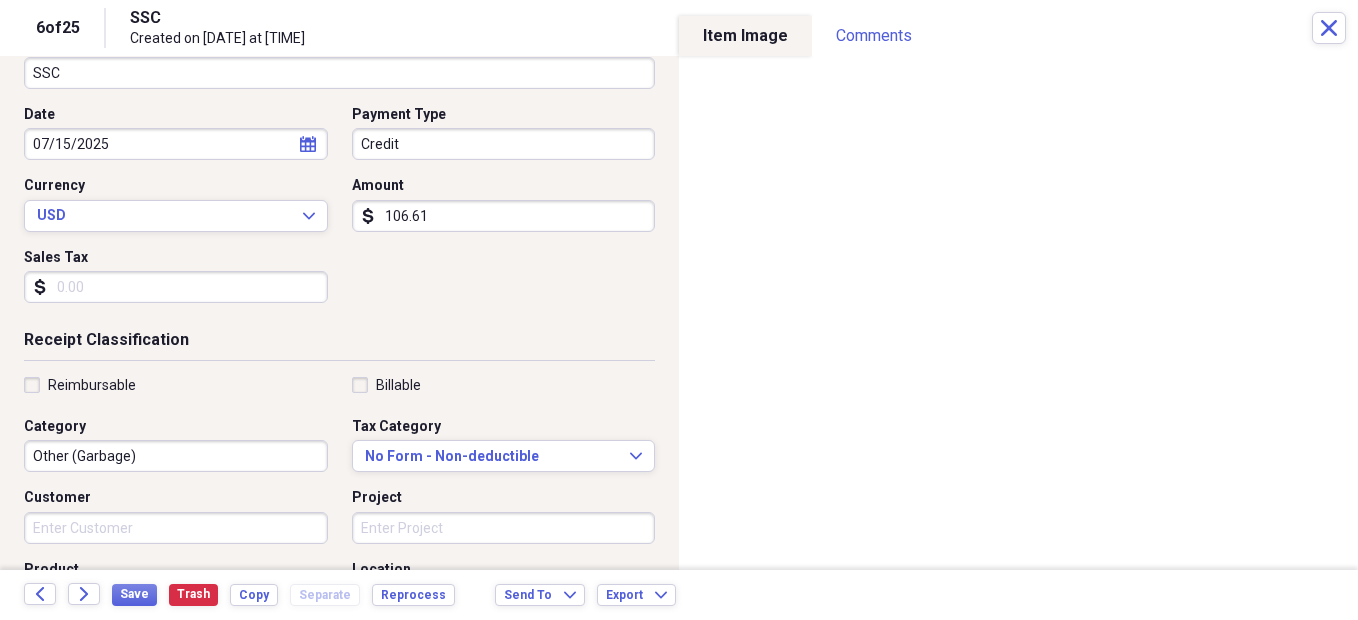 click 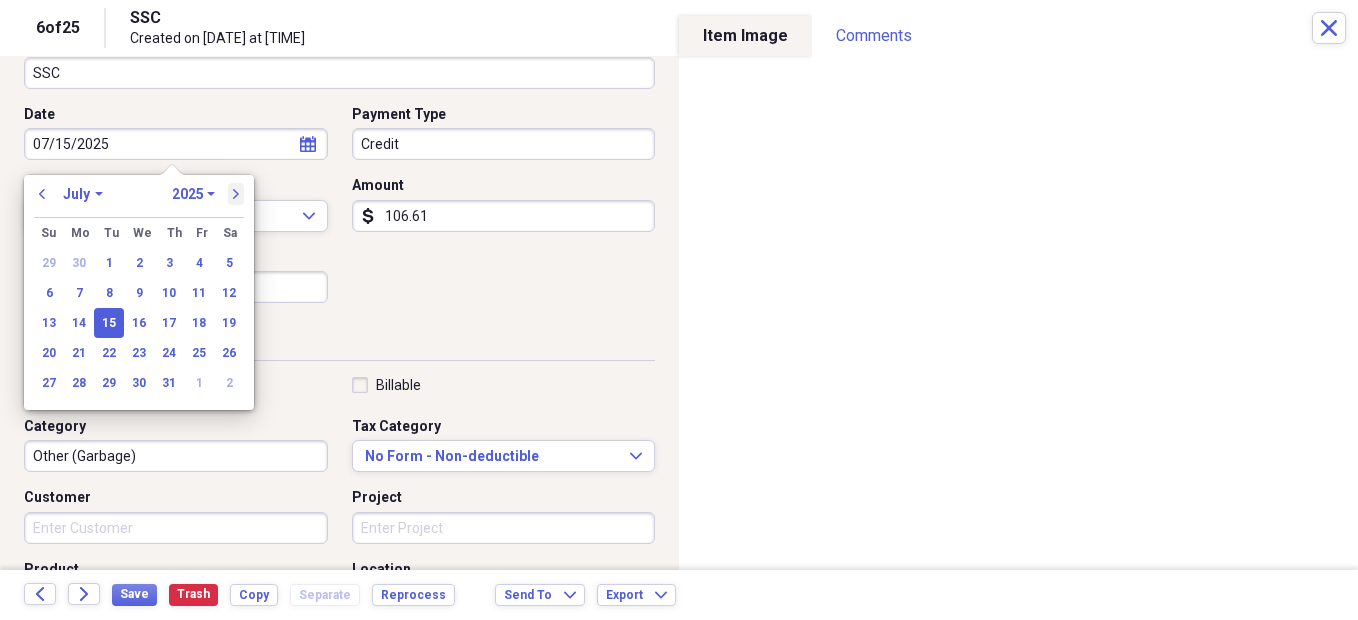 click on "next" at bounding box center [236, 194] 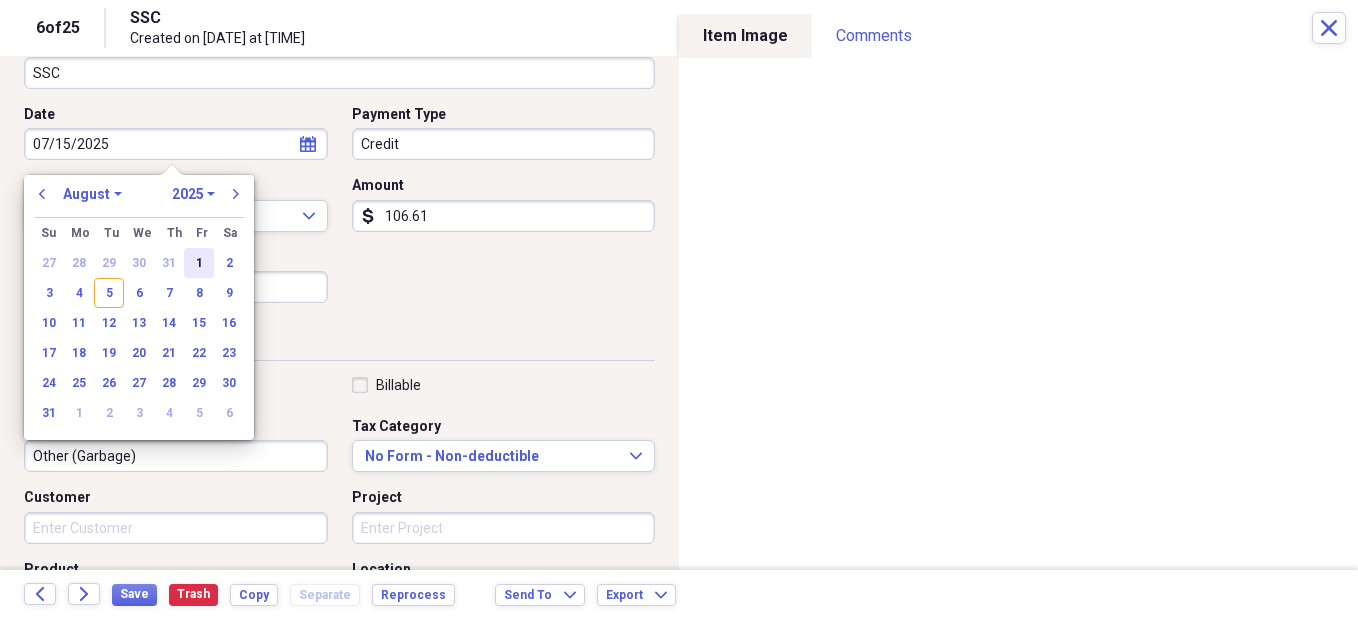 click on "1" at bounding box center (199, 263) 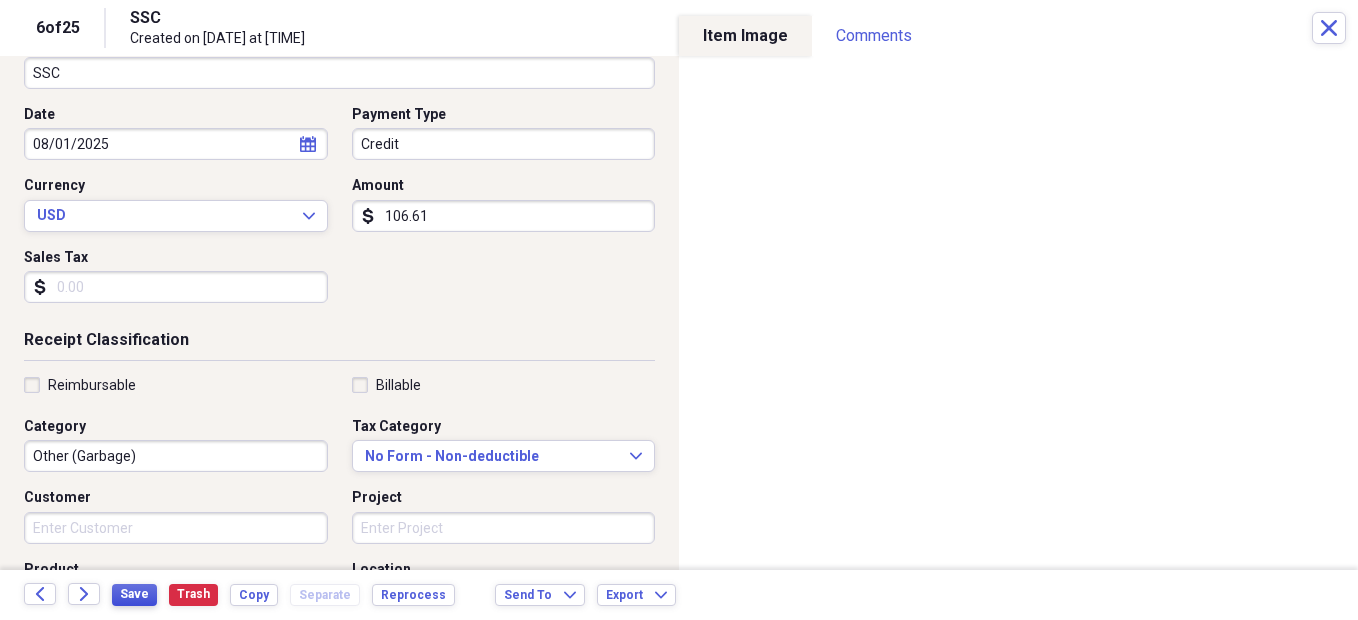 click on "Save" at bounding box center [134, 595] 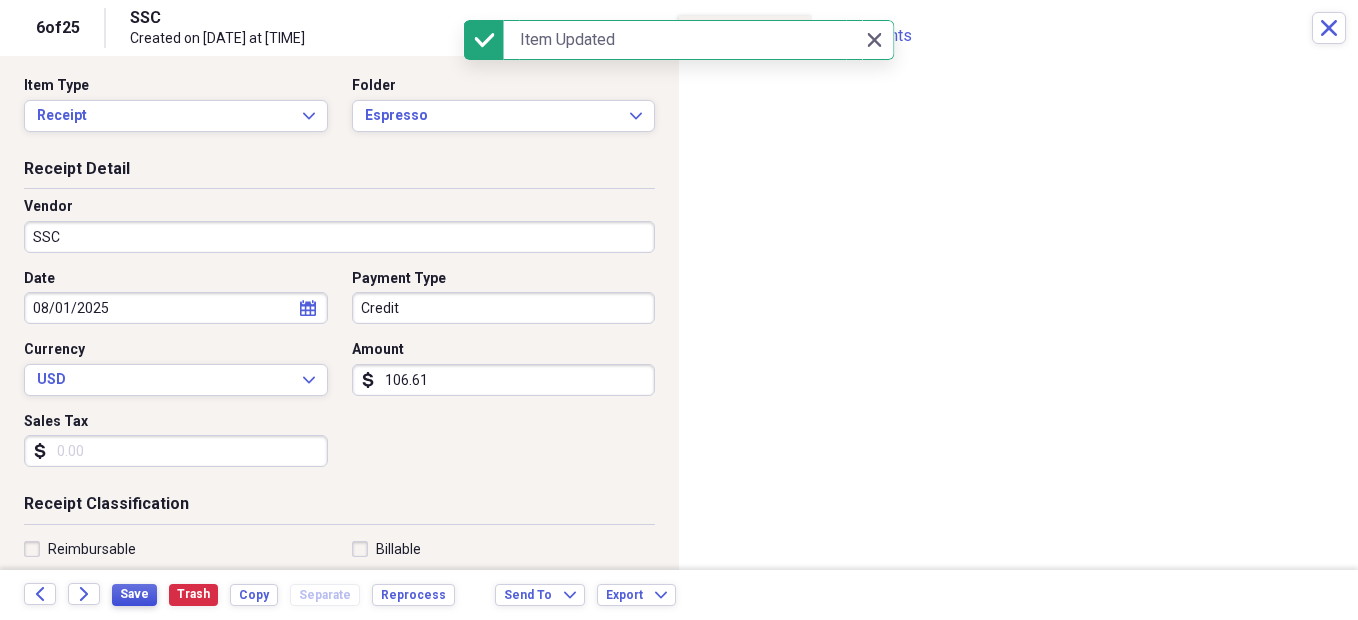 scroll, scrollTop: 0, scrollLeft: 0, axis: both 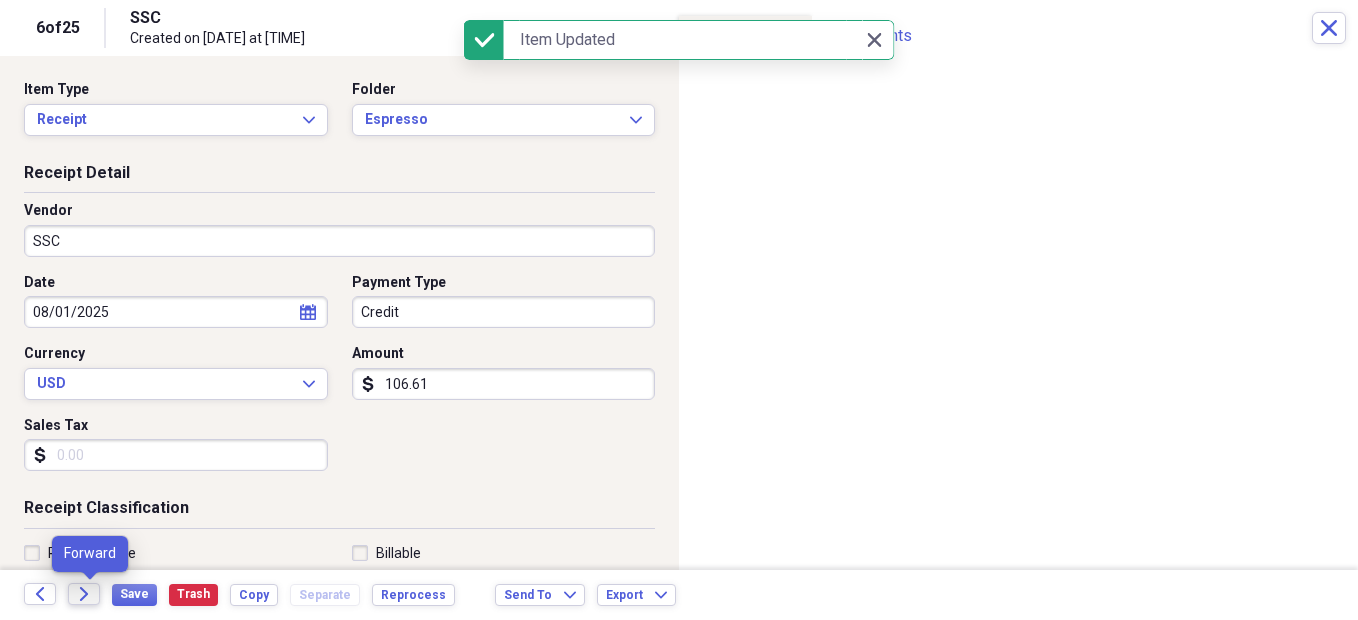 click on "Forward" 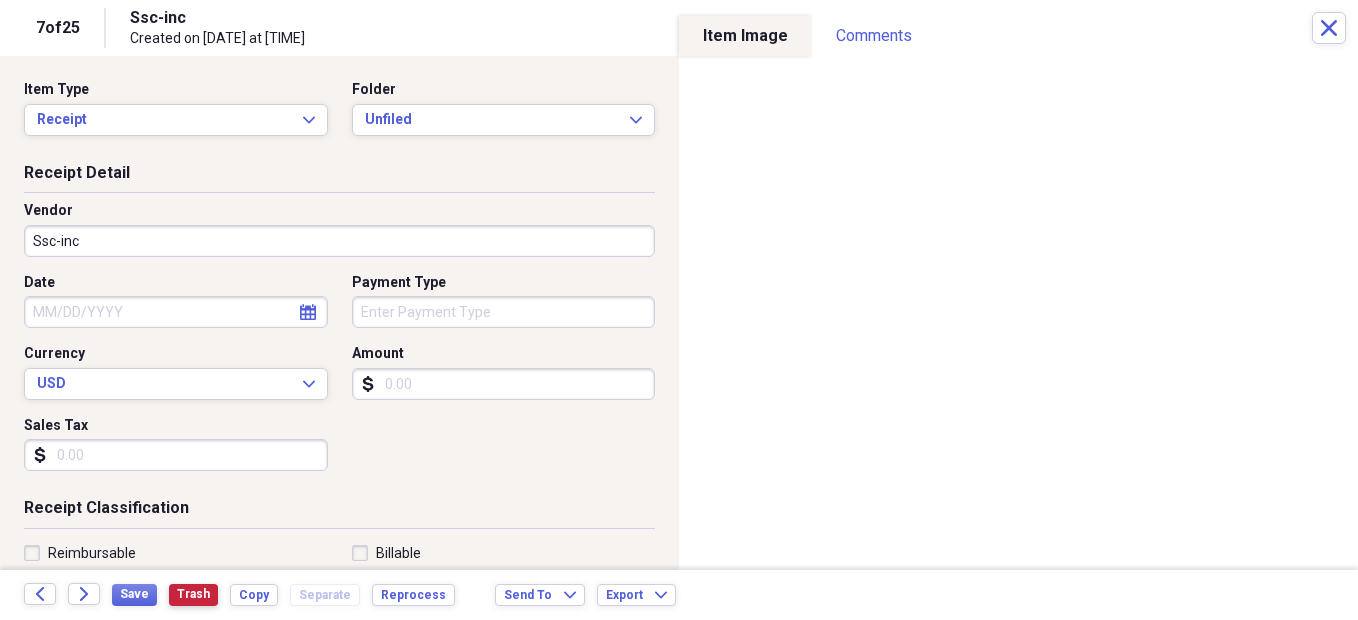 click on "Trash" at bounding box center [193, 594] 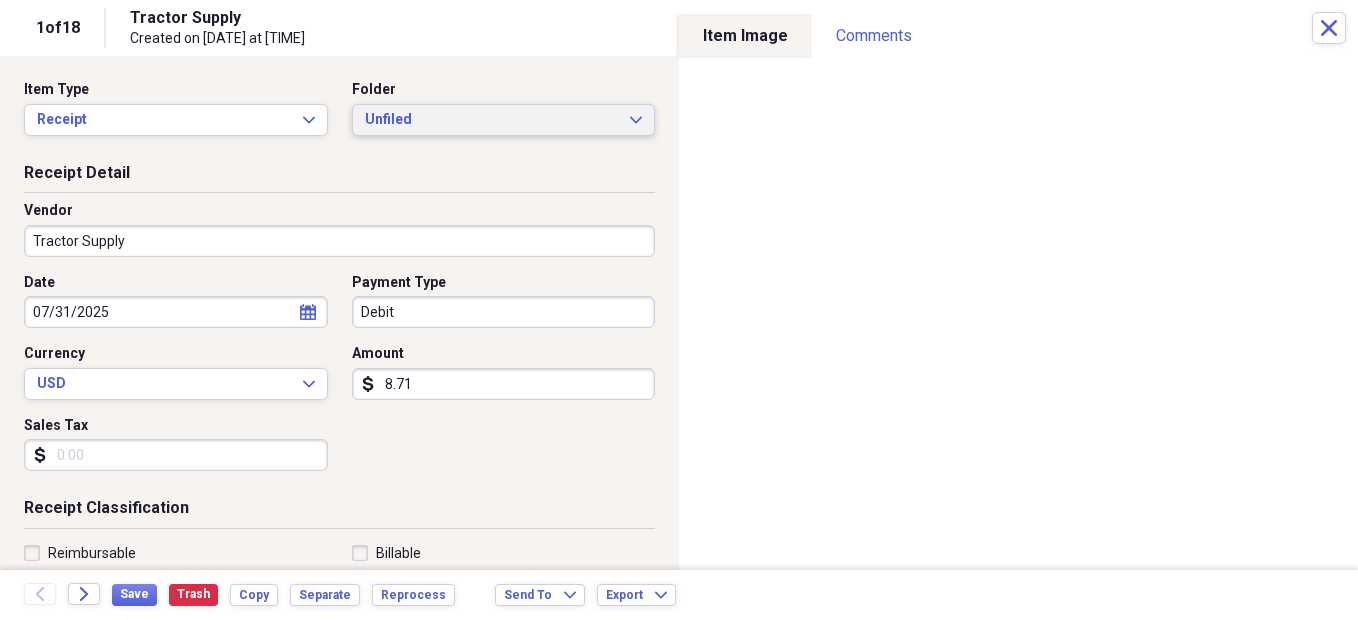 click on "Expand" 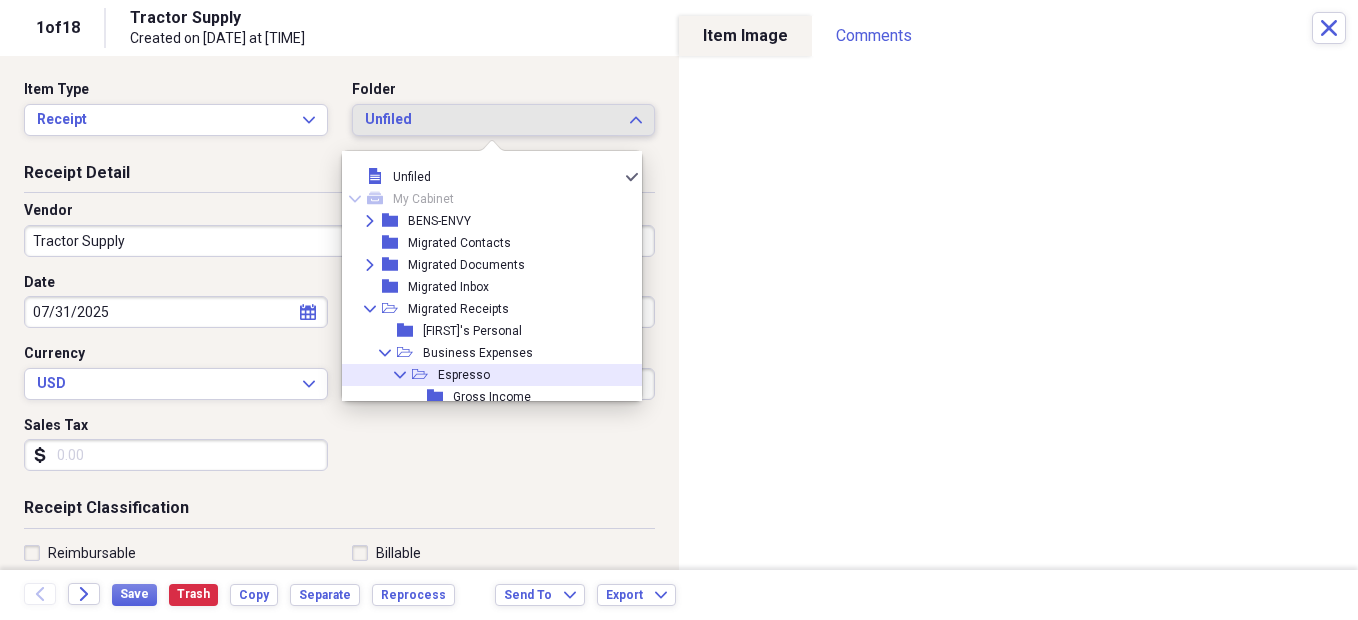 click on "Espresso" at bounding box center [464, 375] 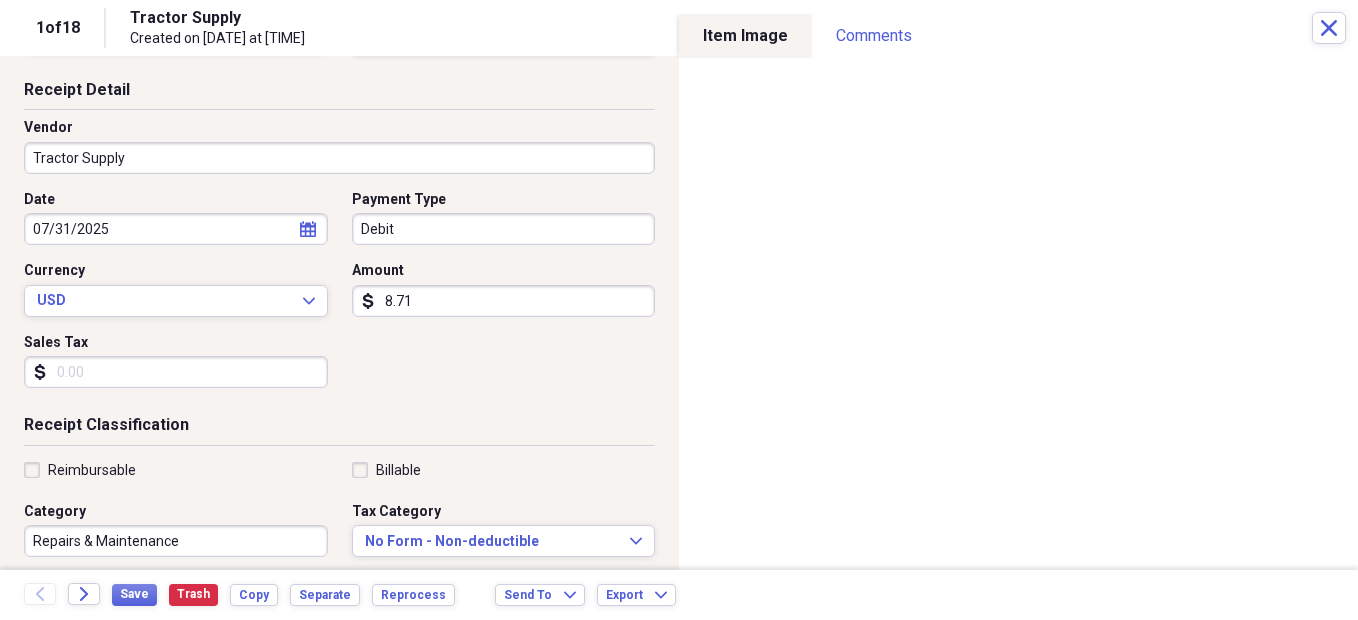 scroll, scrollTop: 191, scrollLeft: 0, axis: vertical 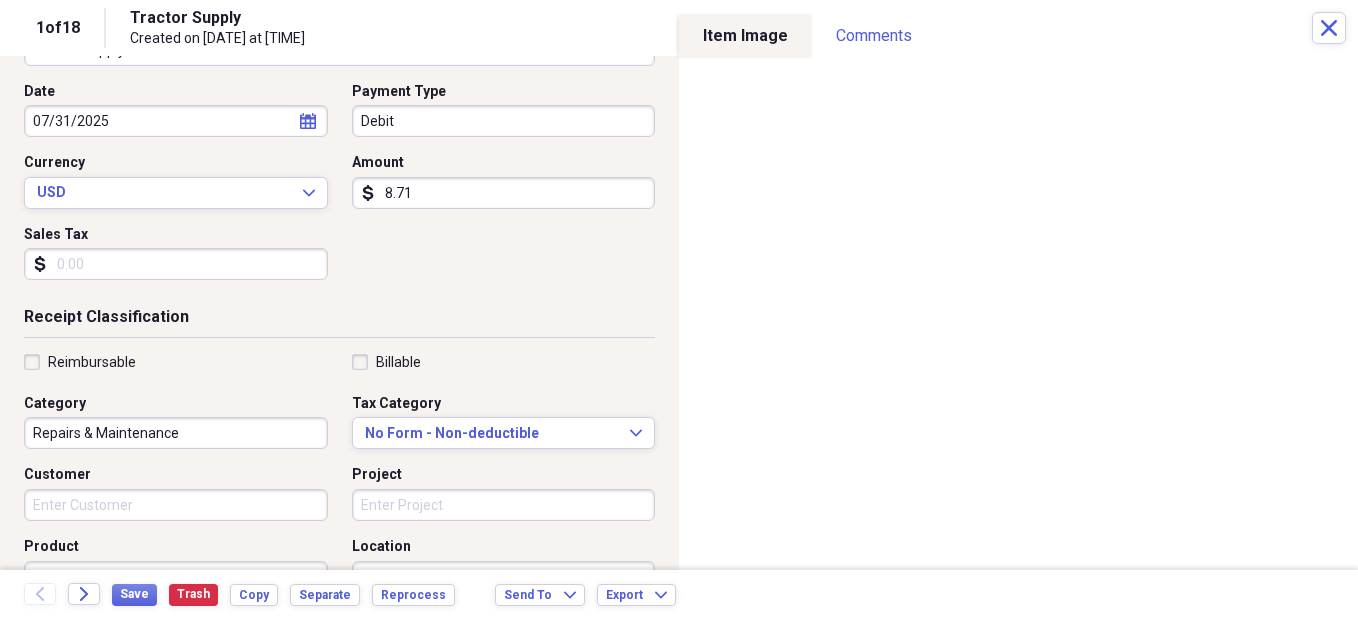 click on "Repairs & Maintenance" at bounding box center [176, 433] 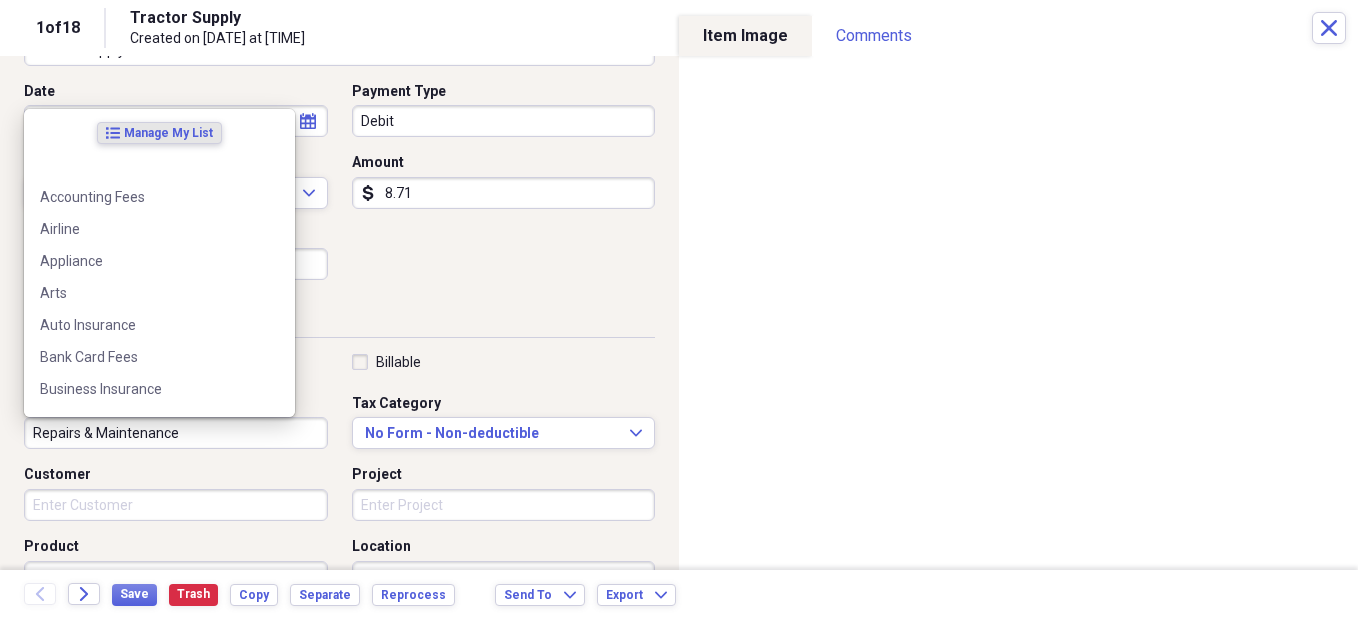 click on "Repairs & Maintenance" at bounding box center (176, 433) 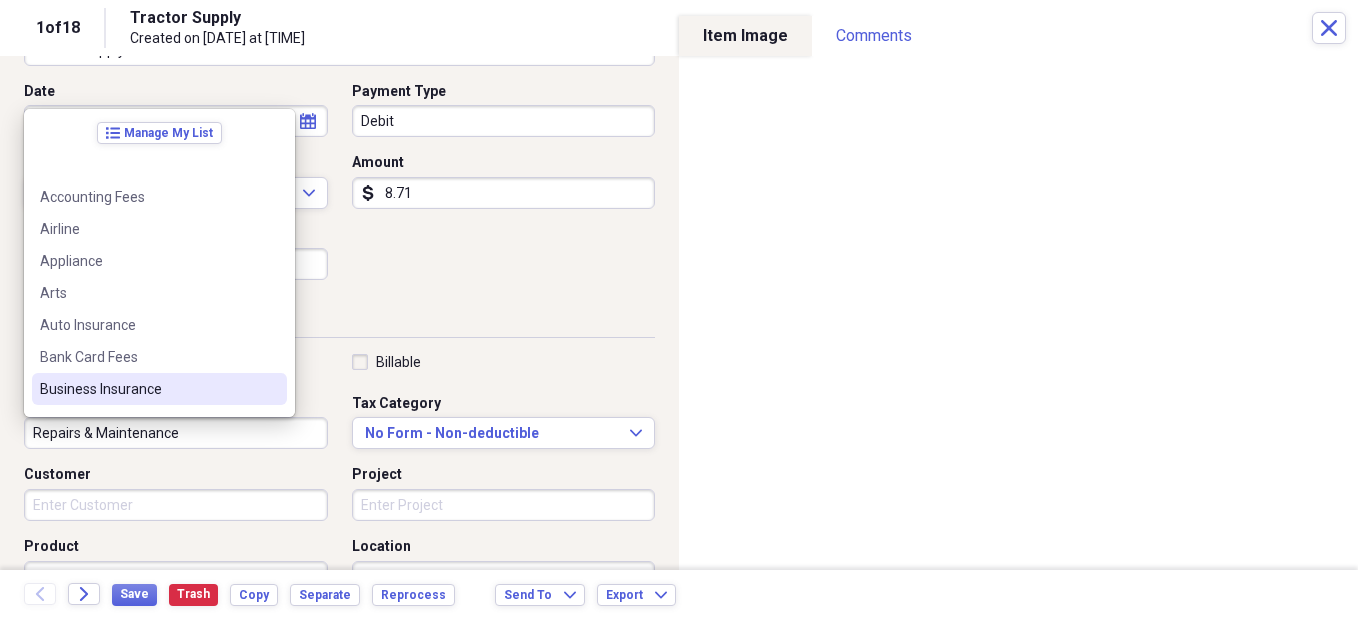 click on "Date [DATE] calendar Calendar Payment Type Debit Currency USD Expand Amount dollar-sign 8.71 Sales Tax dollar-sign" at bounding box center (339, 189) 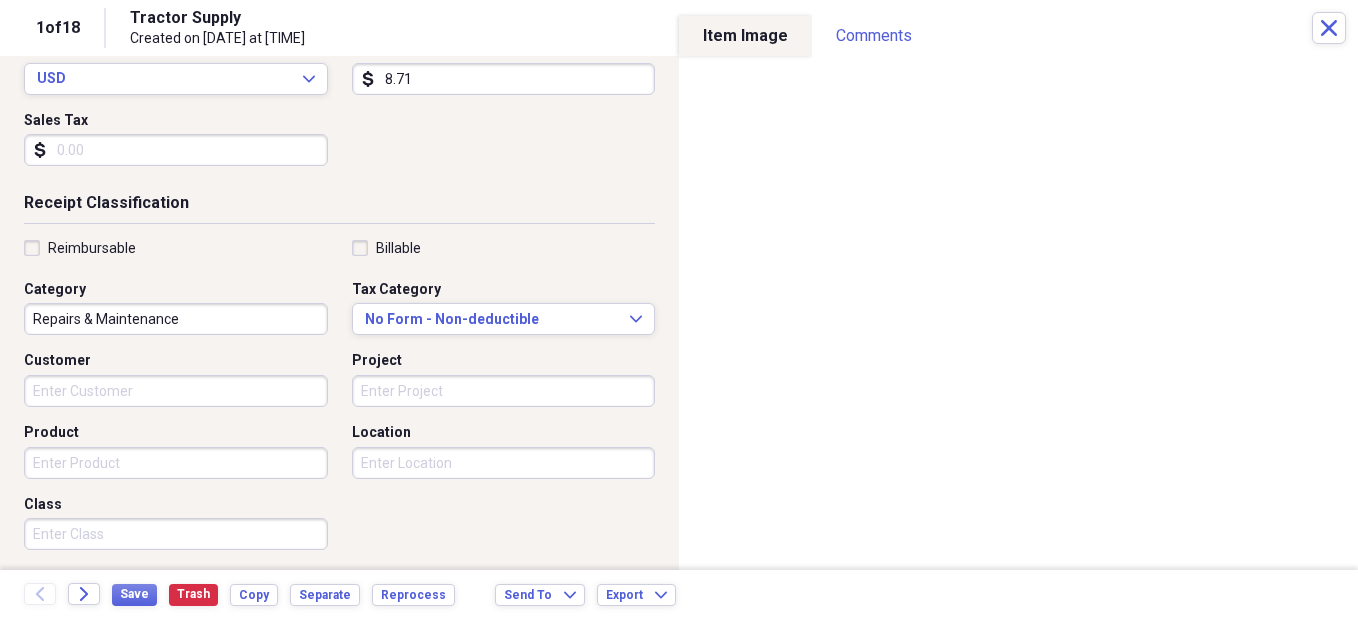scroll, scrollTop: 353, scrollLeft: 0, axis: vertical 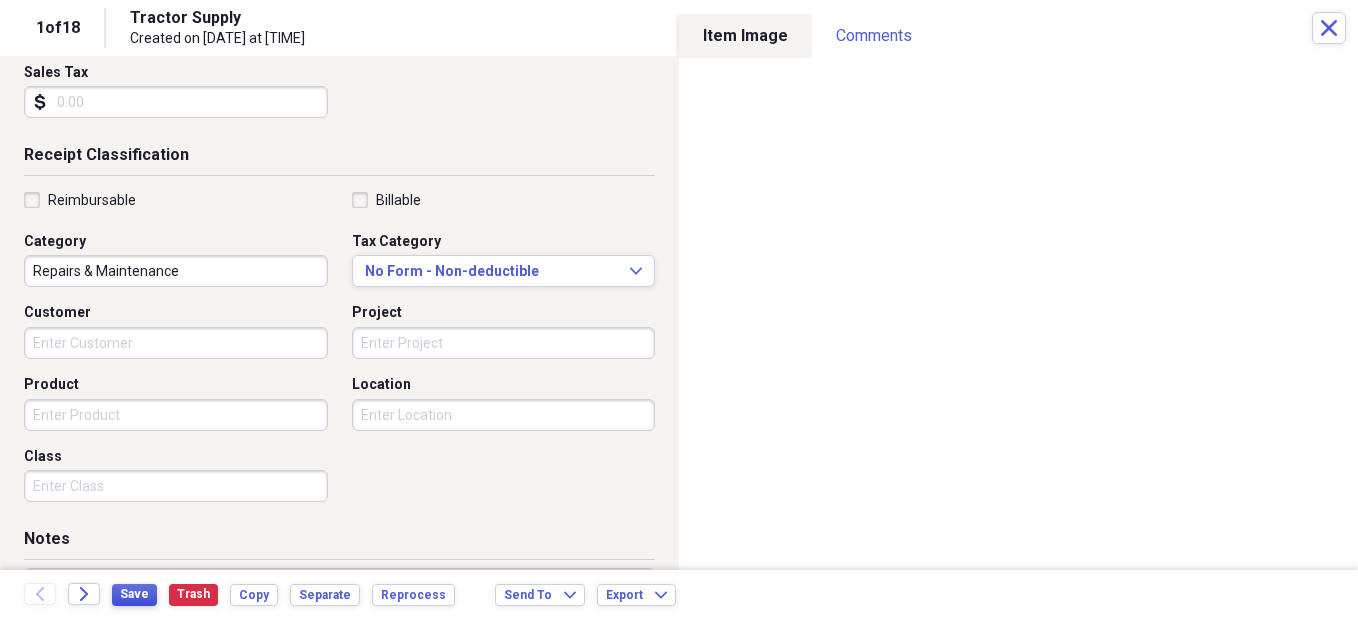 click on "Save" at bounding box center (134, 594) 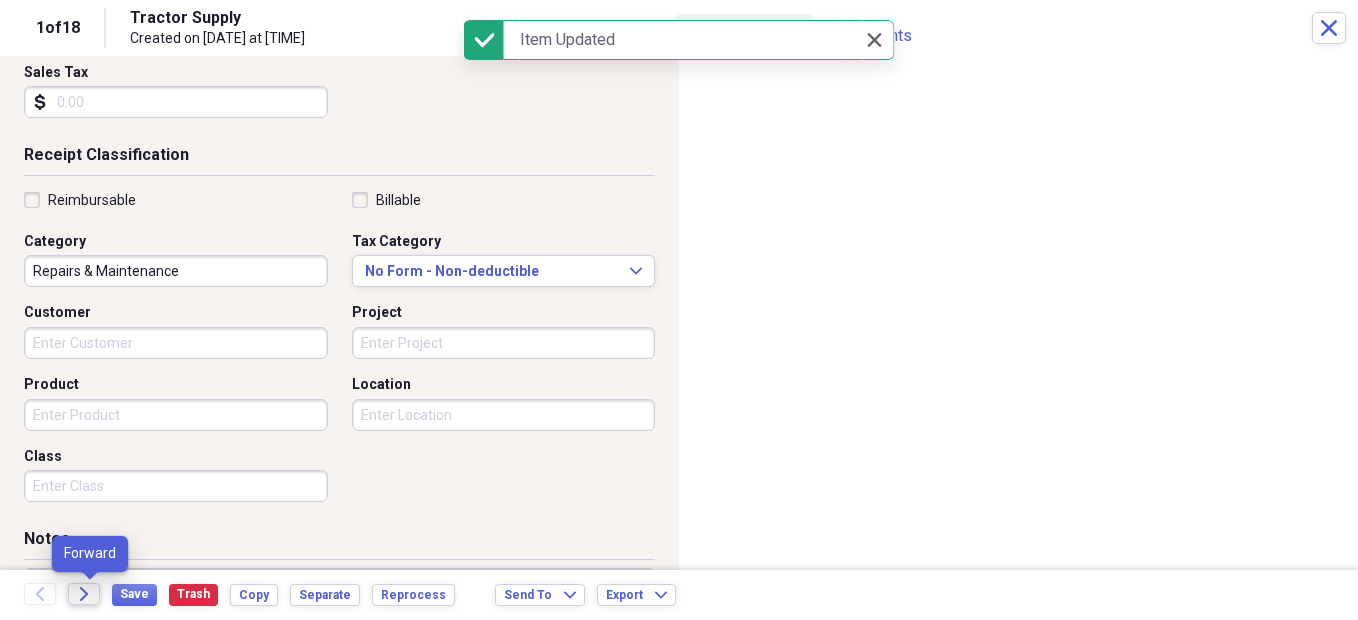click 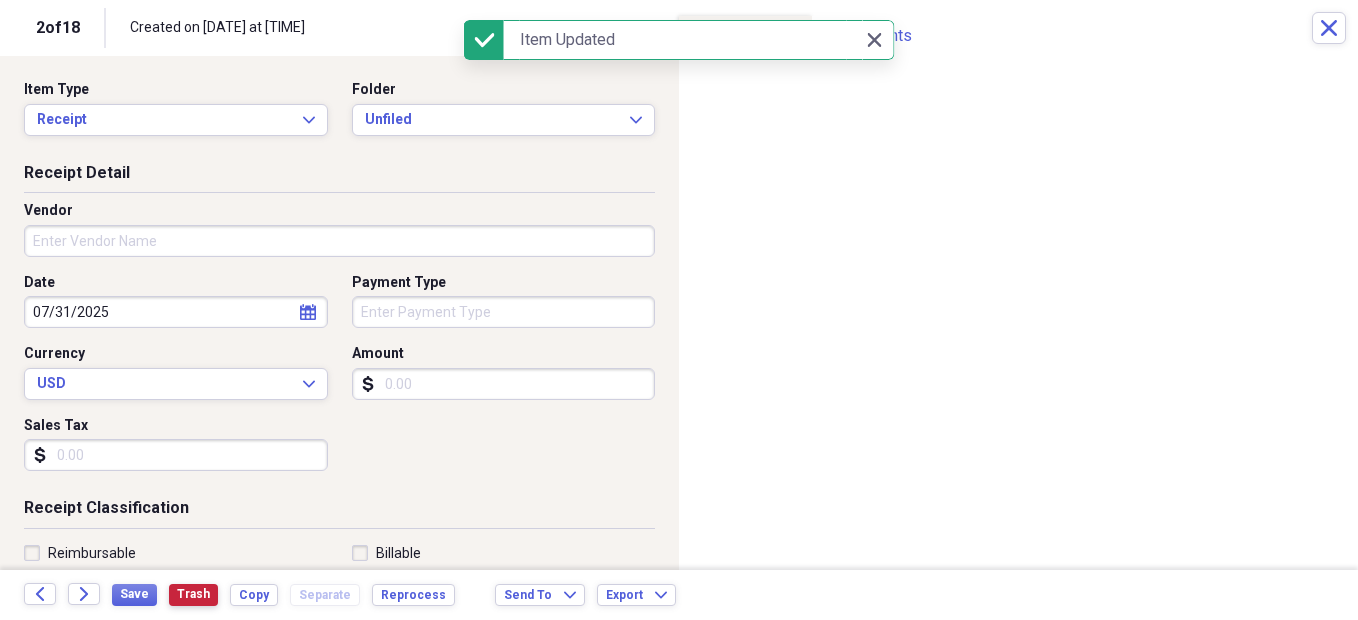 click on "Trash" at bounding box center (193, 594) 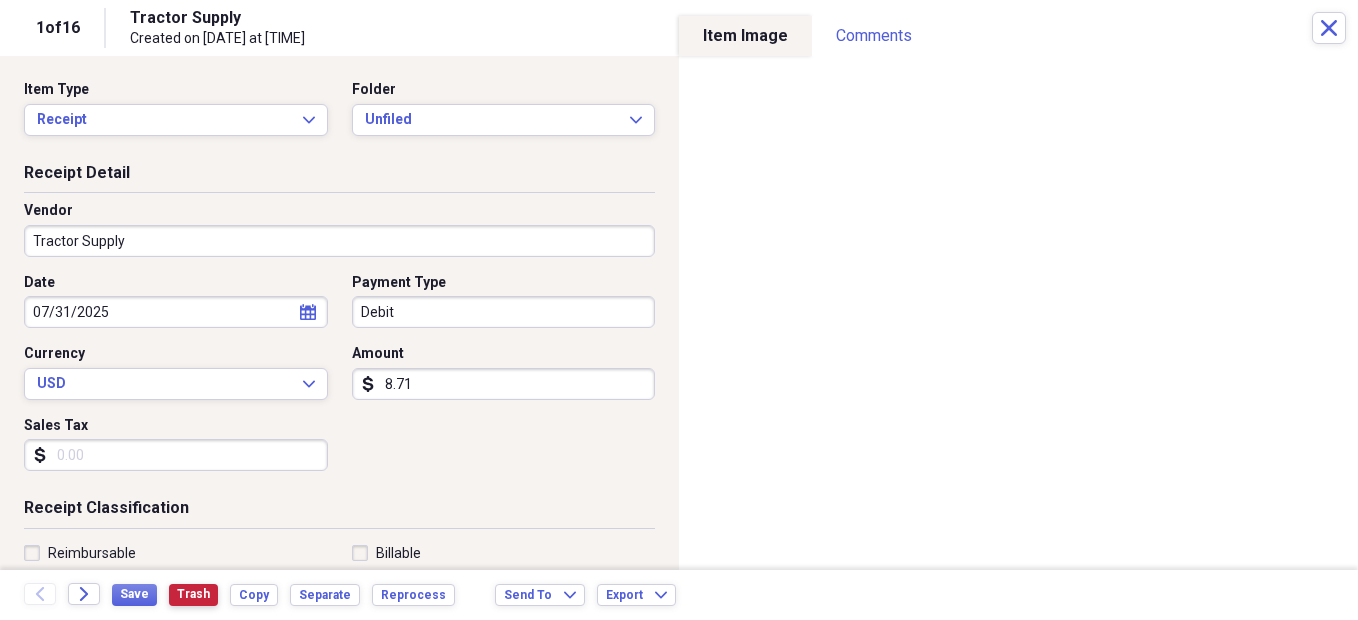 click on "Trash" at bounding box center (193, 594) 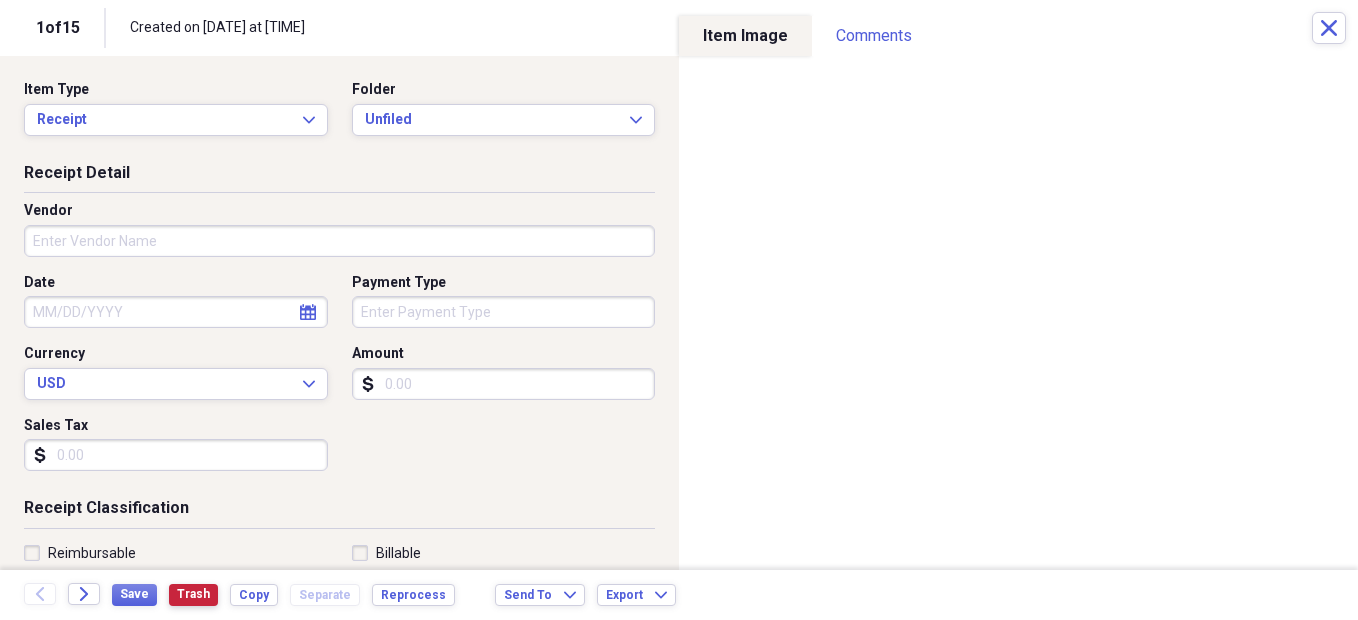 click on "Trash" at bounding box center (193, 594) 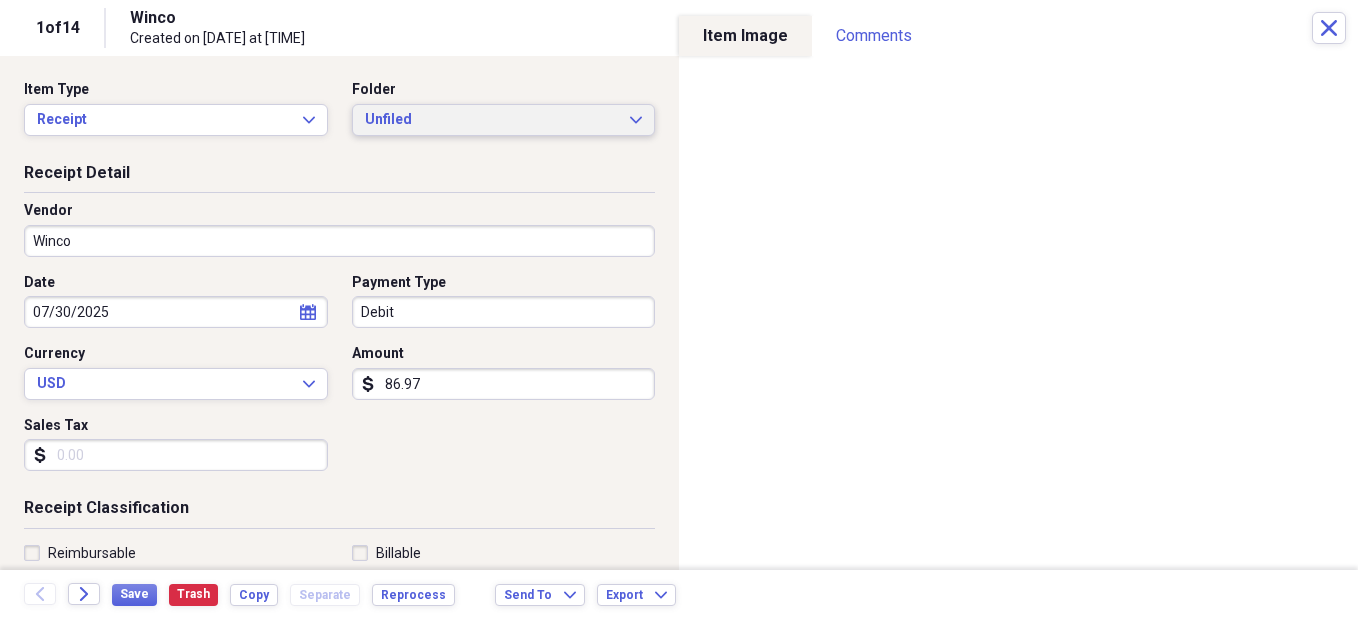 click on "Expand" 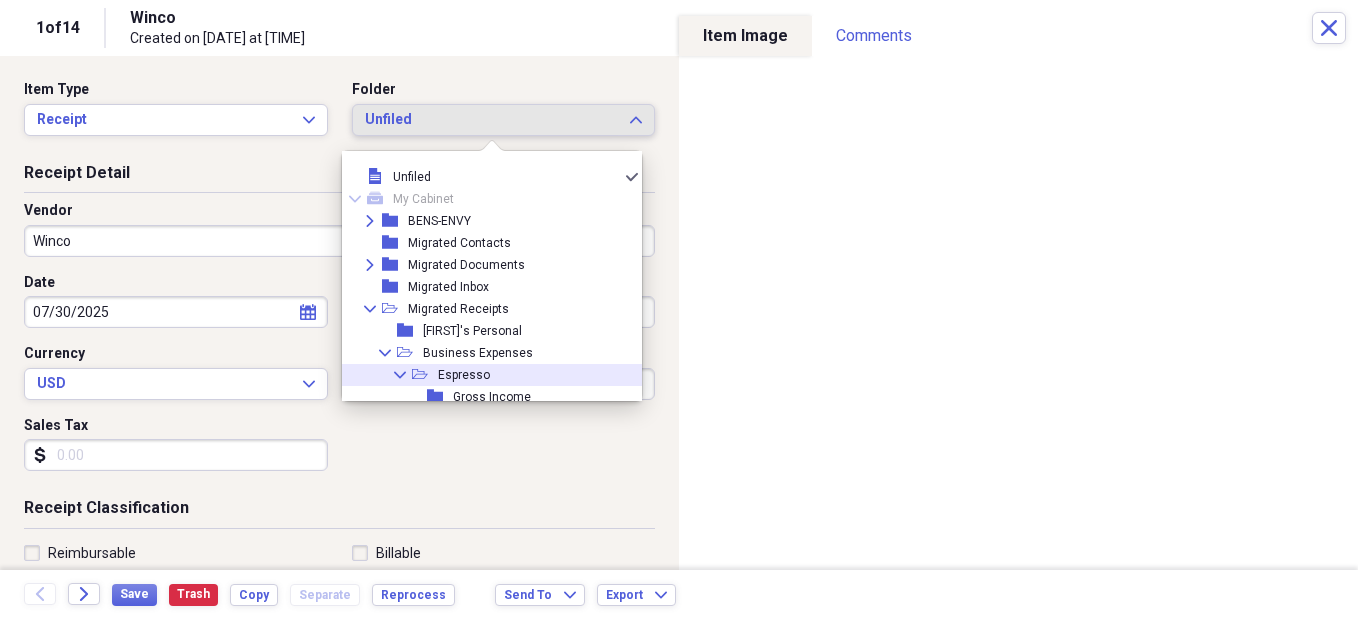 click on "Espresso" at bounding box center (464, 375) 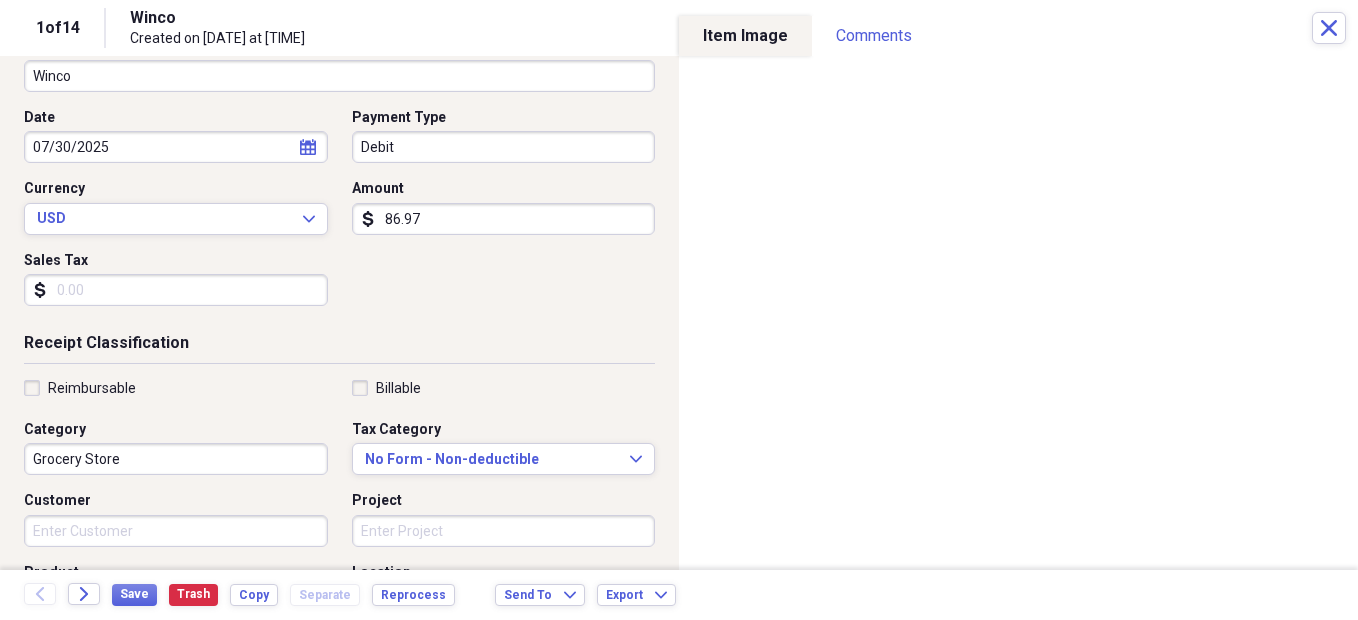 scroll, scrollTop: 167, scrollLeft: 0, axis: vertical 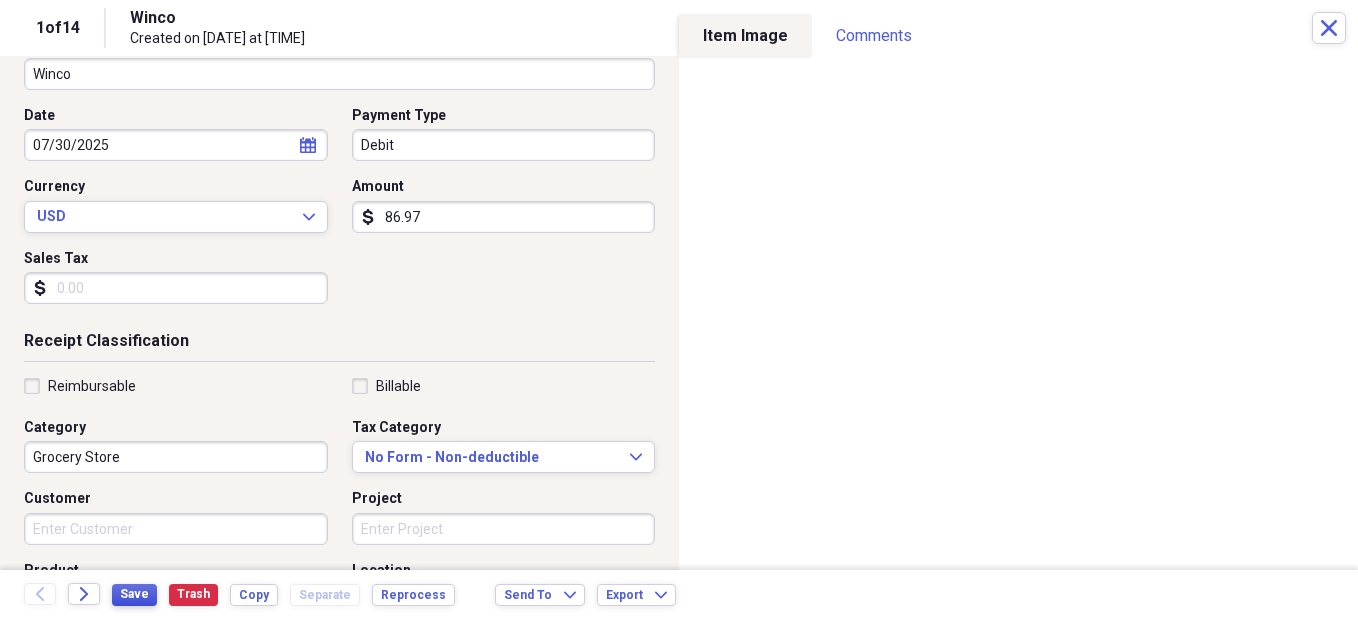 click on "Save" at bounding box center (134, 594) 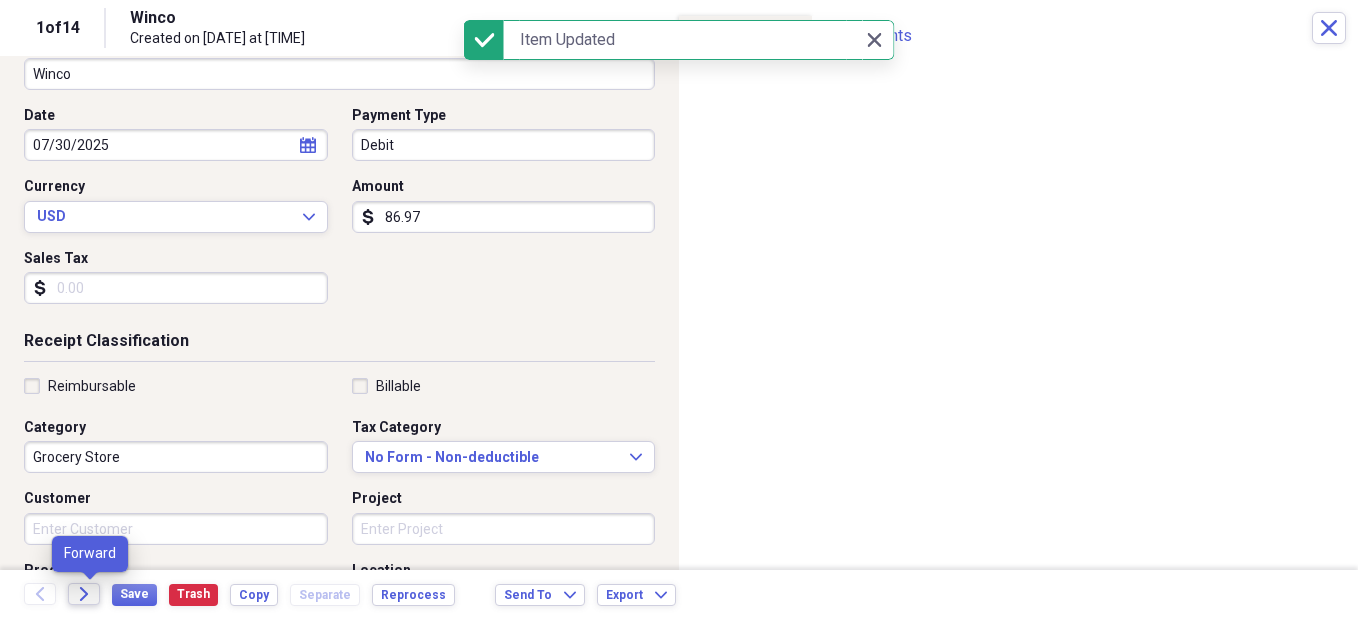 click on "Forward" 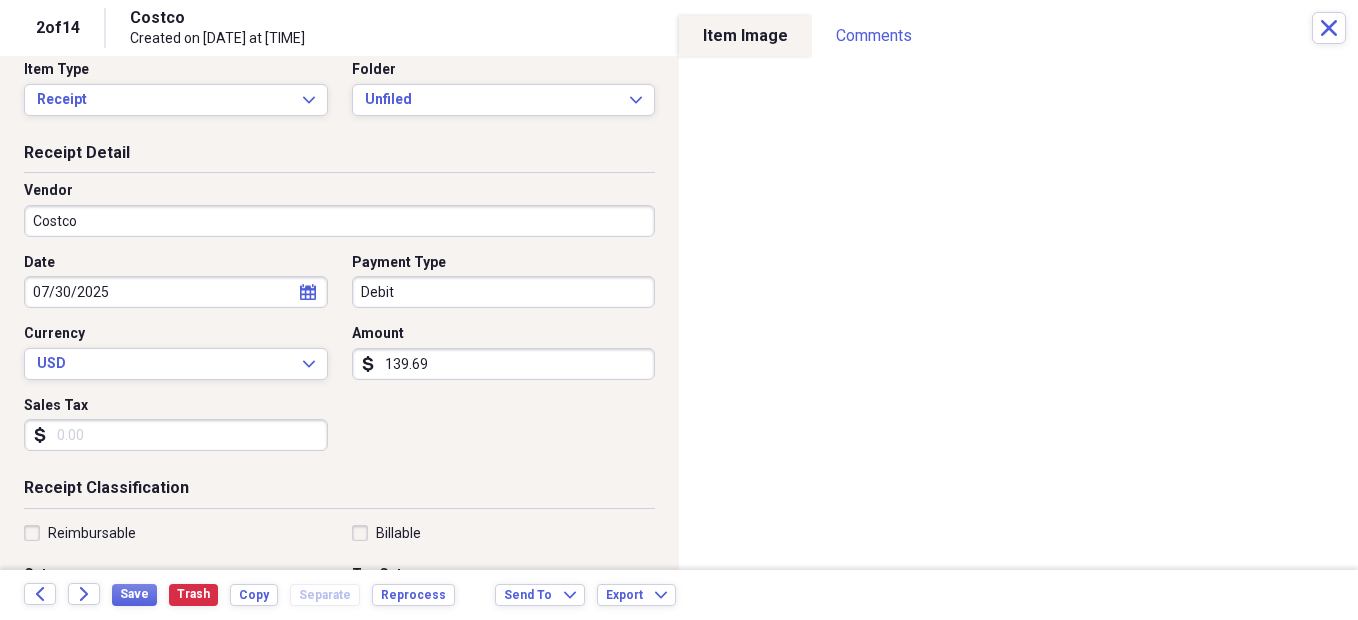 scroll, scrollTop: 11, scrollLeft: 0, axis: vertical 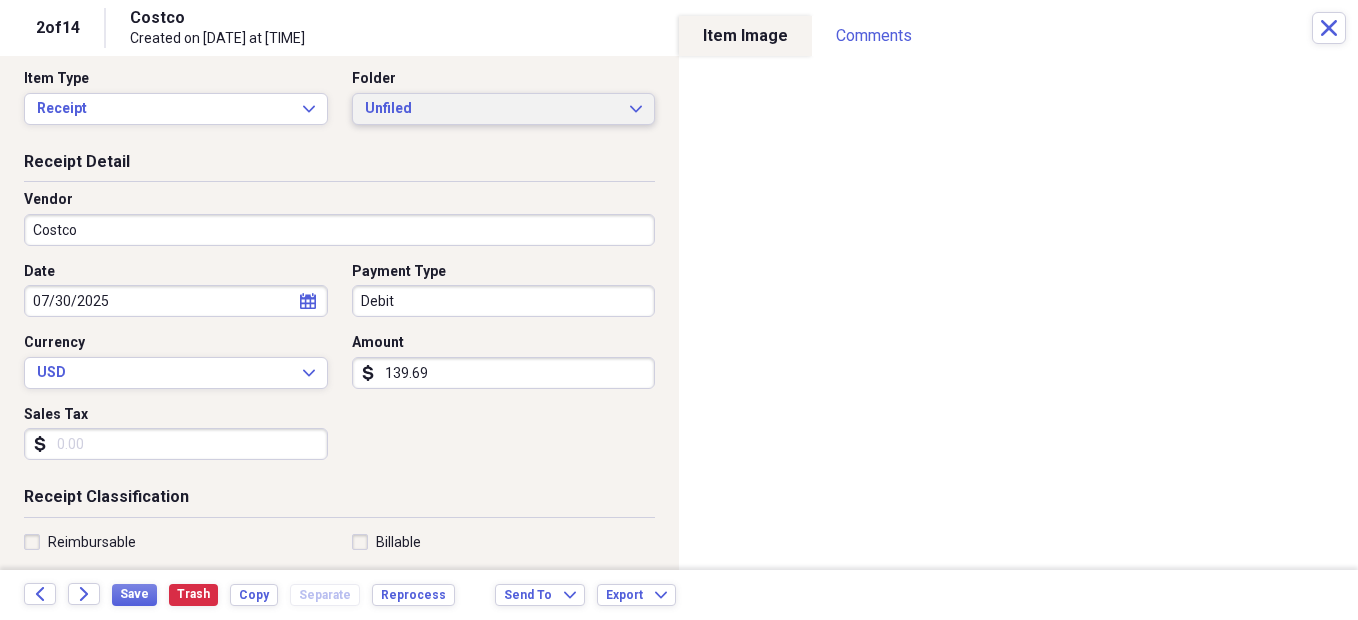 click on "Unfiled Expand" at bounding box center (504, 109) 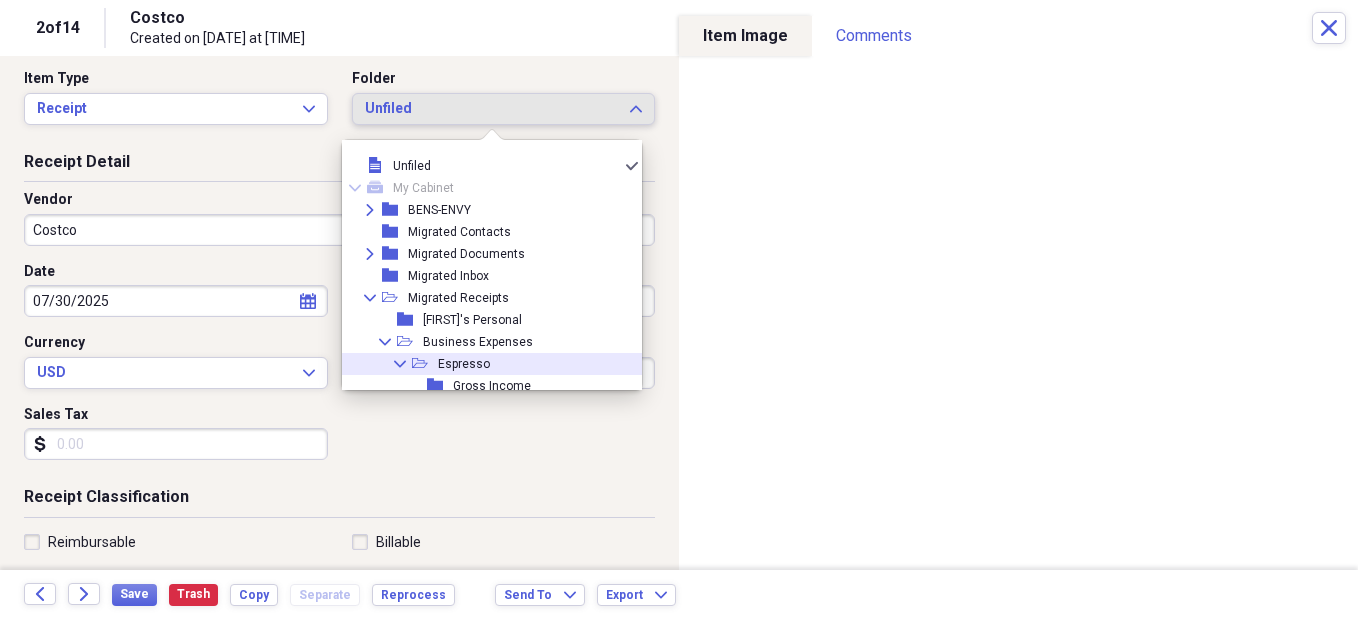 click on "Espresso" at bounding box center [464, 364] 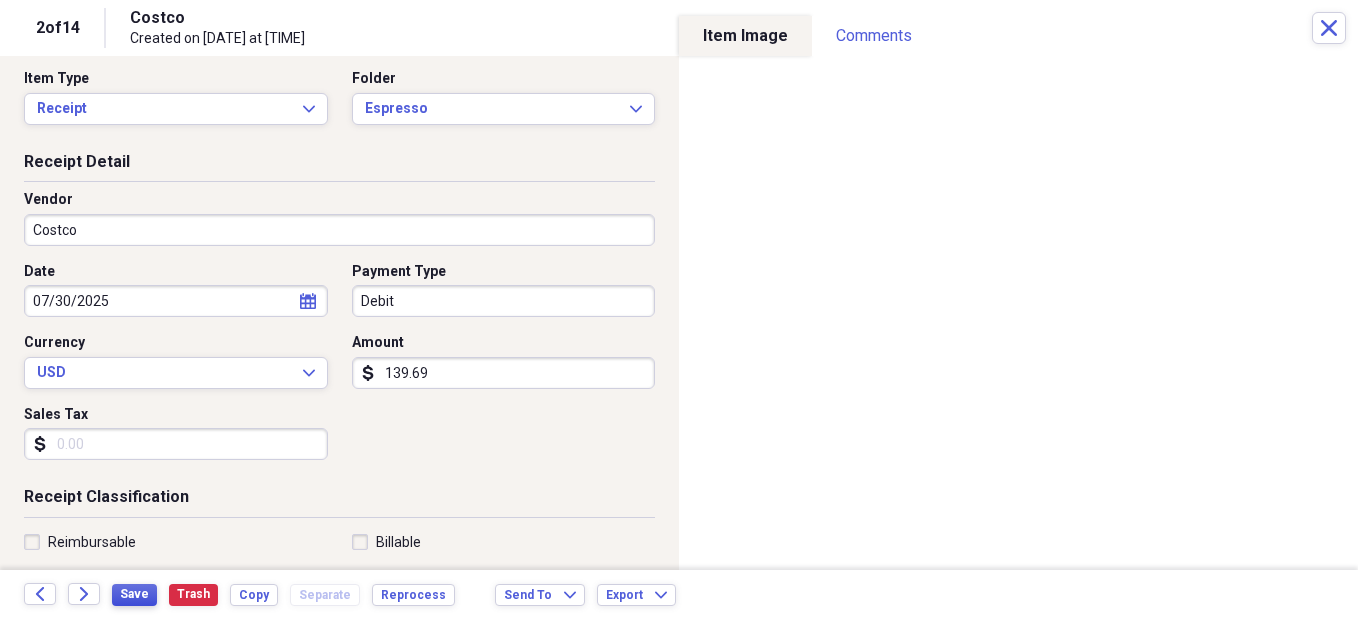 click on "Save" at bounding box center (134, 594) 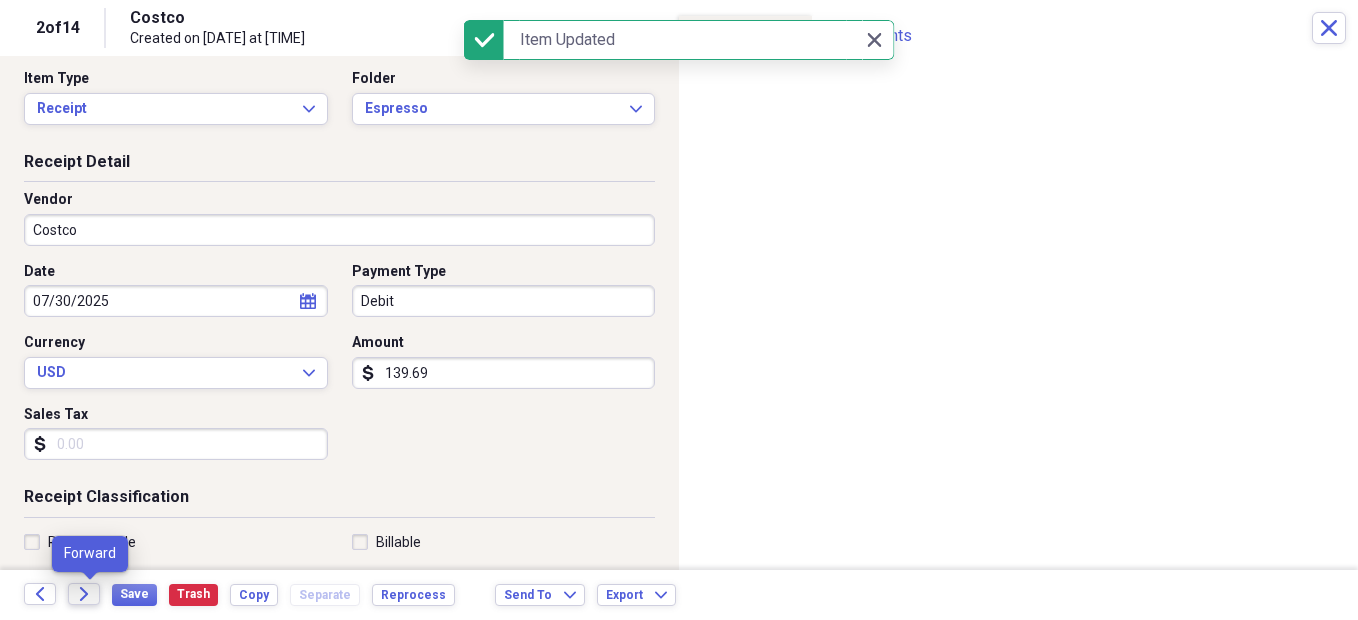 click on "Forward" 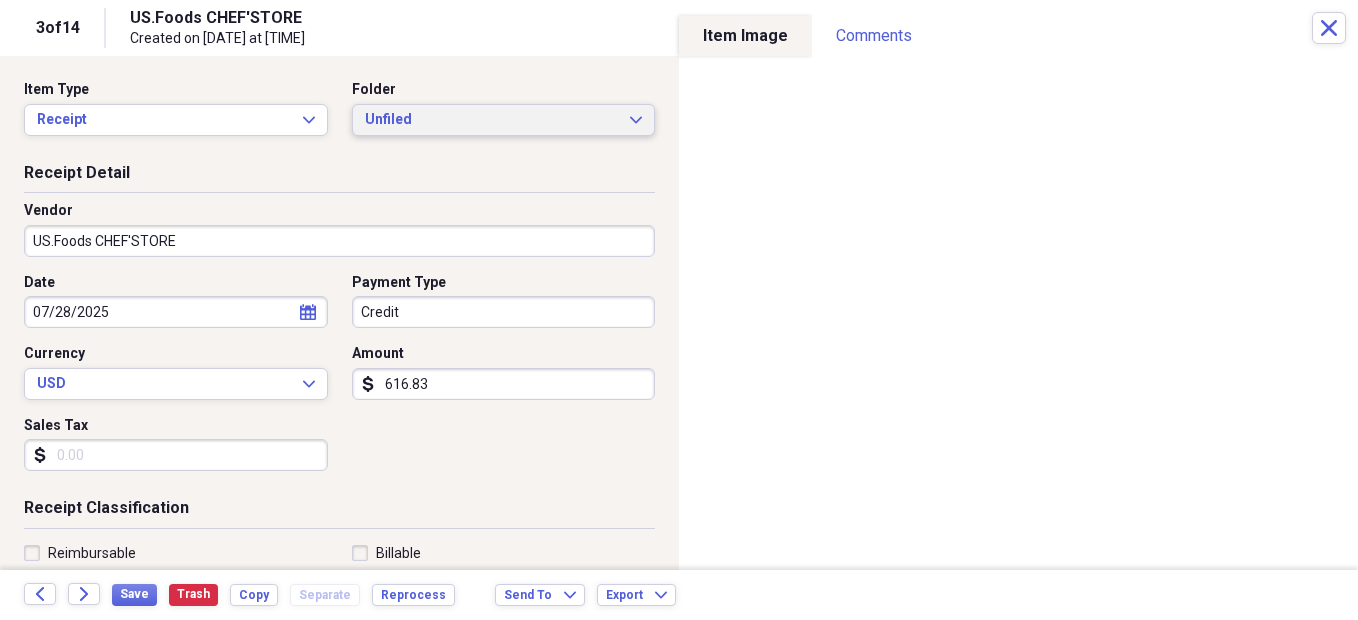 click on "Unfiled Expand" at bounding box center [504, 120] 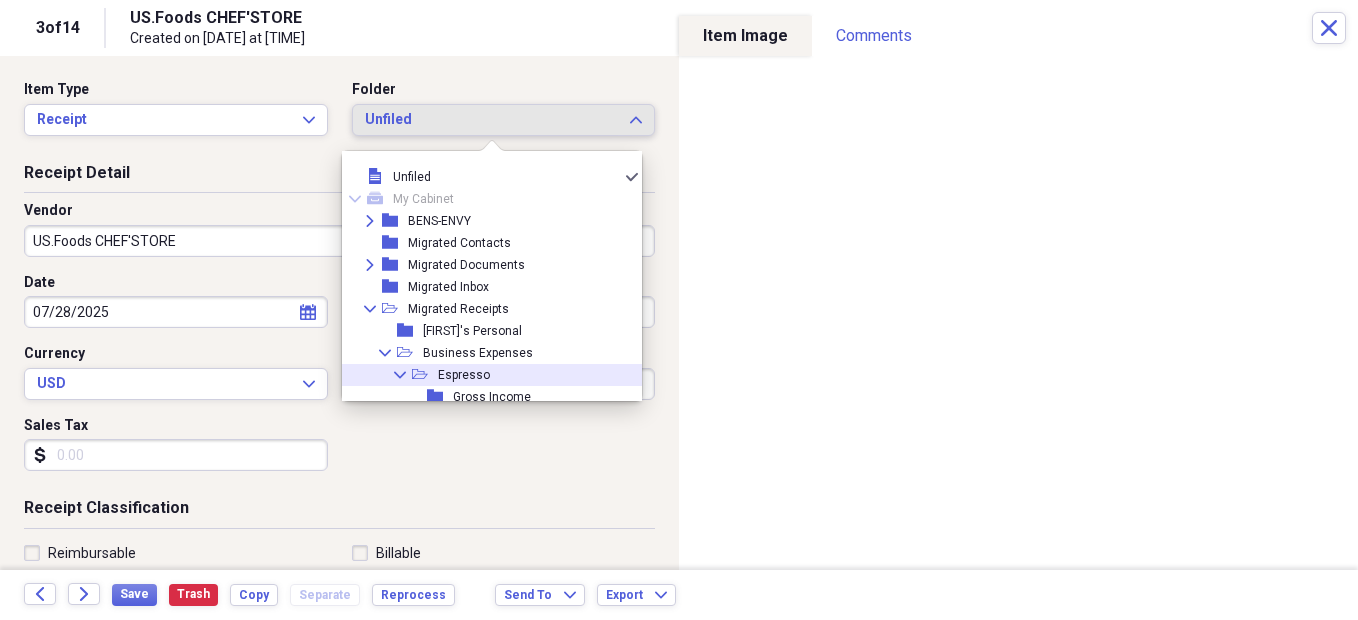 click on "Espresso" at bounding box center [464, 375] 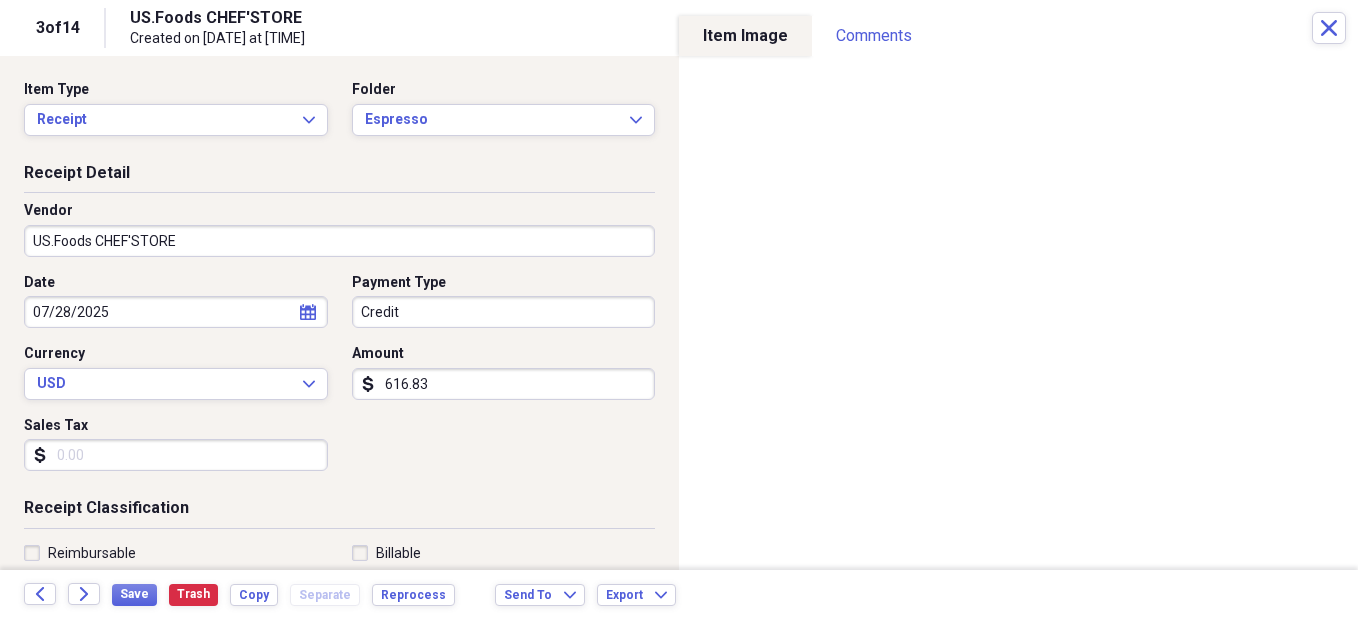 click on "calendar Calendar" at bounding box center [308, 312] 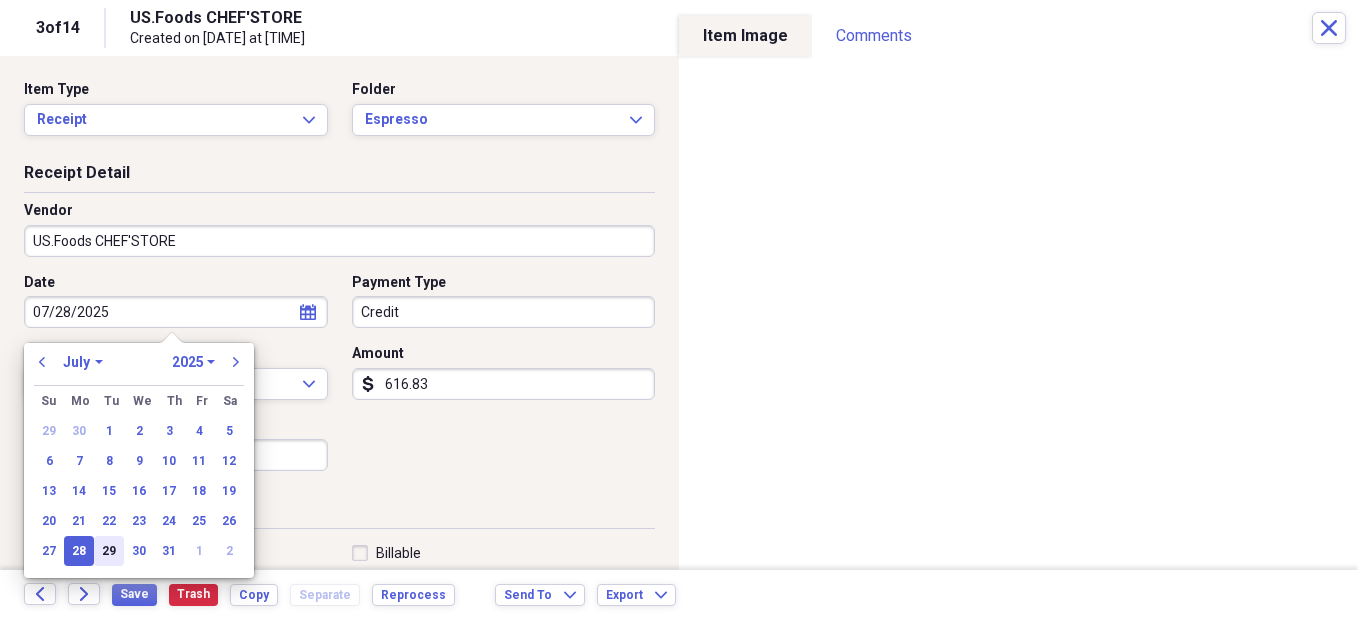 click on "29" at bounding box center [109, 551] 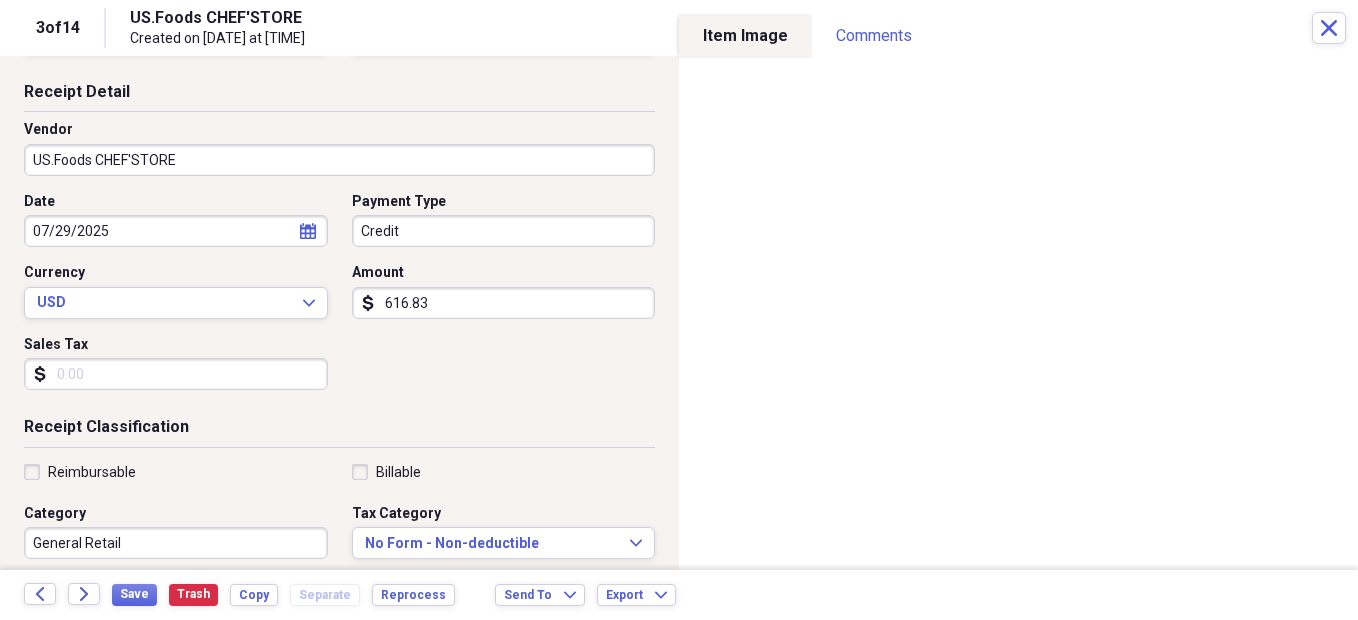 scroll, scrollTop: 145, scrollLeft: 0, axis: vertical 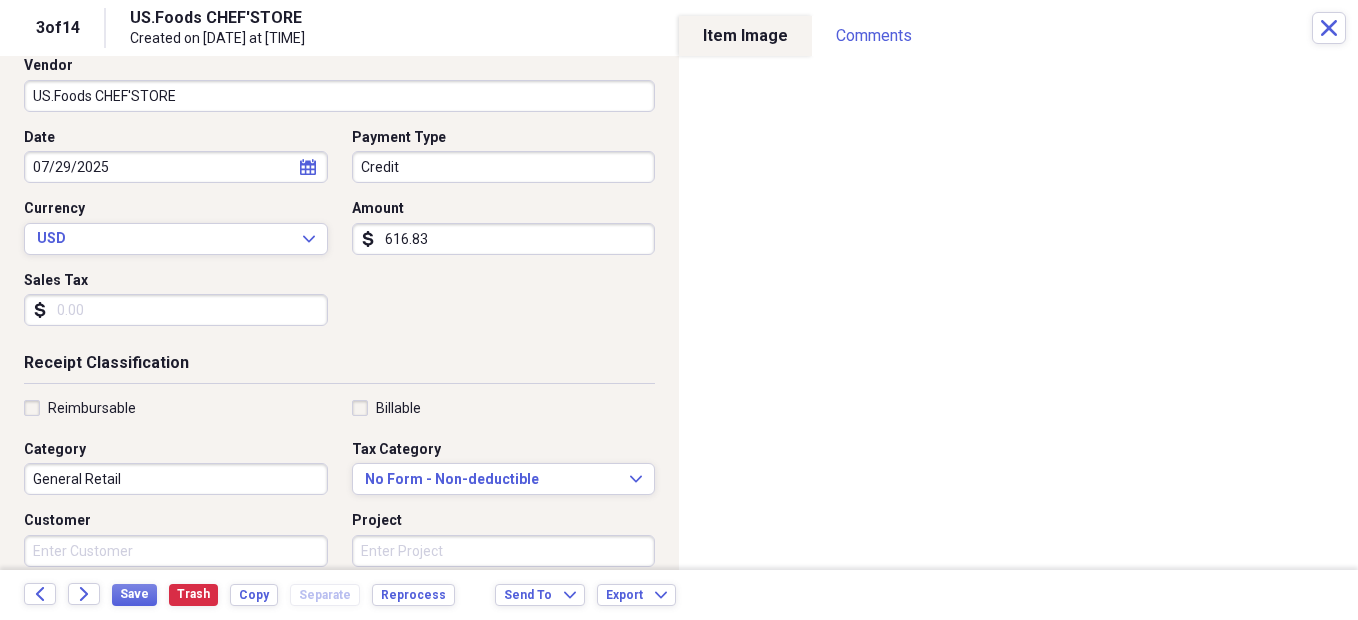 click on "General Retail" at bounding box center [176, 479] 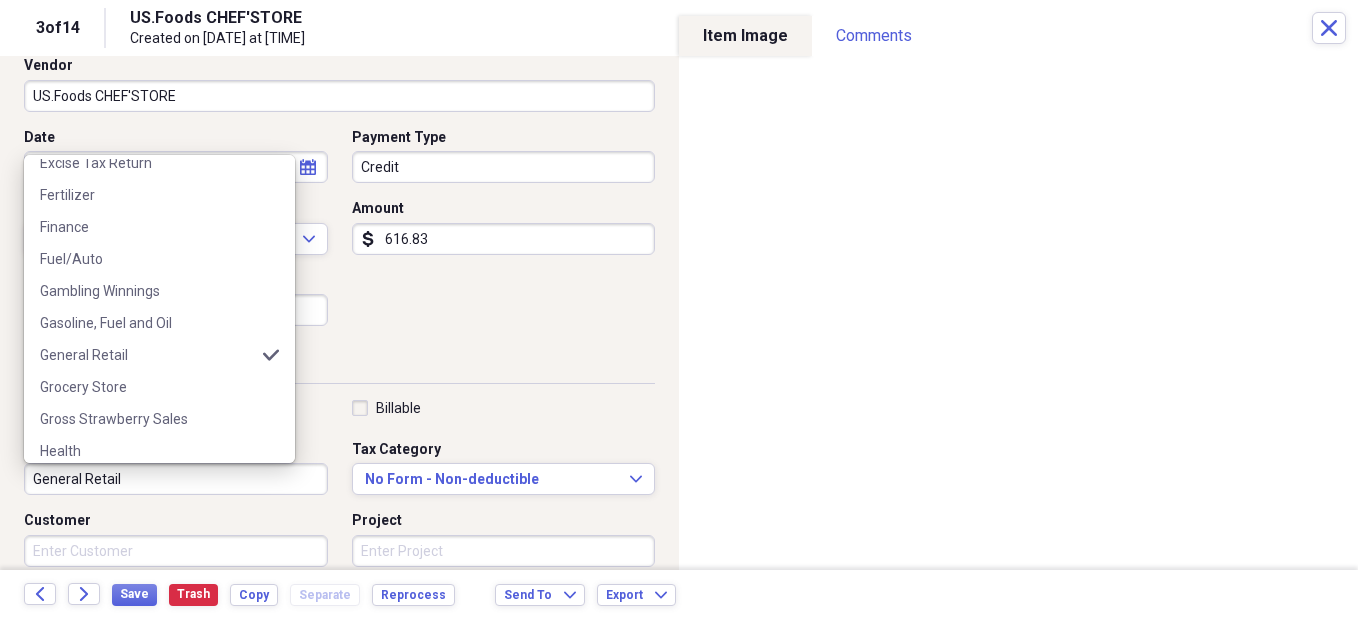 scroll, scrollTop: 593, scrollLeft: 0, axis: vertical 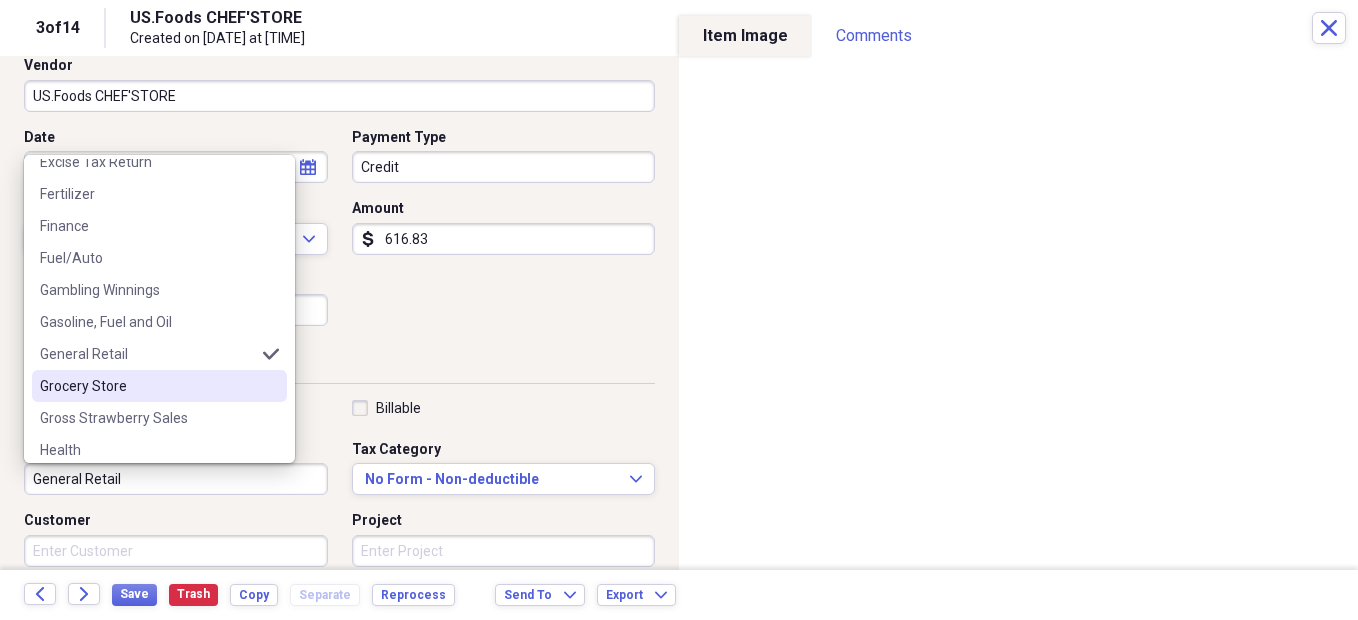 click on "Grocery Store" at bounding box center [147, 386] 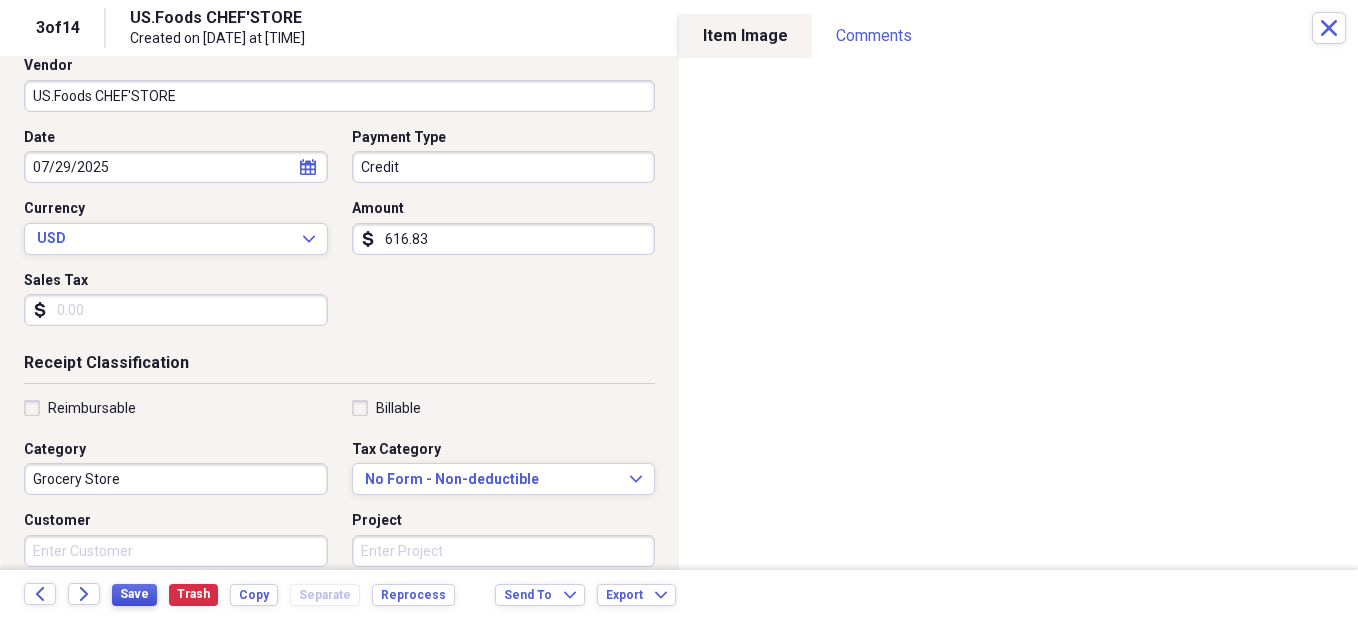 click on "Save" at bounding box center (134, 594) 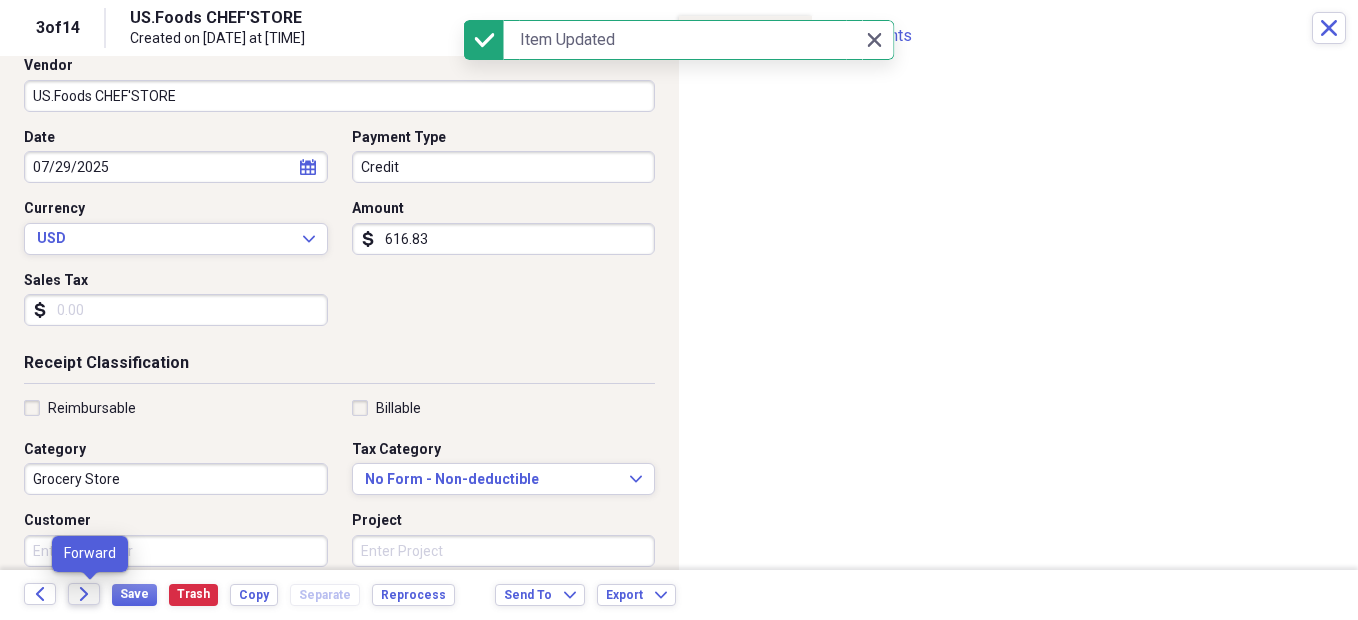 click on "Forward" at bounding box center [84, 594] 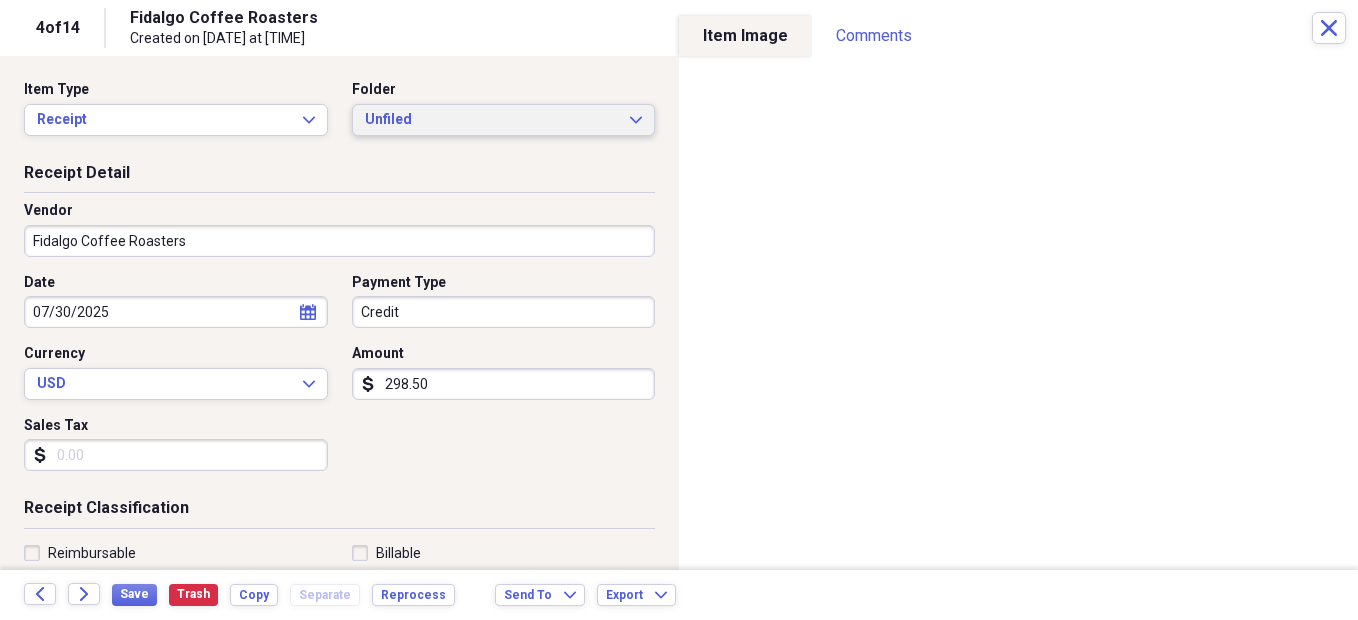 click on "Expand" 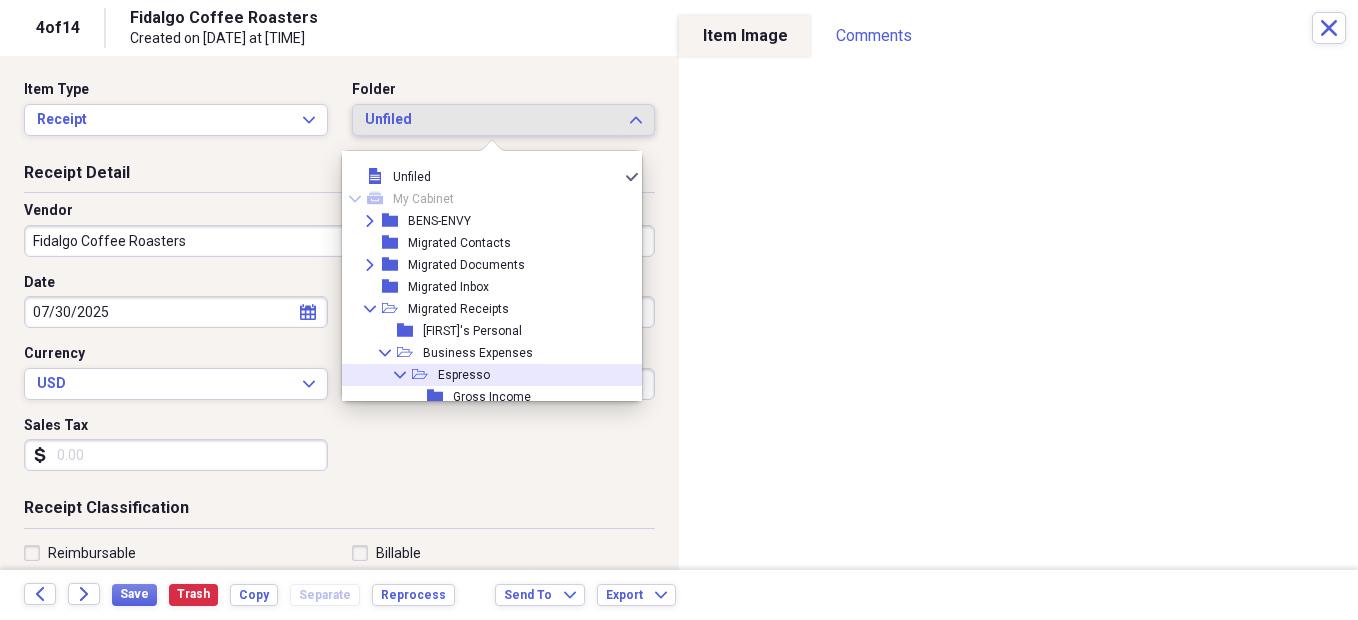 click on "Espresso" at bounding box center [464, 375] 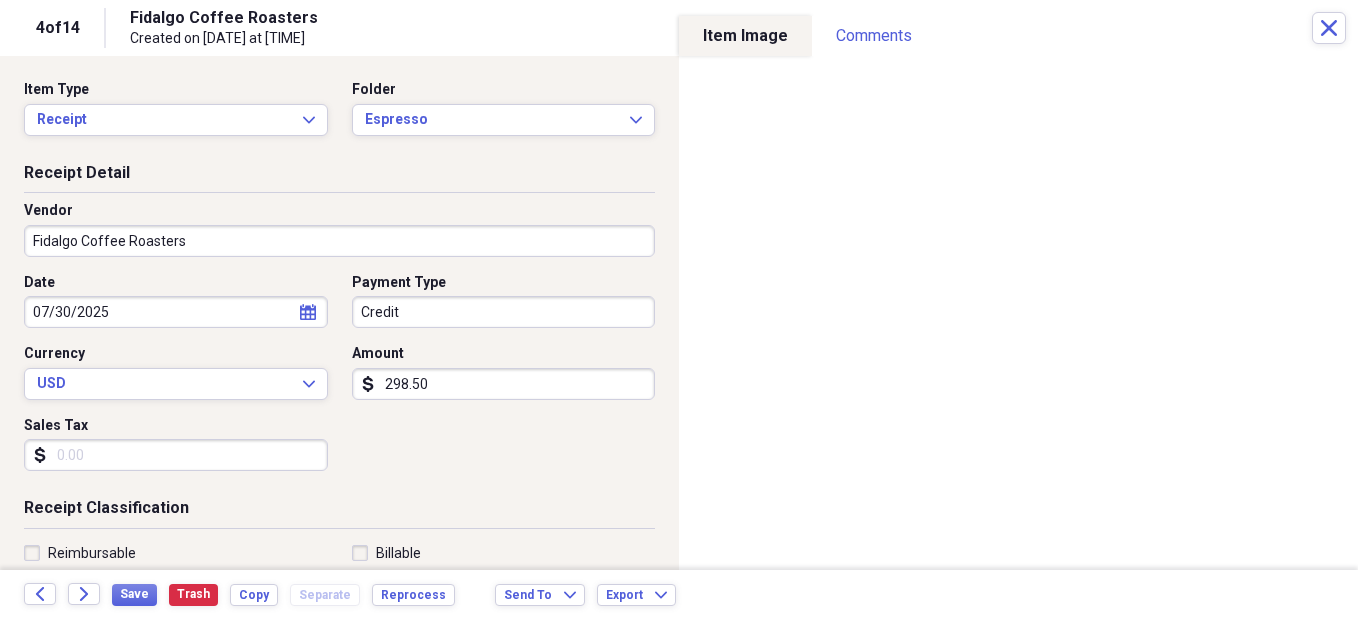 click on "Sales Tax dollar-sign" at bounding box center [182, 444] 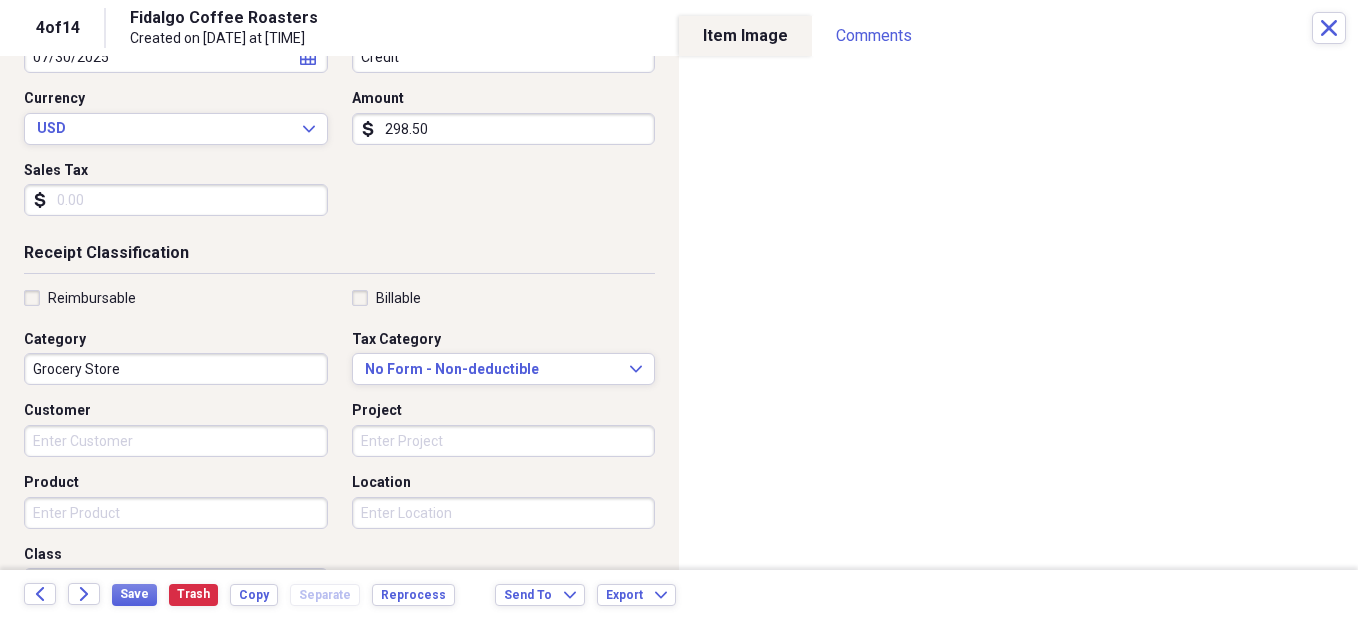 scroll, scrollTop: 256, scrollLeft: 0, axis: vertical 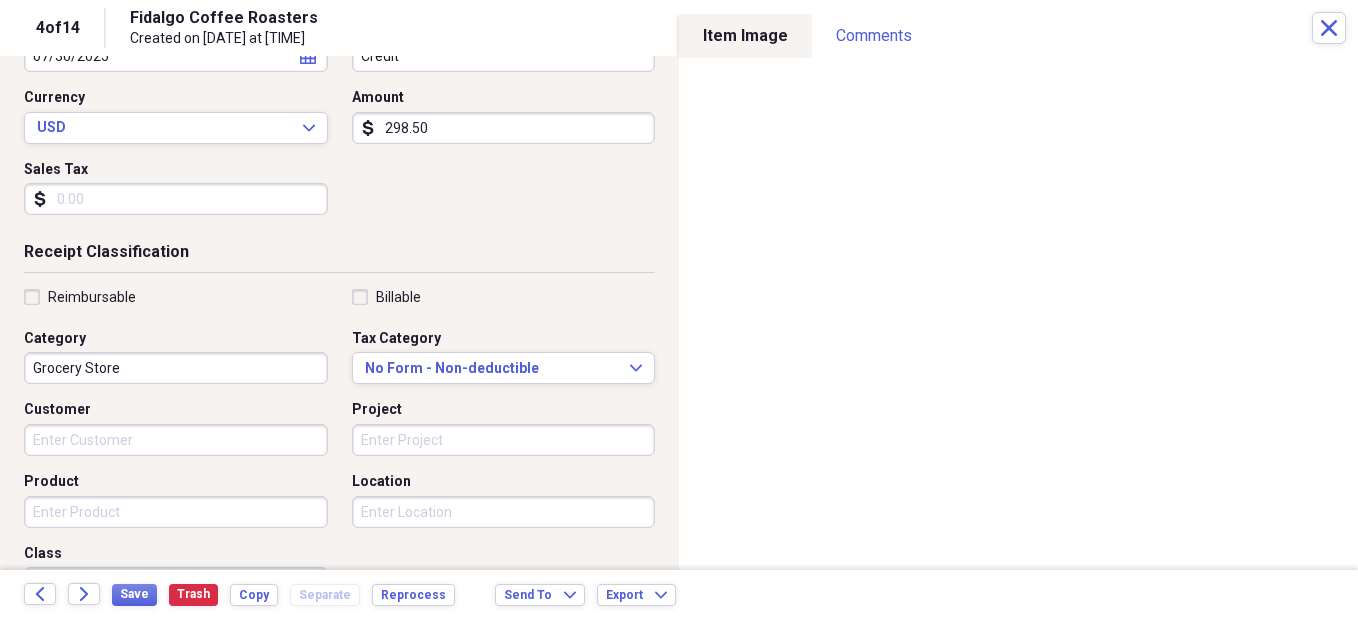 drag, startPoint x: 241, startPoint y: 485, endPoint x: 214, endPoint y: 493, distance: 28.160255 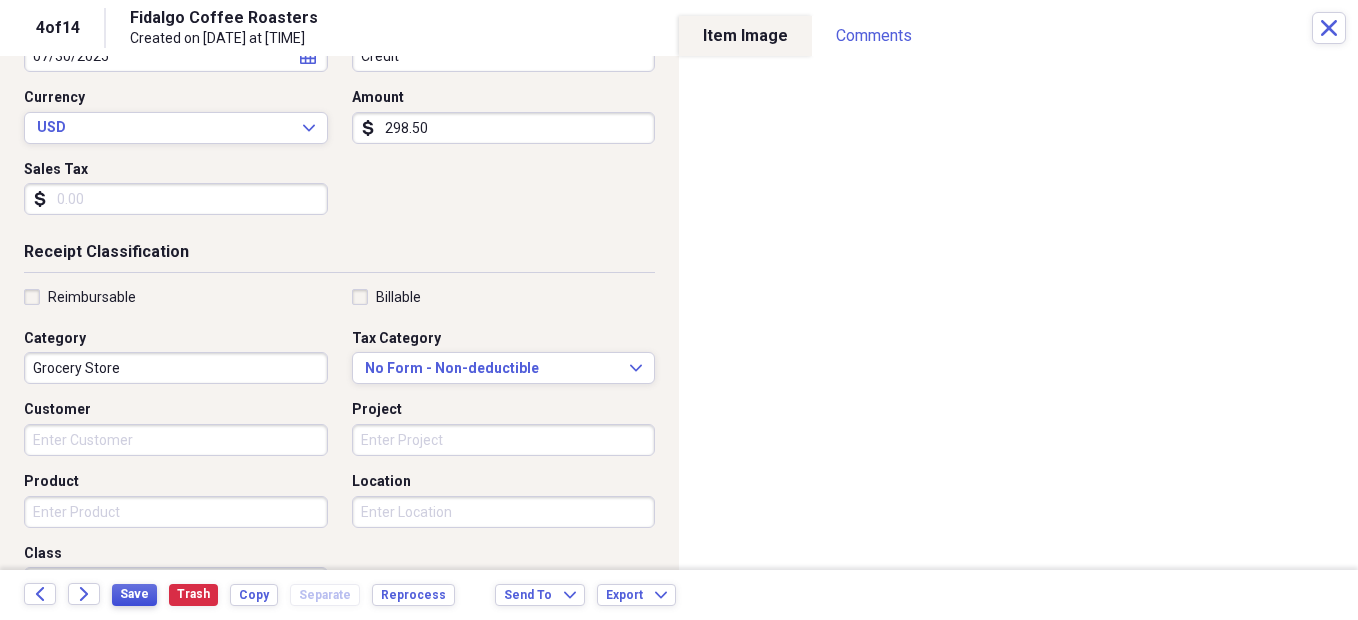 click on "Save" at bounding box center (134, 594) 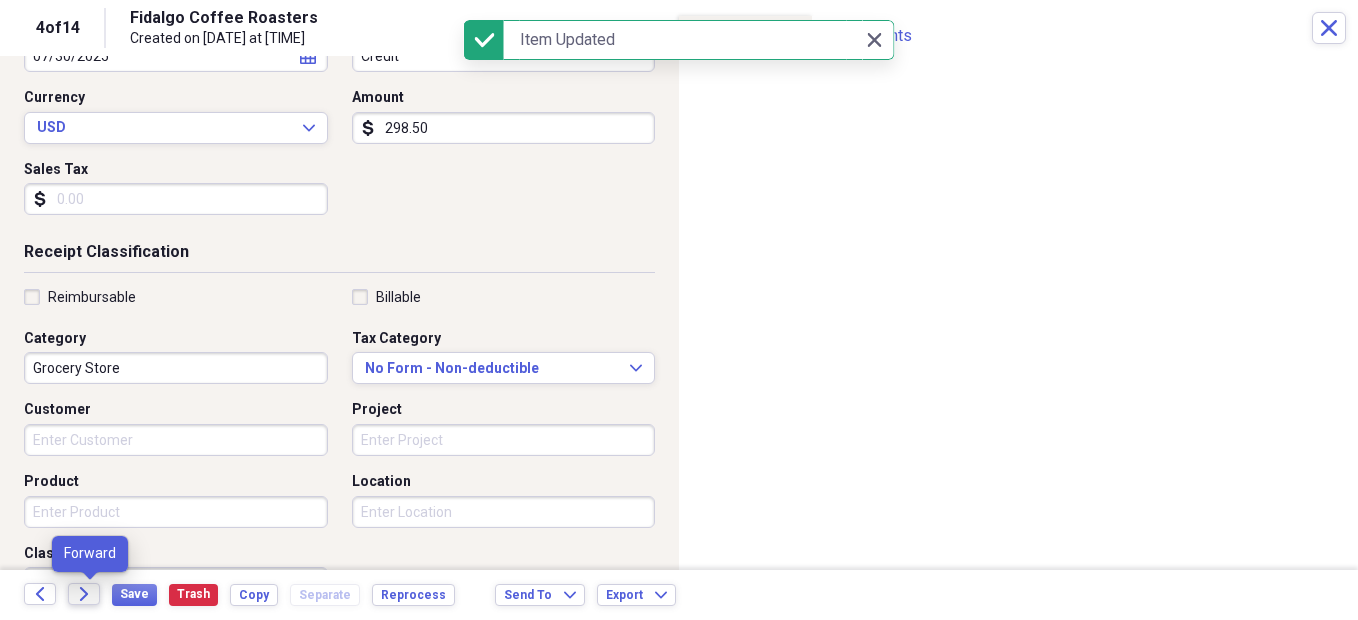 click 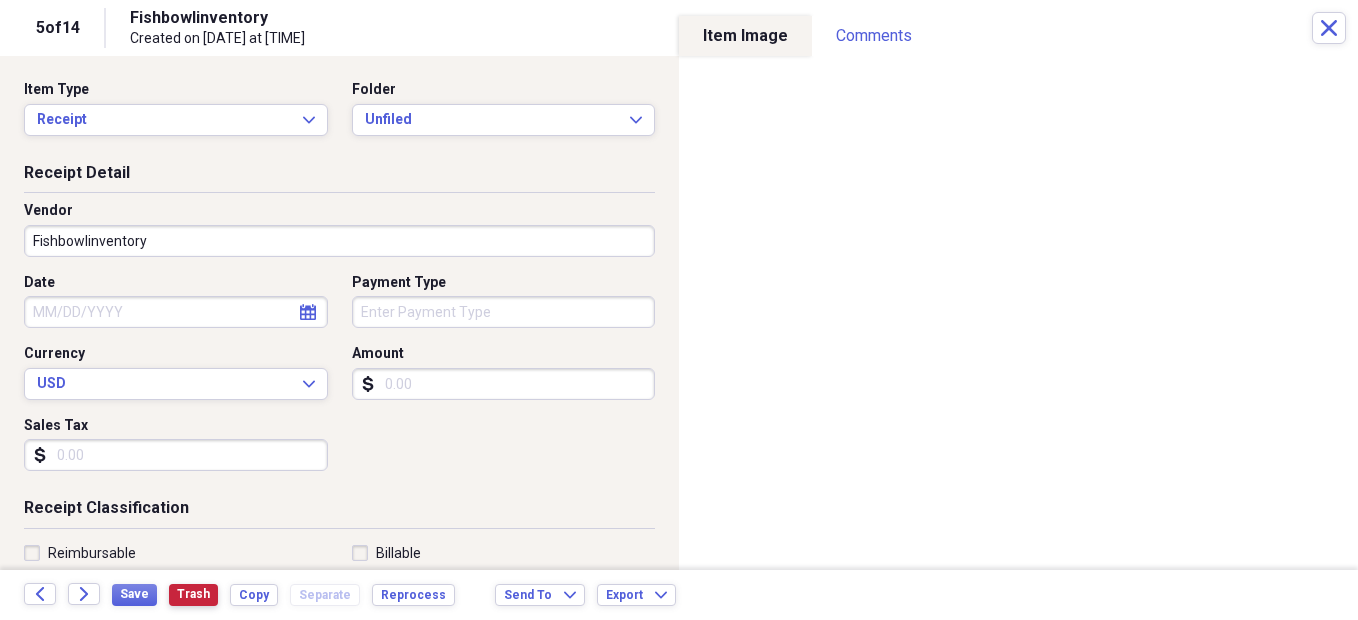 click on "Trash" at bounding box center [193, 594] 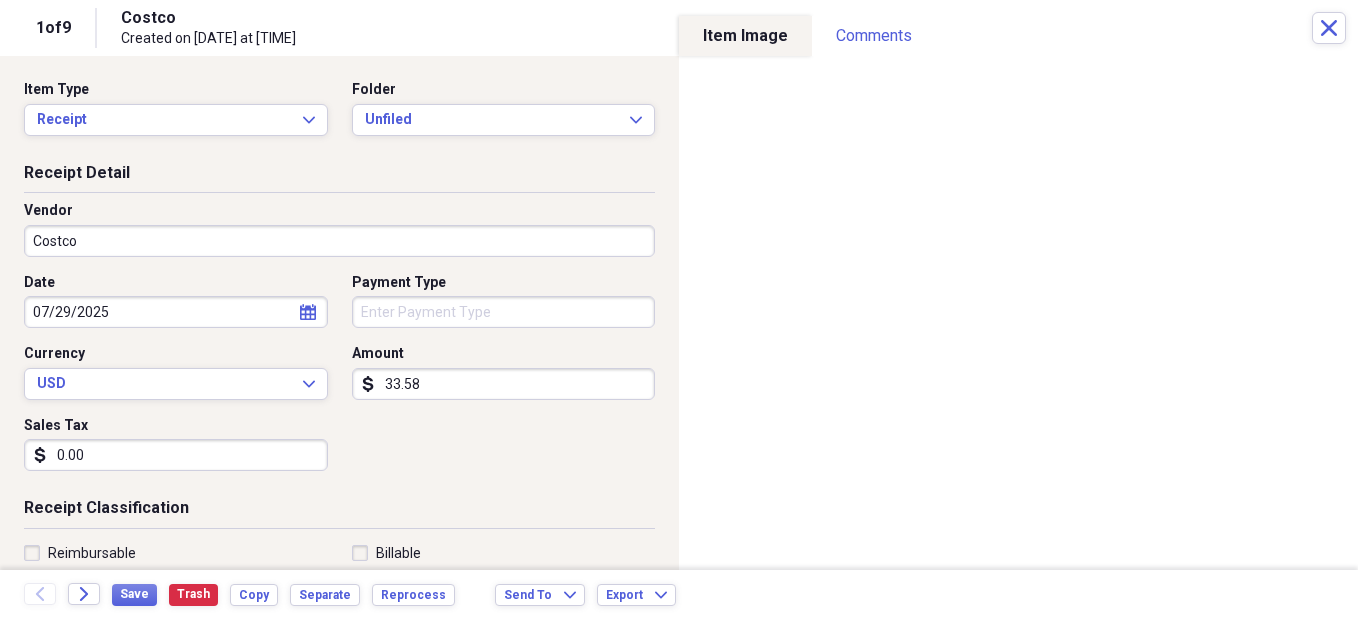 click on "33.58" at bounding box center [504, 384] 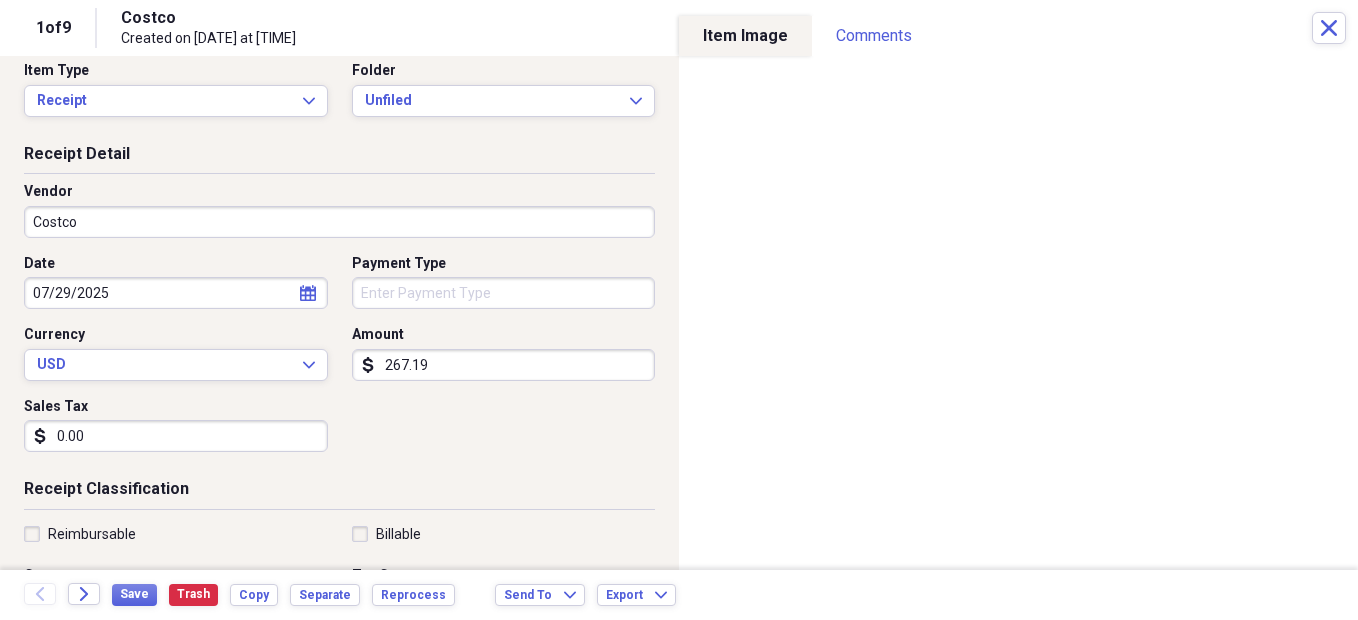 scroll, scrollTop: 0, scrollLeft: 0, axis: both 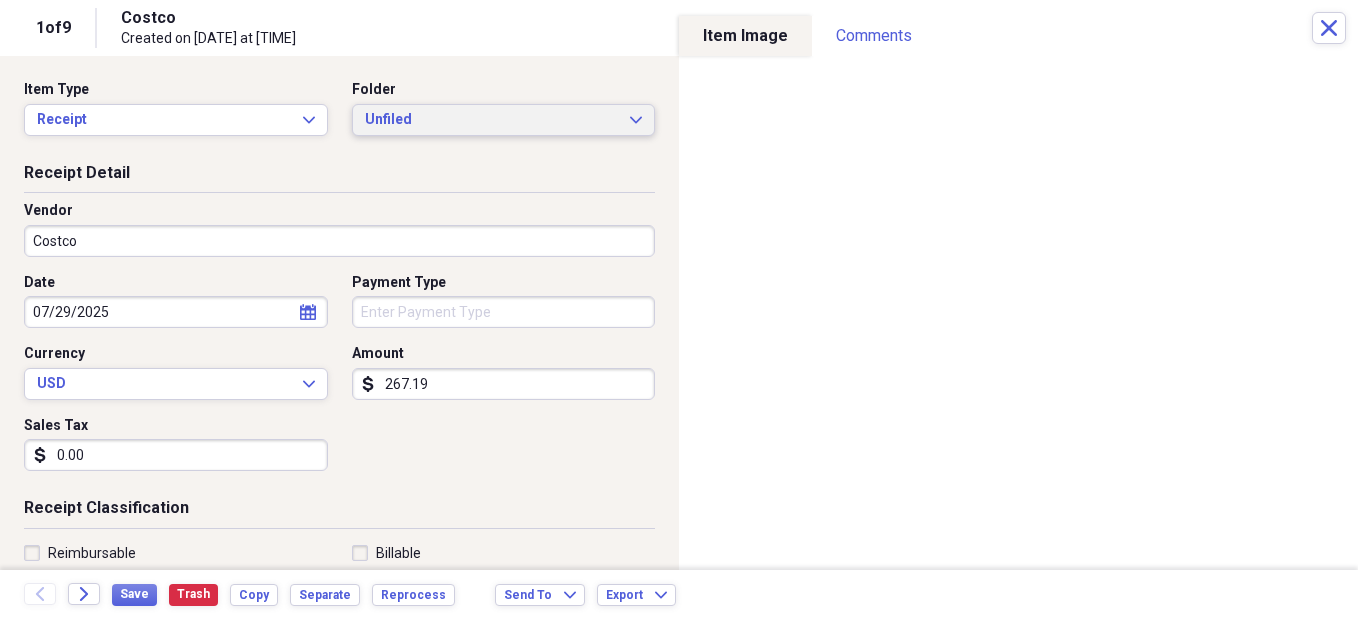 type on "267.19" 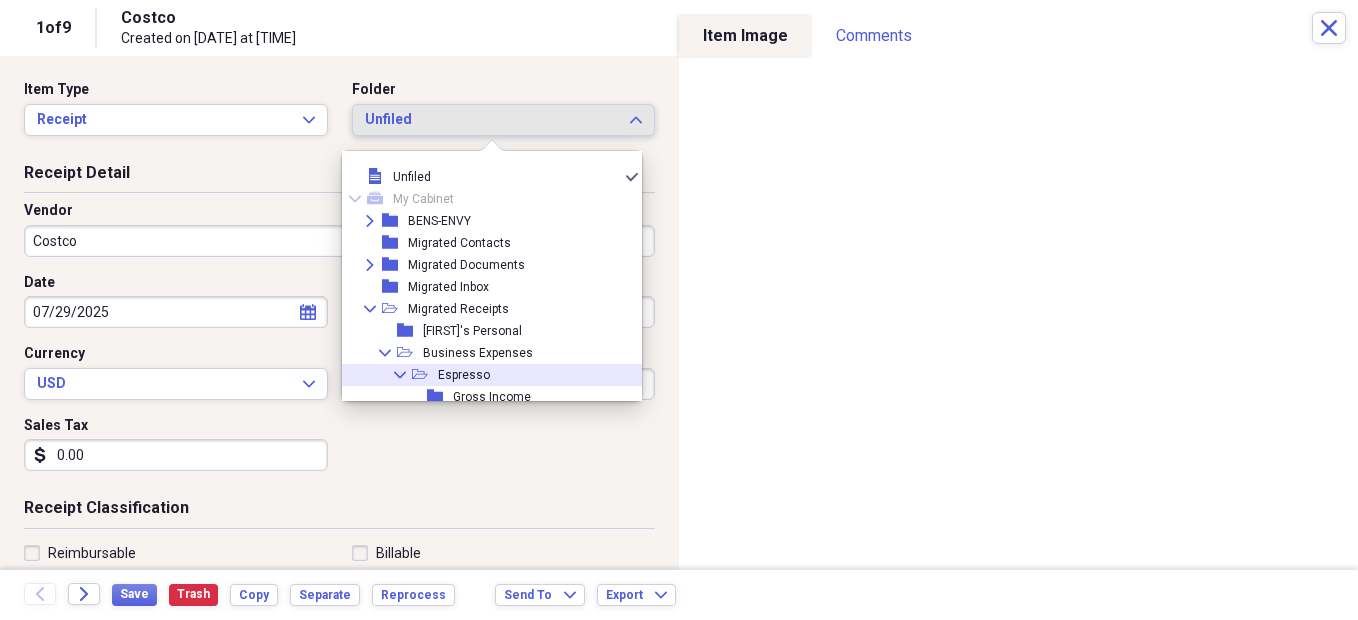 click on "Collapse open-folder Espresso" at bounding box center [484, 375] 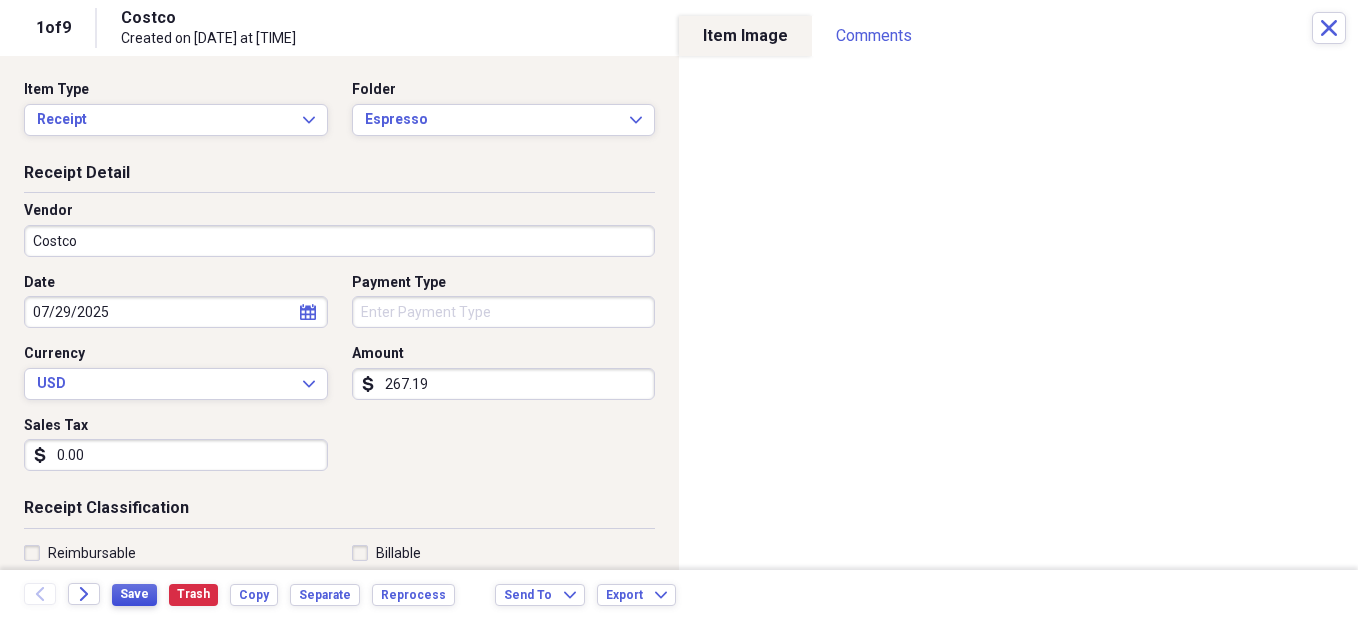 click on "Save" at bounding box center (134, 594) 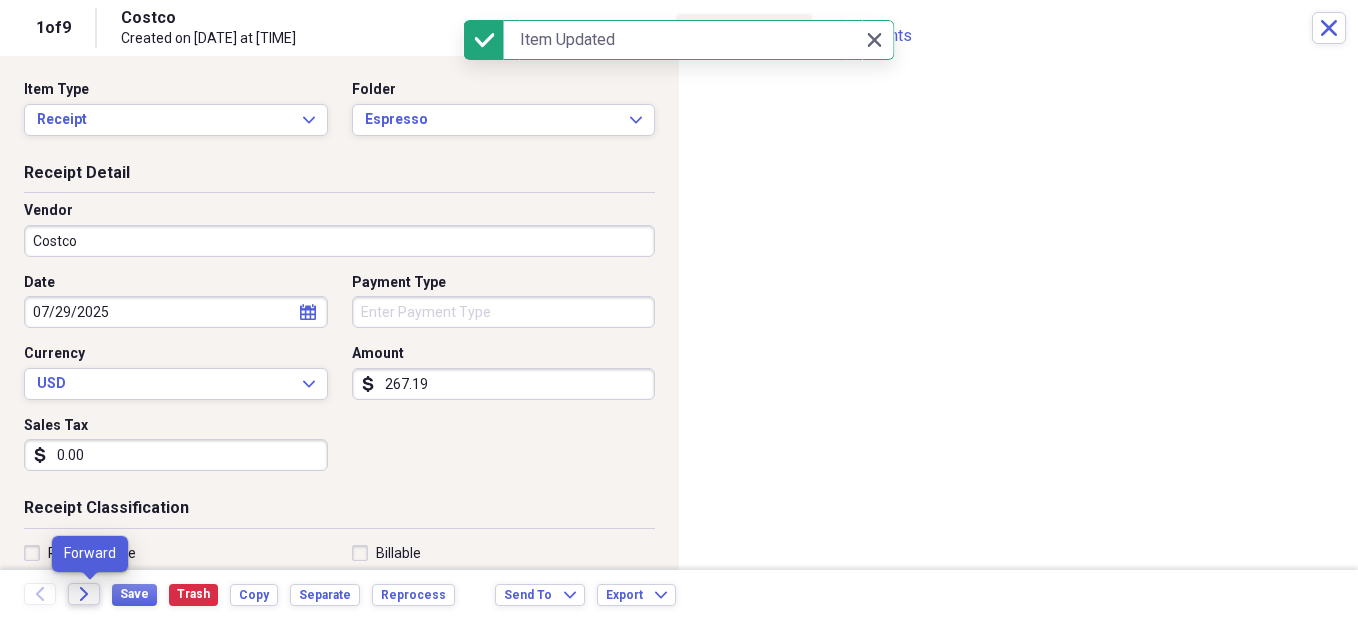 click on "Forward" 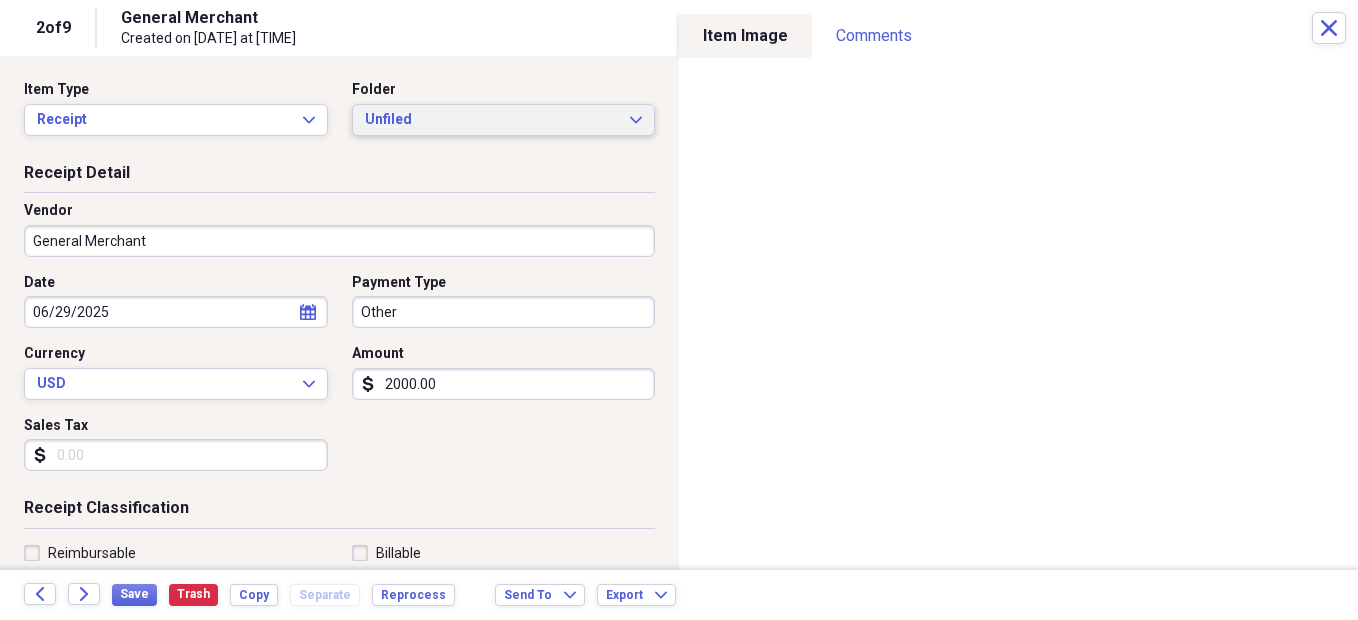 click on "Unfiled Expand" at bounding box center [504, 120] 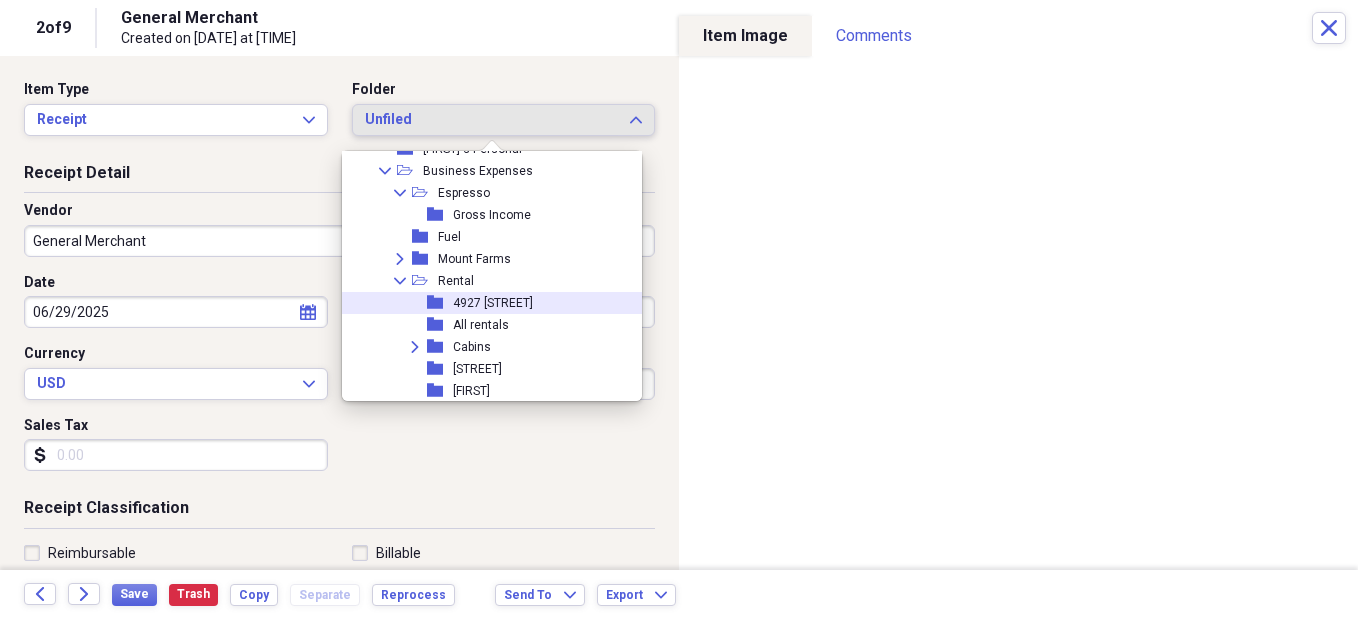 scroll, scrollTop: 203, scrollLeft: 0, axis: vertical 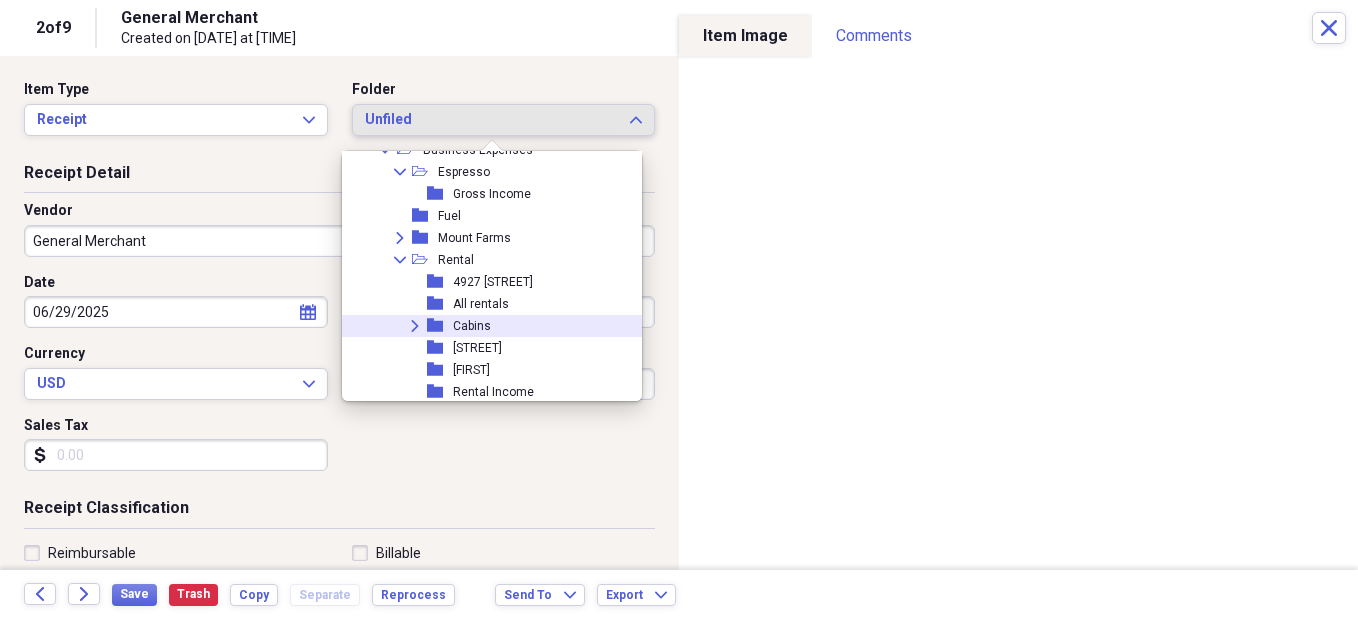 drag, startPoint x: 457, startPoint y: 361, endPoint x: 469, endPoint y: 375, distance: 18.439089 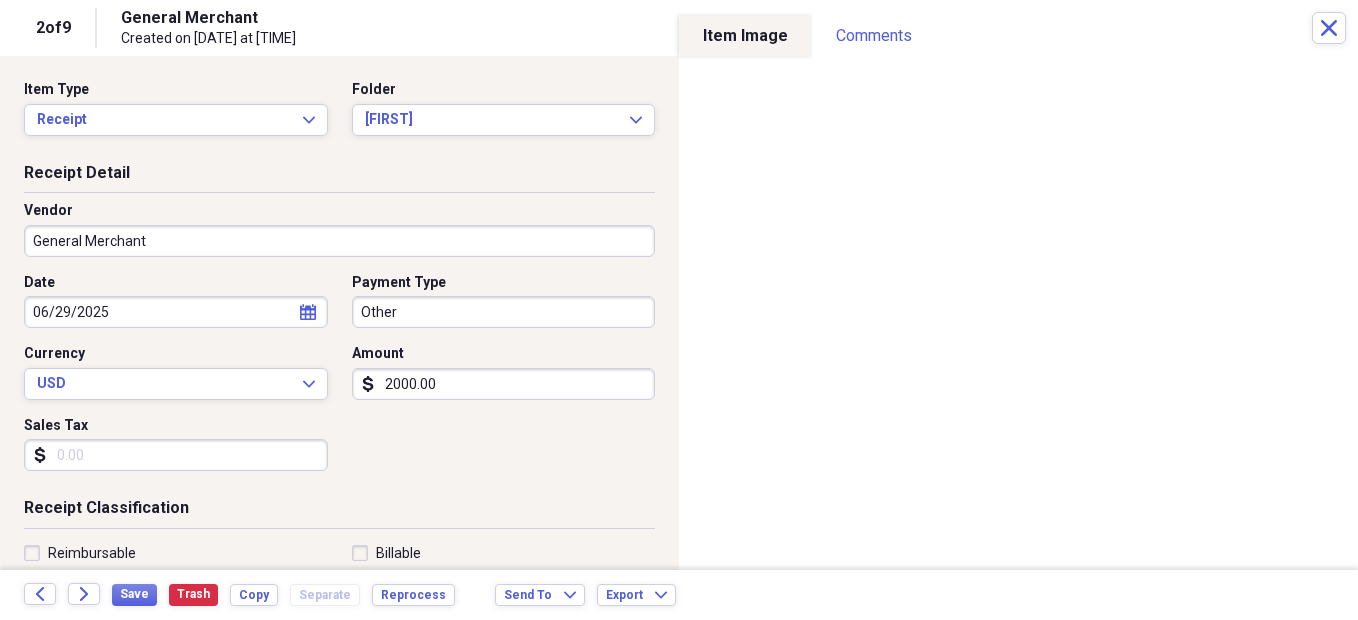 click on "2000.00" at bounding box center [504, 384] 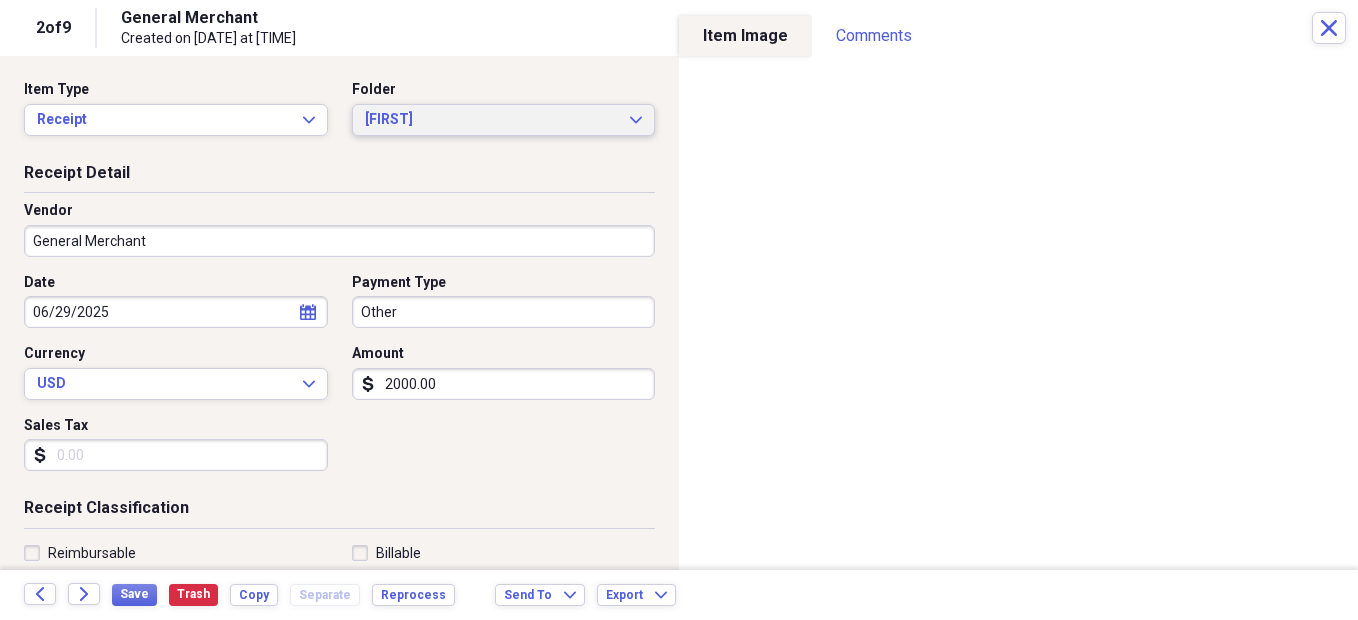 click on "Expand" 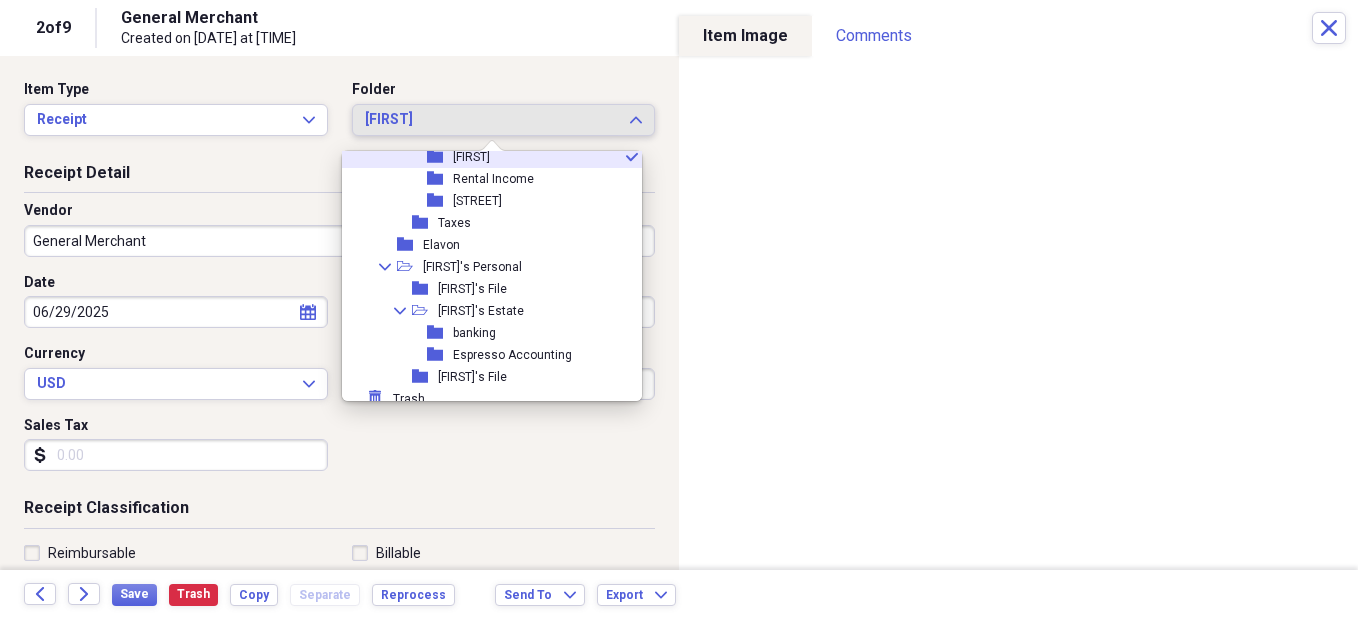 scroll, scrollTop: 425, scrollLeft: 0, axis: vertical 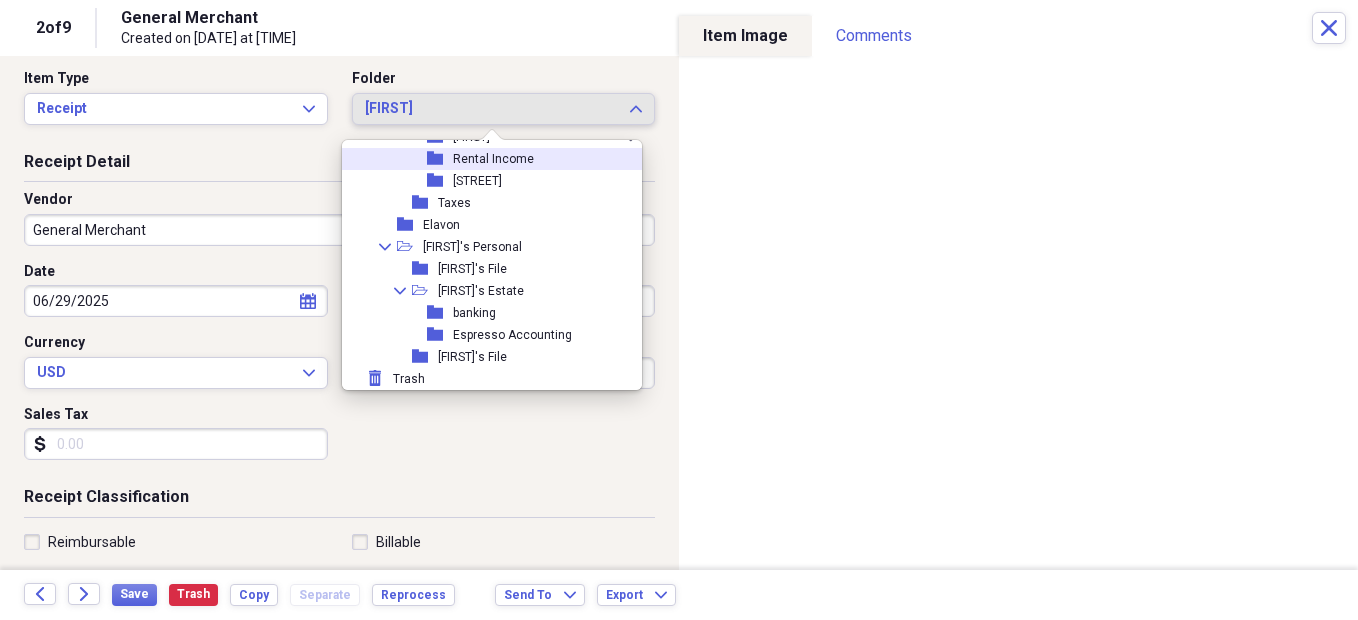 click on "Rental Income" at bounding box center (493, 159) 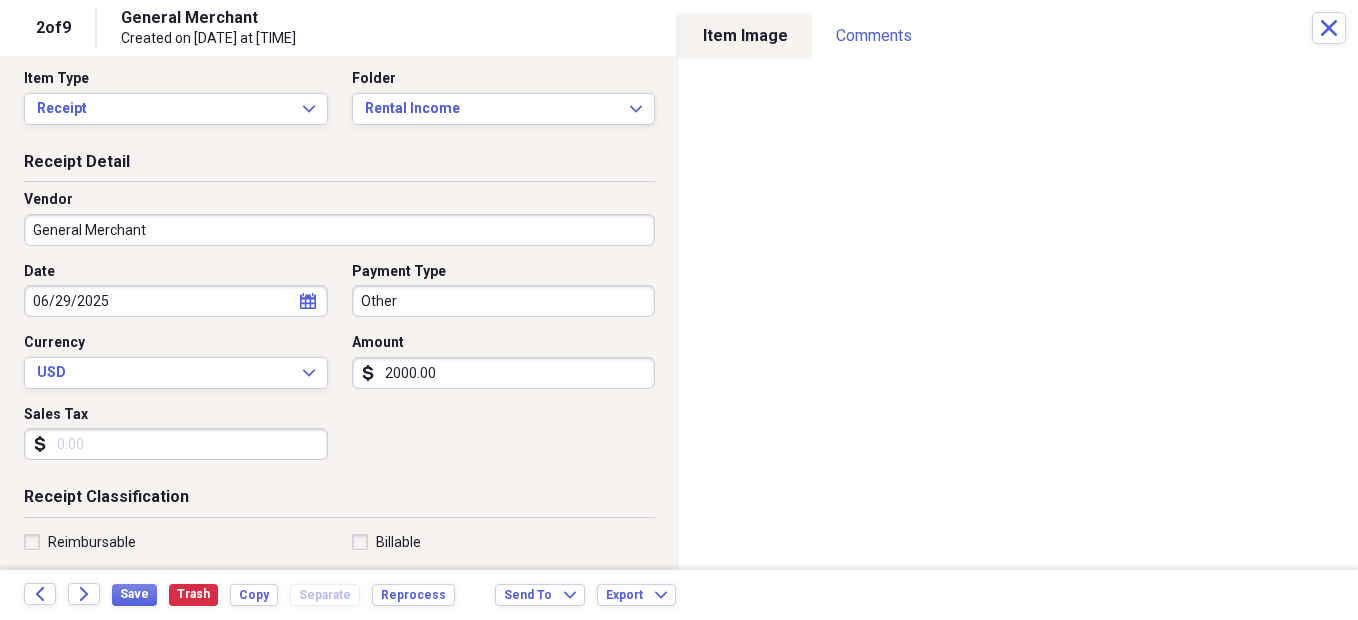 click on "General Merchant" at bounding box center (339, 230) 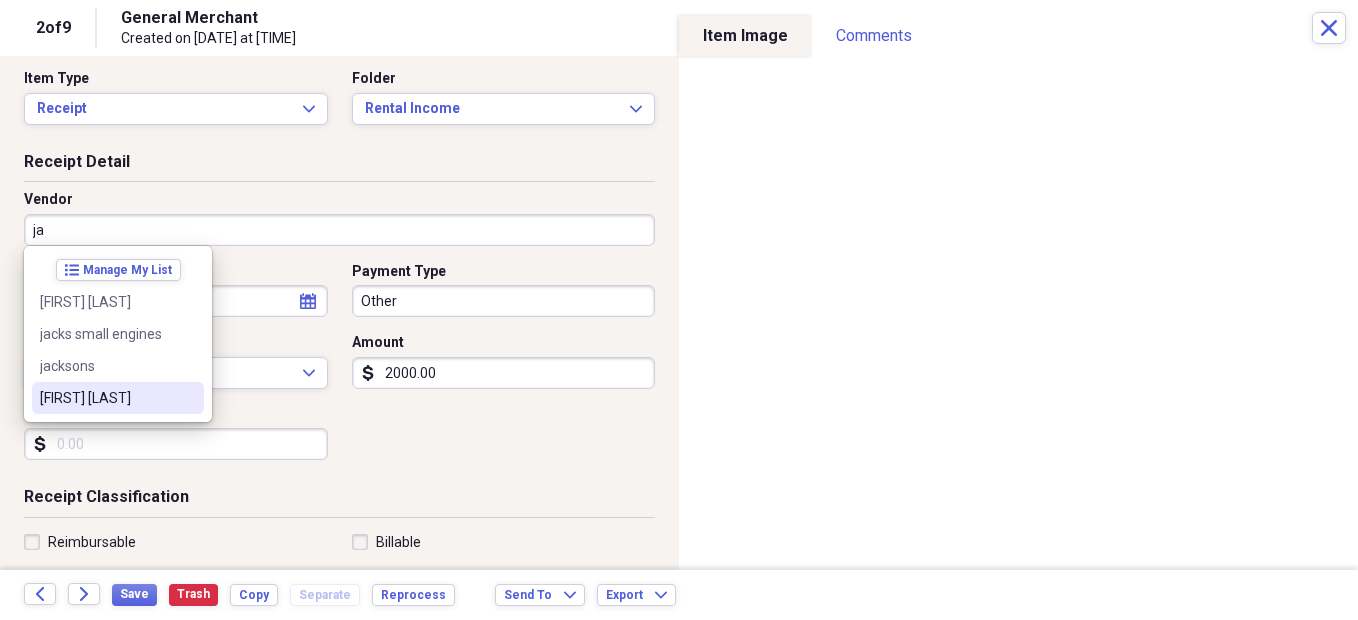 click on "[FIRST] [LAST]" at bounding box center [106, 398] 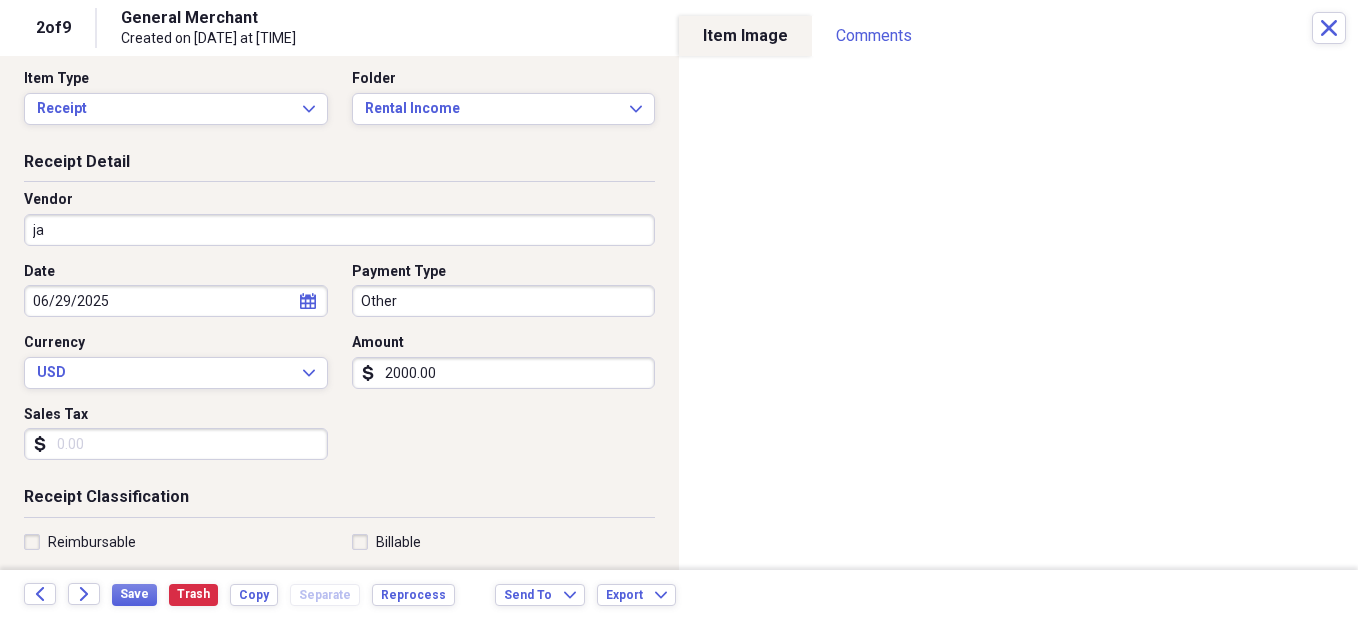 type on "[FIRST] [LAST]" 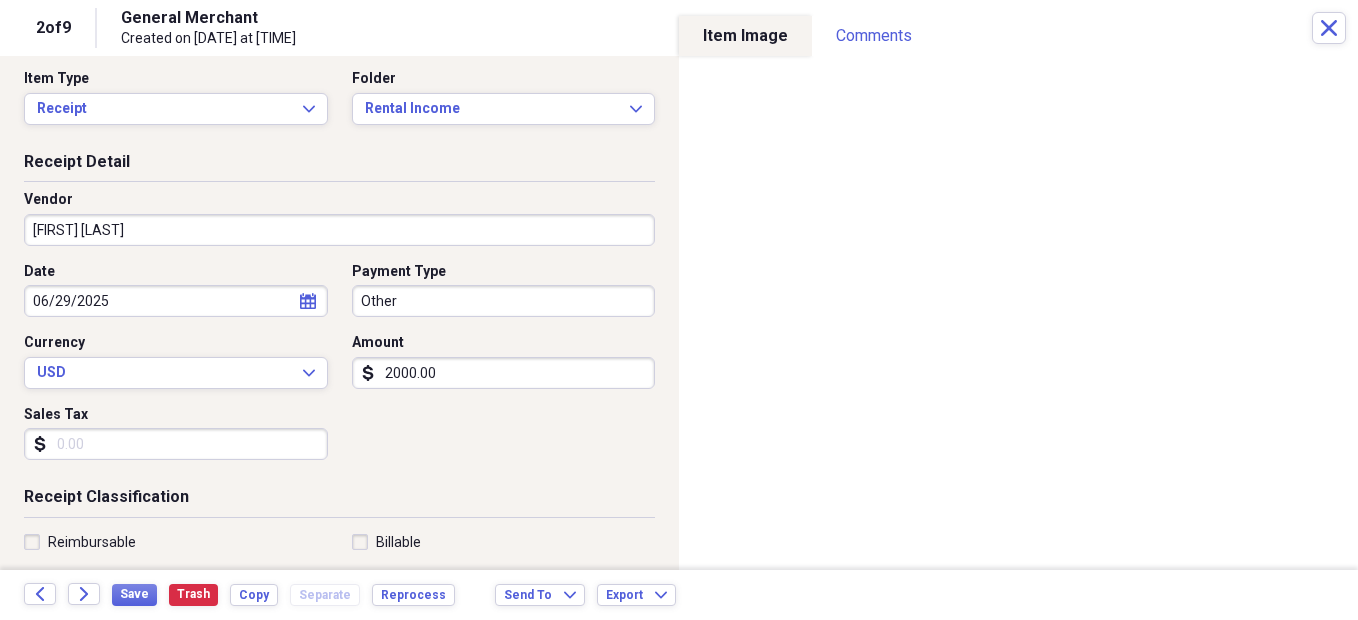 type on "Rental Income" 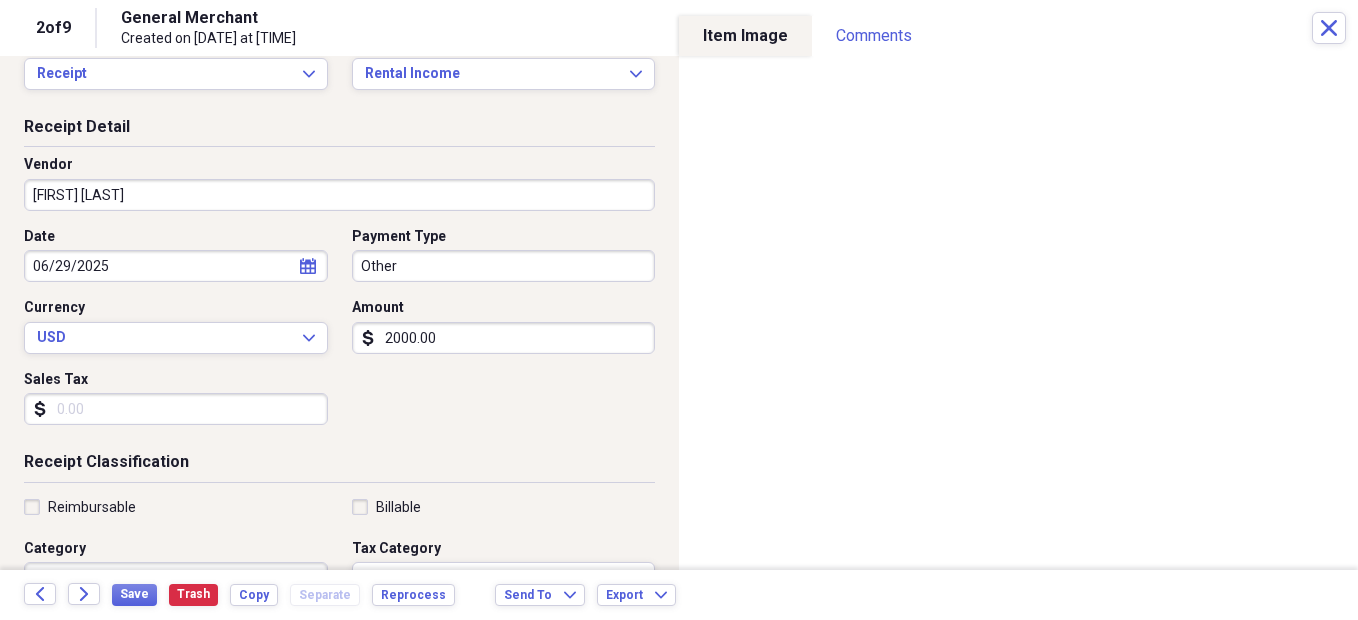 scroll, scrollTop: 47, scrollLeft: 0, axis: vertical 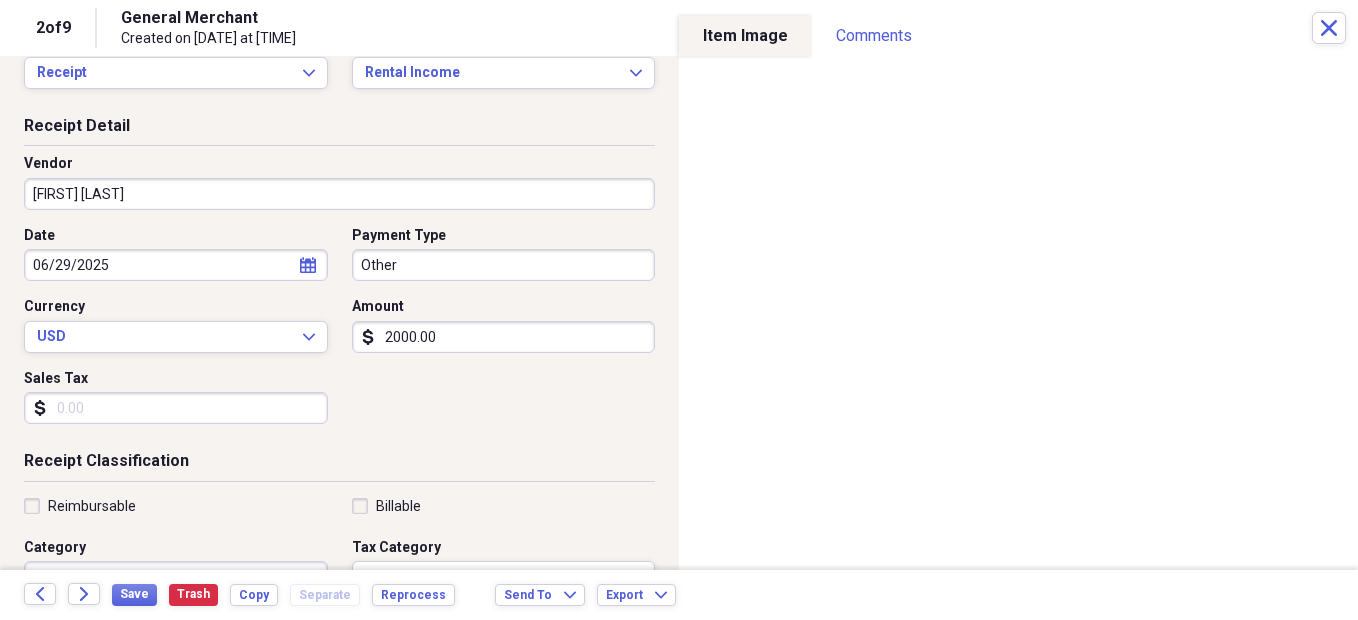 click 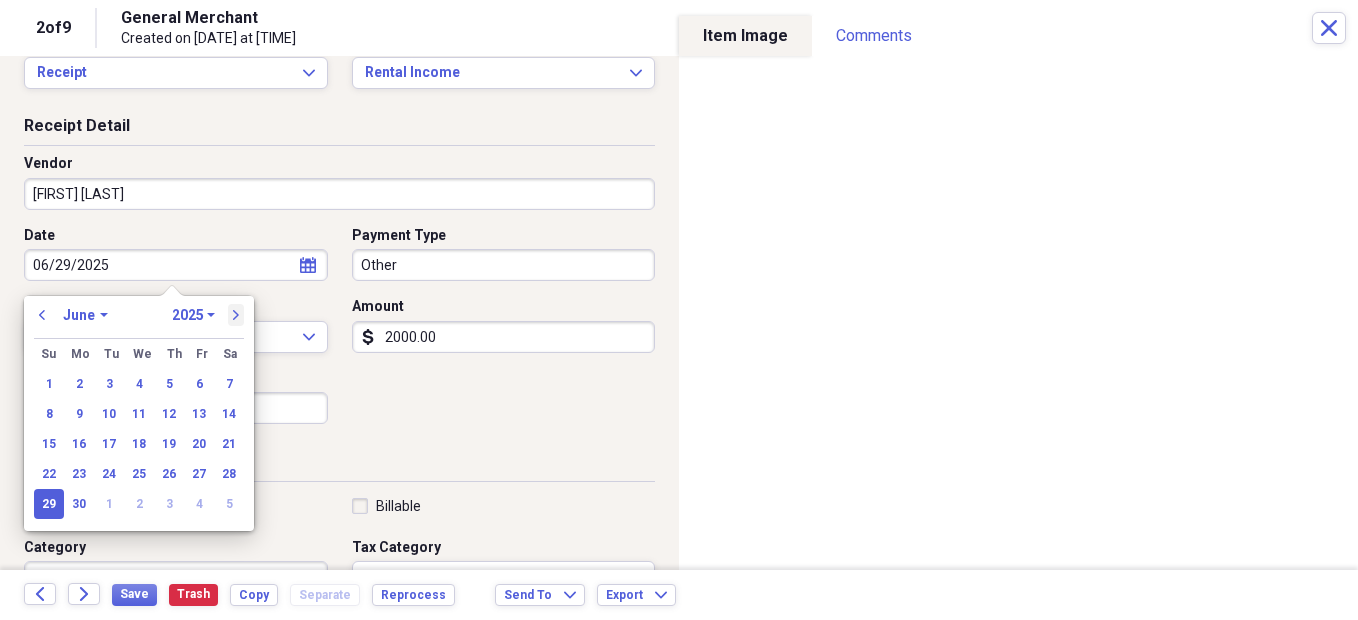 click on "next" at bounding box center (236, 315) 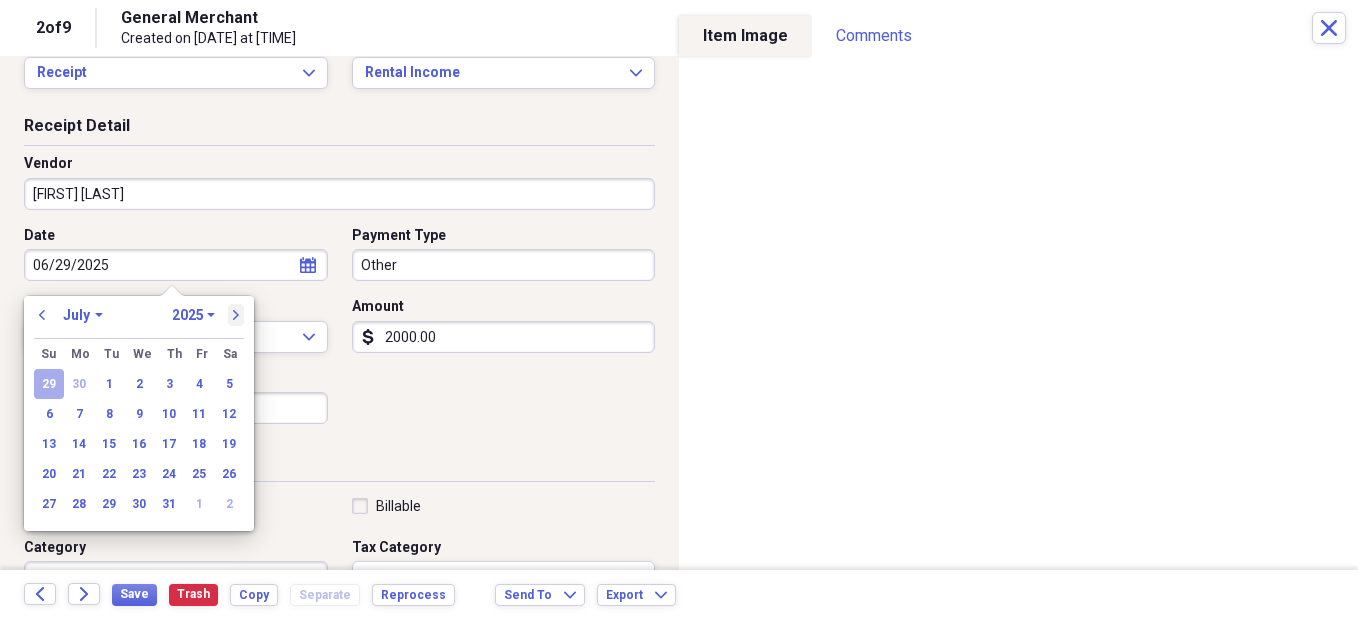 click on "next" at bounding box center [236, 315] 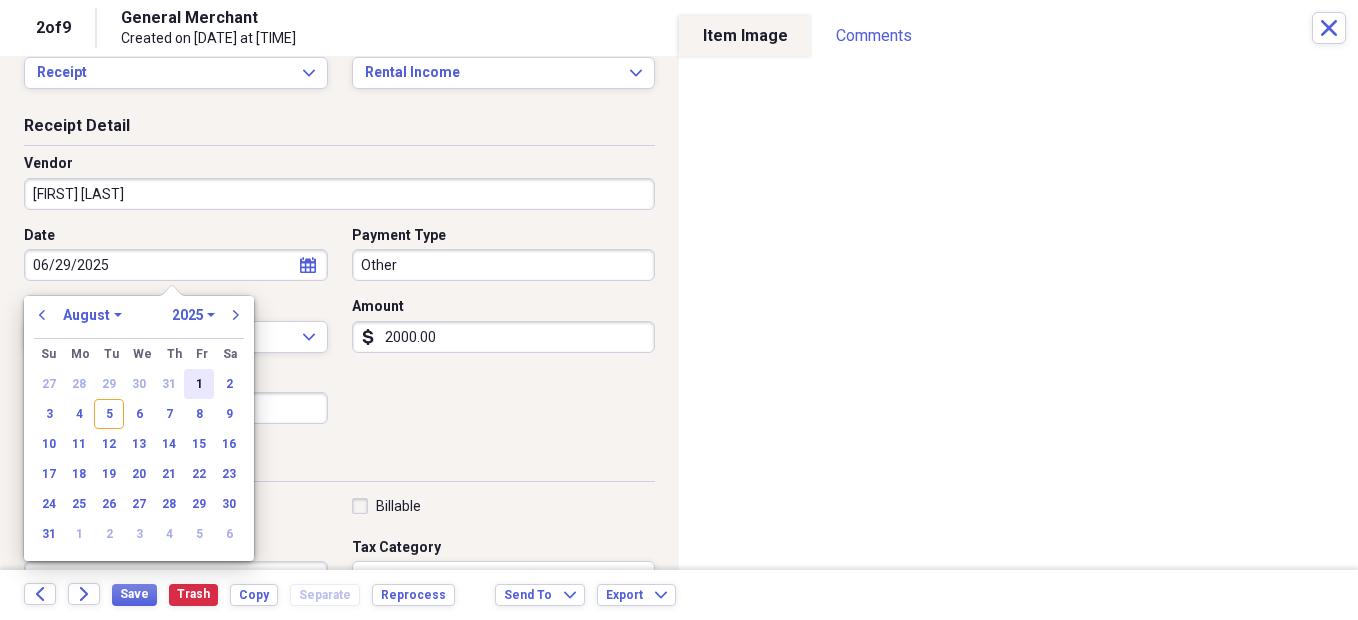 click on "1" at bounding box center (199, 384) 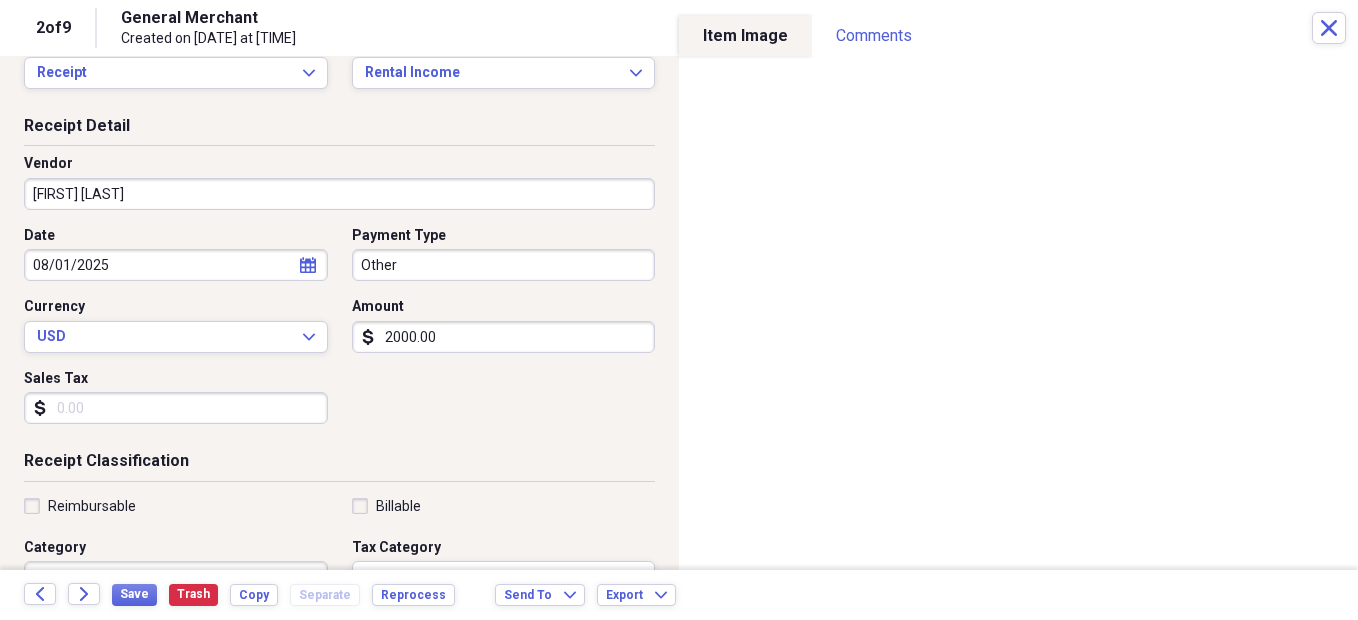 click on "Sales Tax" at bounding box center [176, 379] 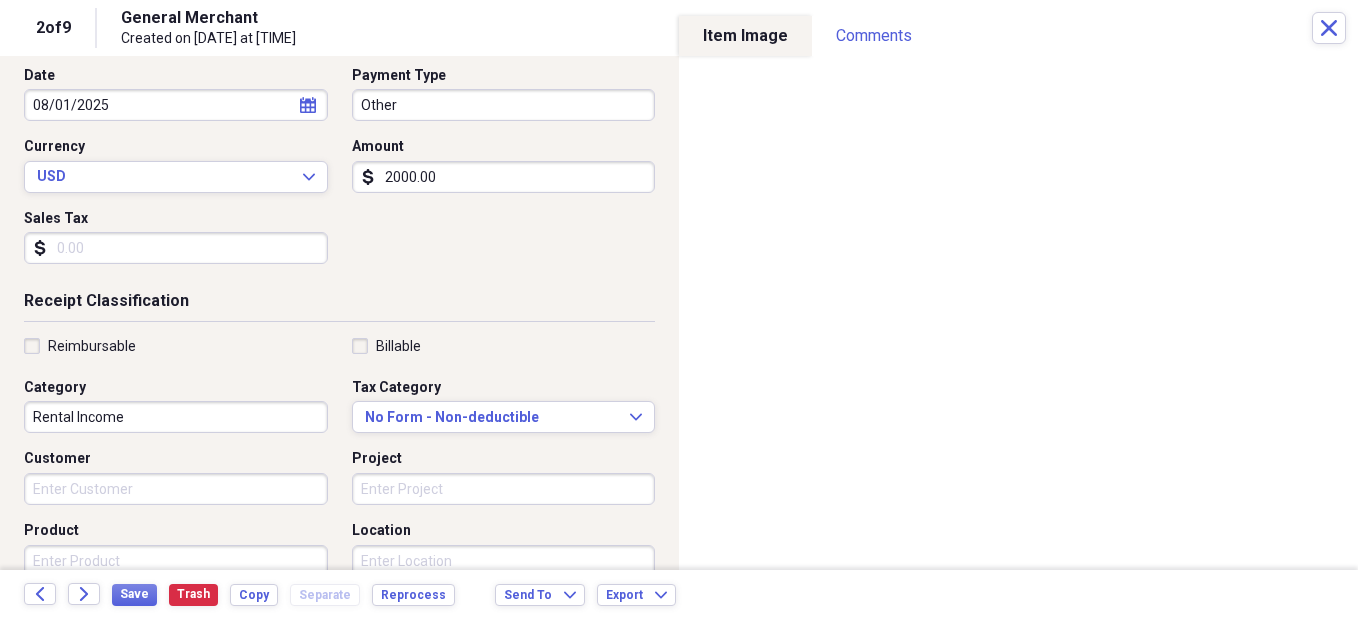 scroll, scrollTop: 219, scrollLeft: 0, axis: vertical 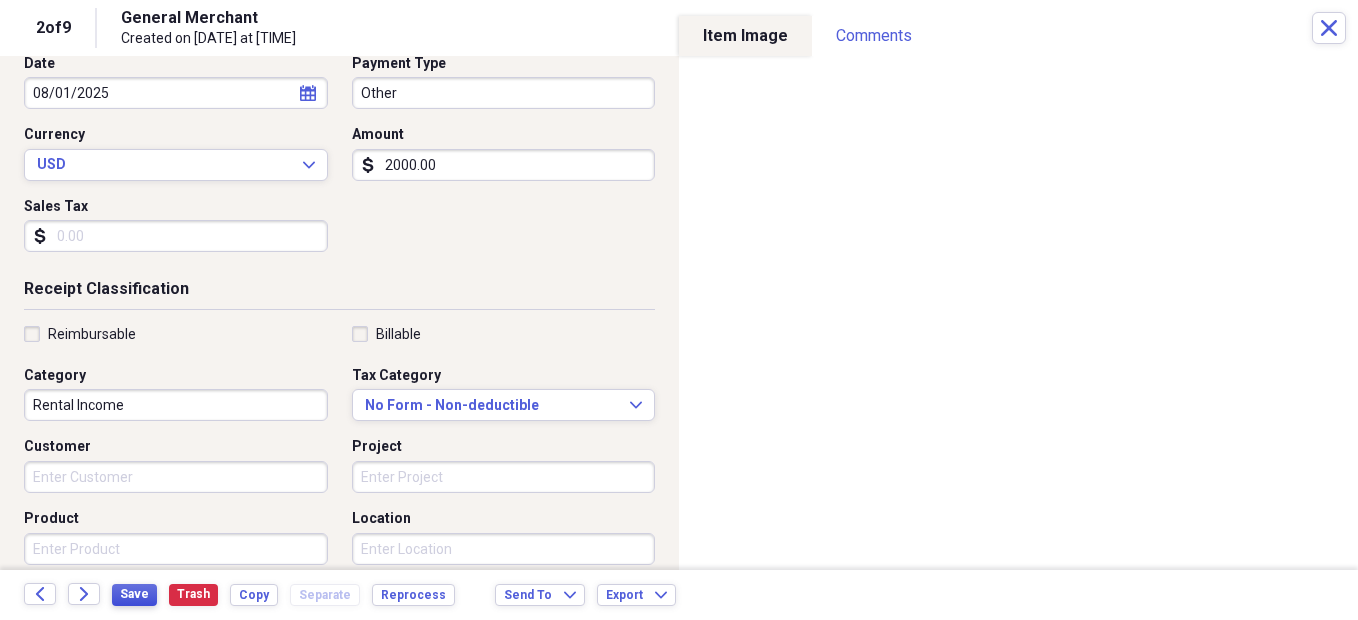 click on "Save" at bounding box center (134, 594) 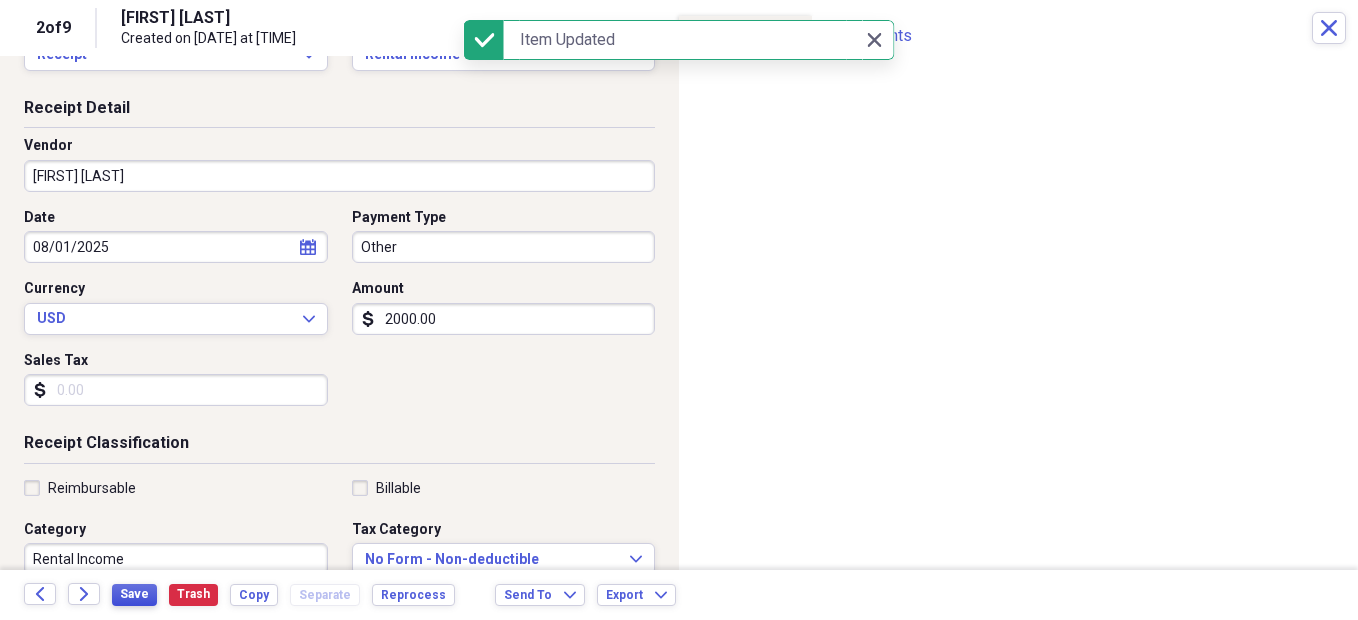 scroll, scrollTop: 114, scrollLeft: 0, axis: vertical 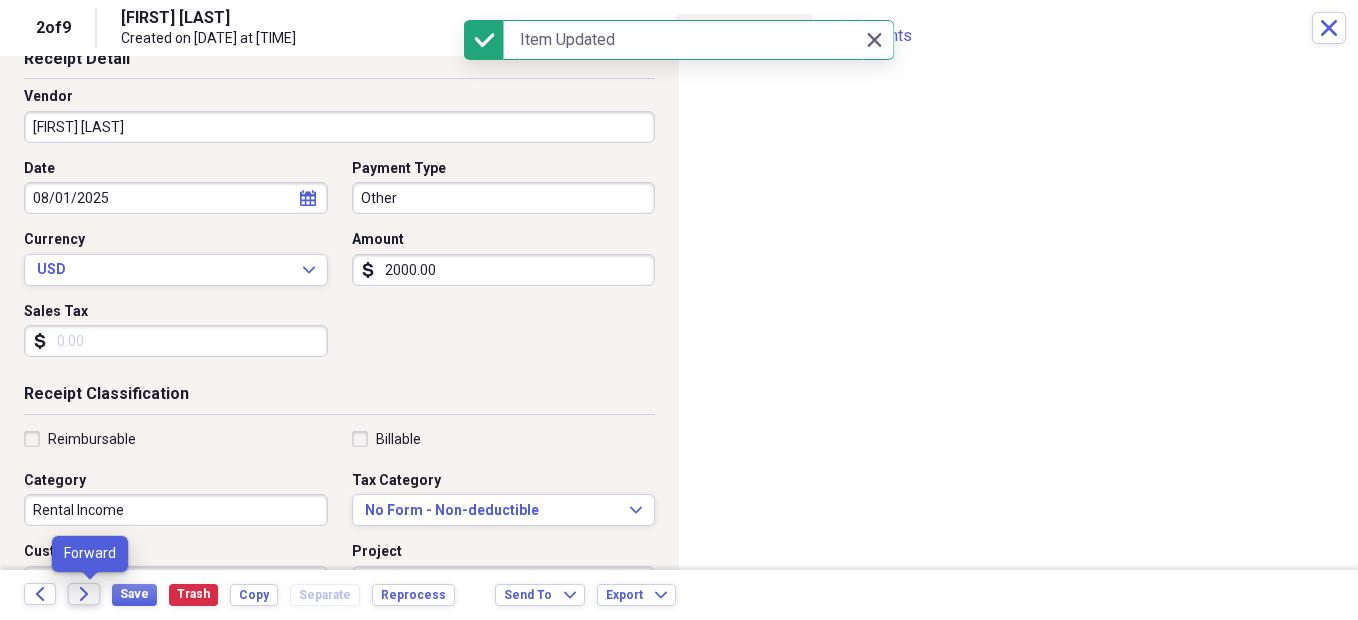 click on "Forward" 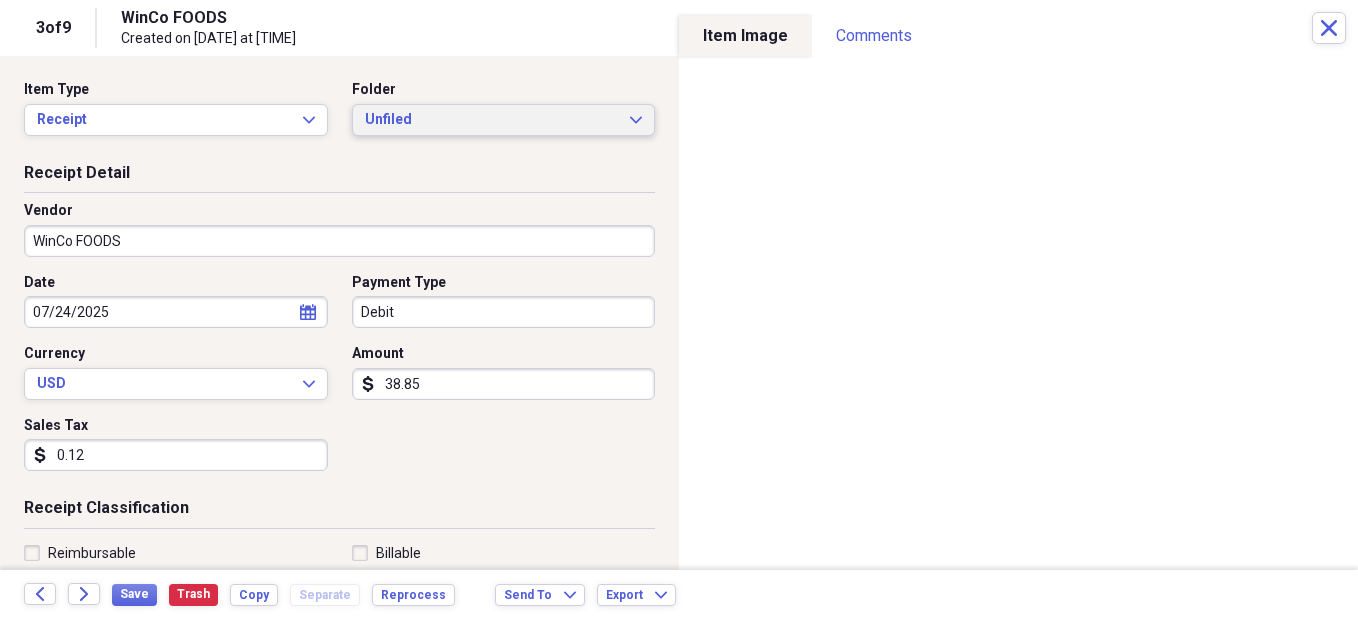 click on "Expand" 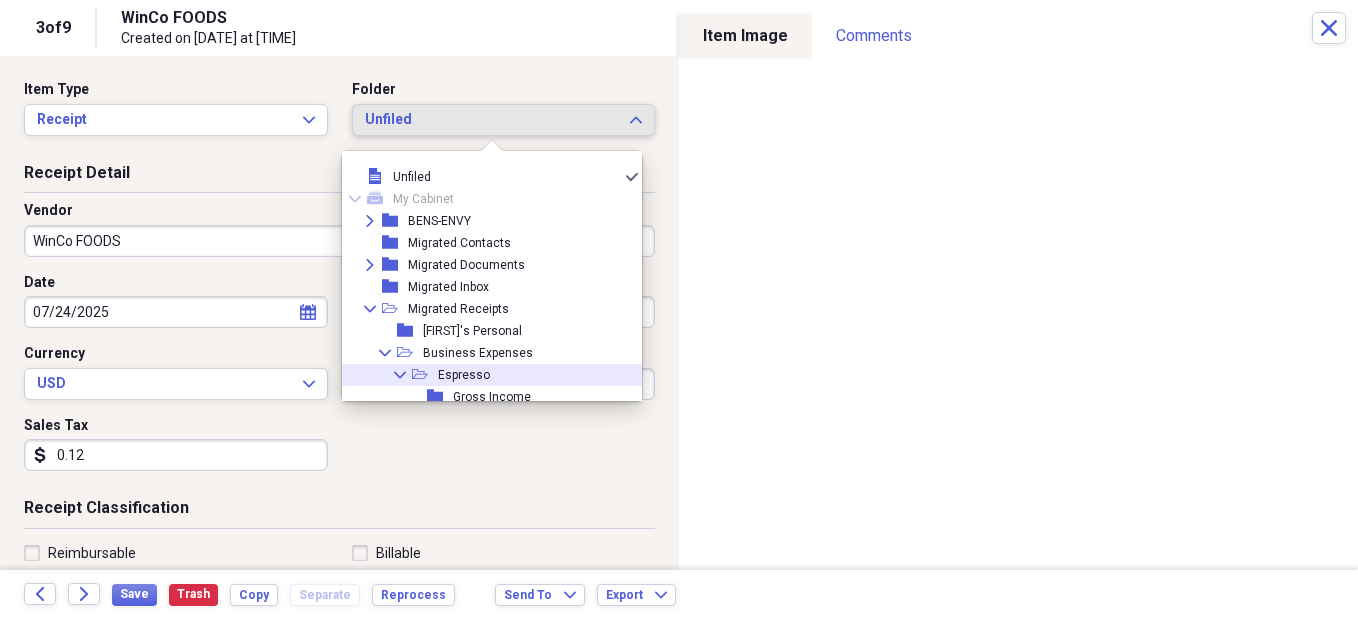click on "Espresso" at bounding box center (464, 375) 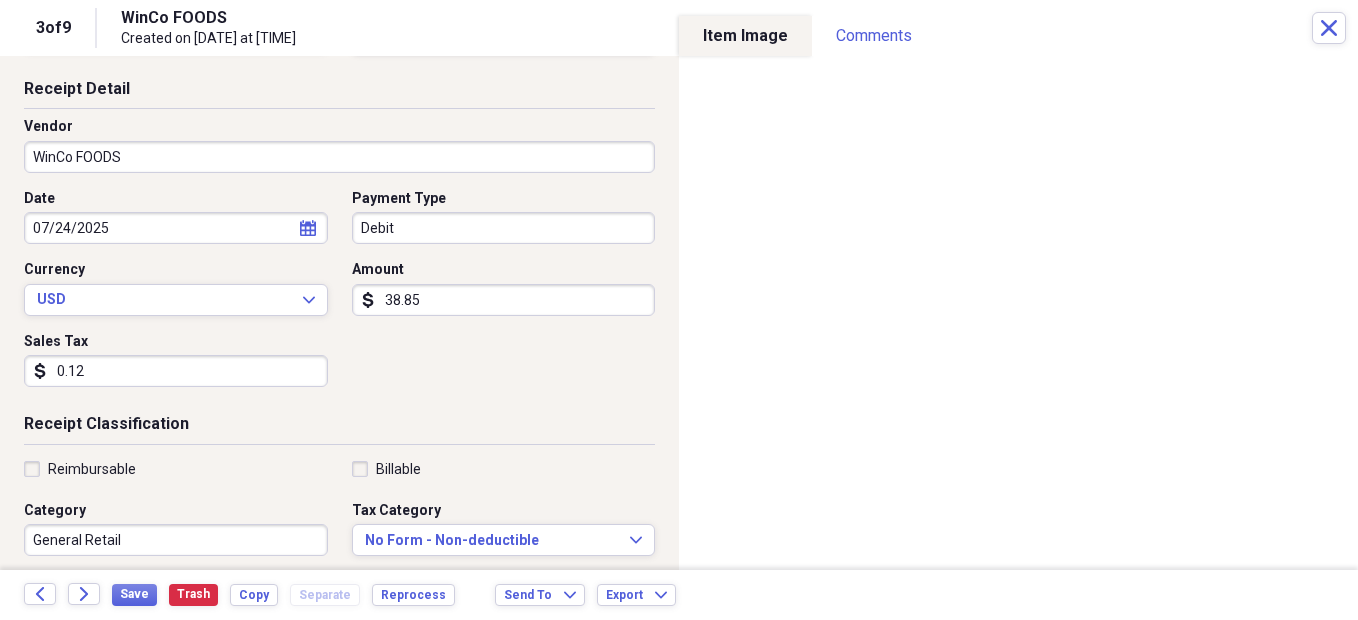 scroll, scrollTop: 151, scrollLeft: 0, axis: vertical 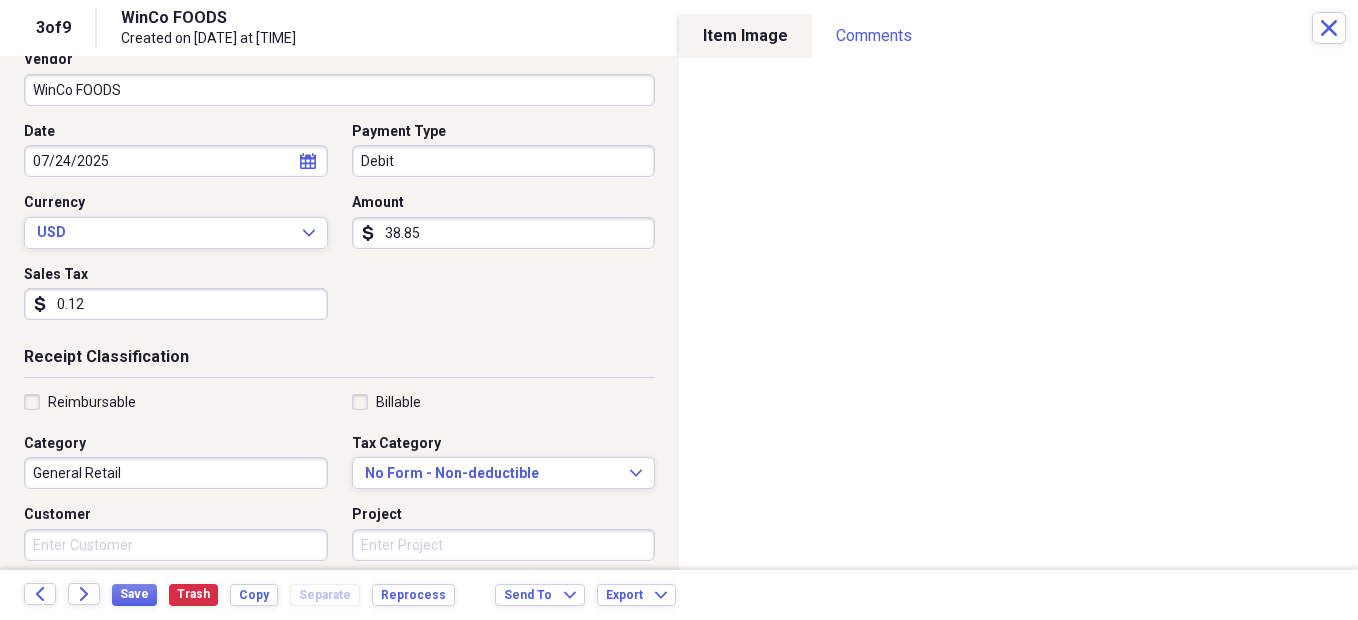 click on "General Retail" at bounding box center [176, 473] 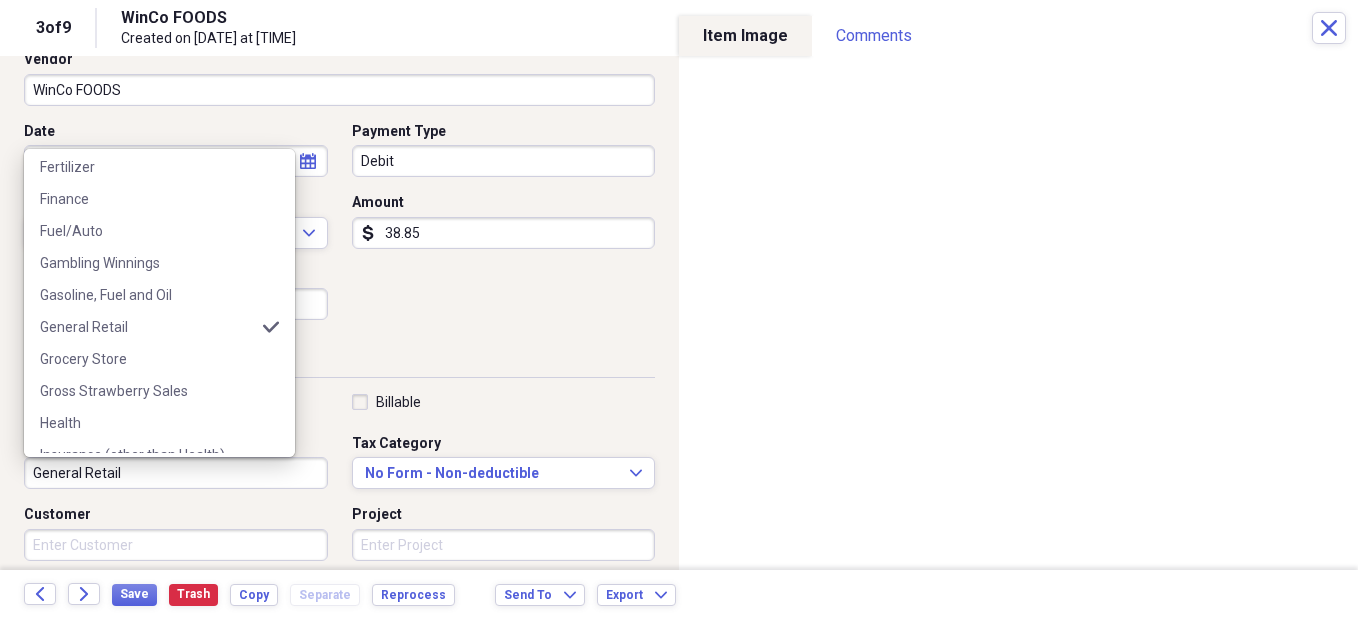 scroll, scrollTop: 642, scrollLeft: 0, axis: vertical 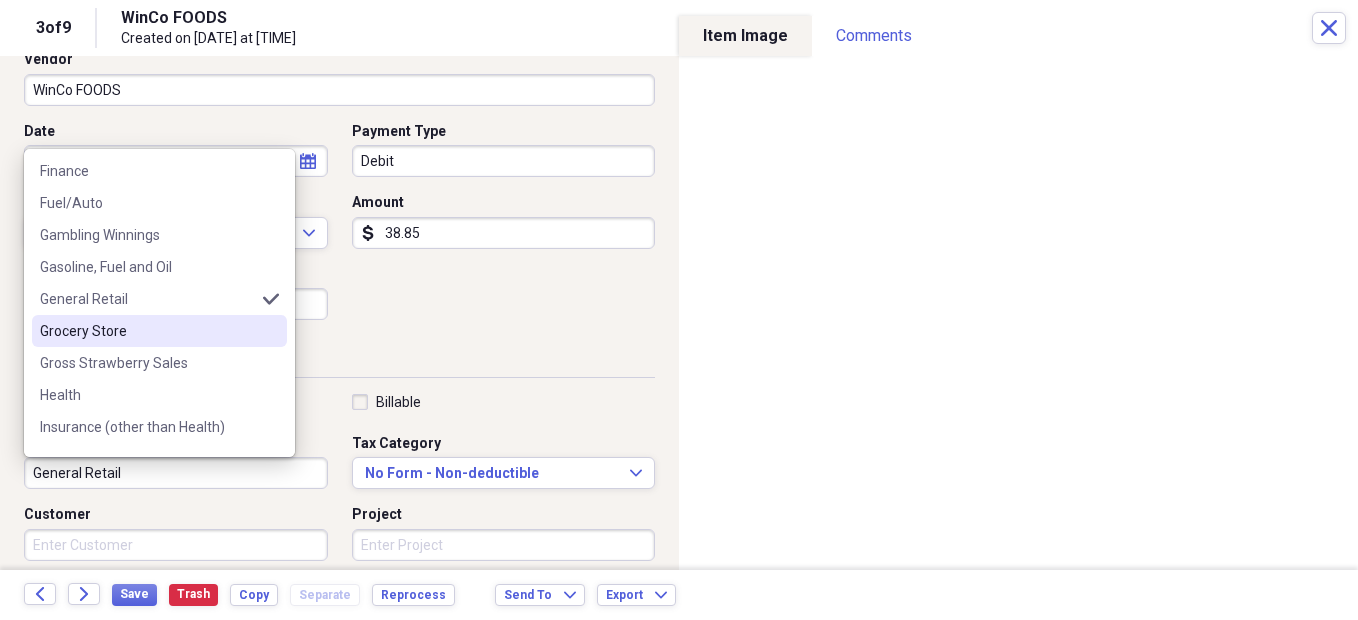click on "Grocery Store" at bounding box center [147, 331] 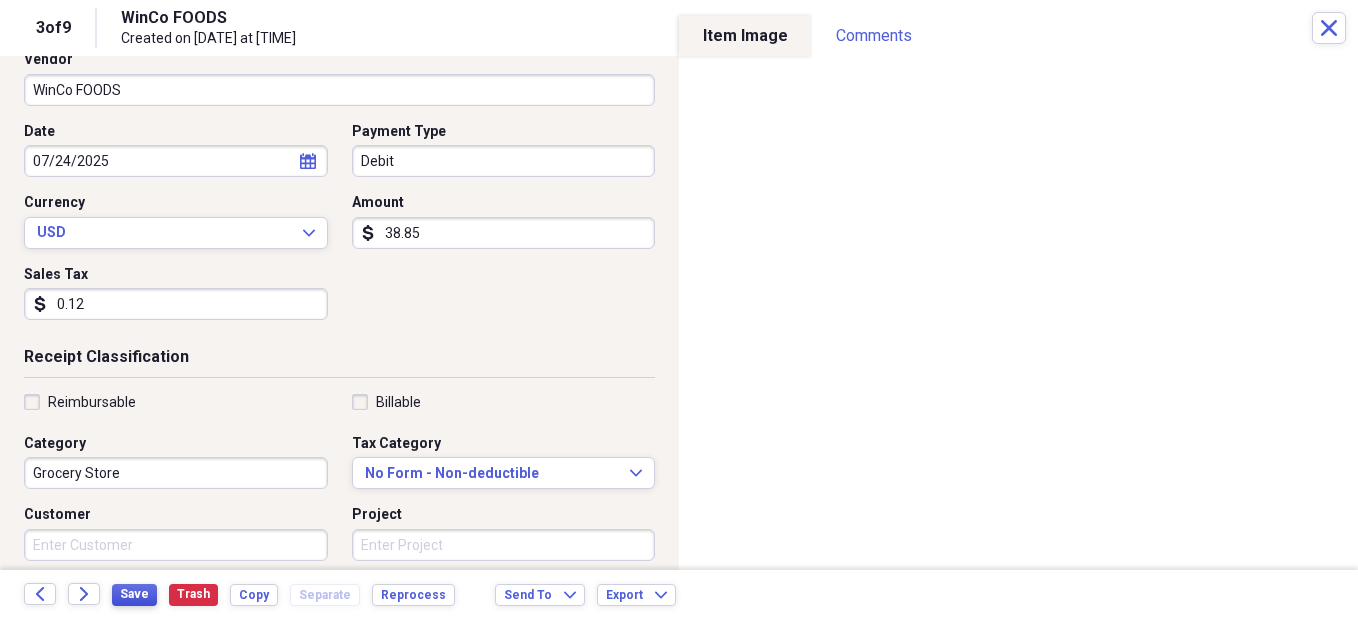 click on "Save" at bounding box center [134, 594] 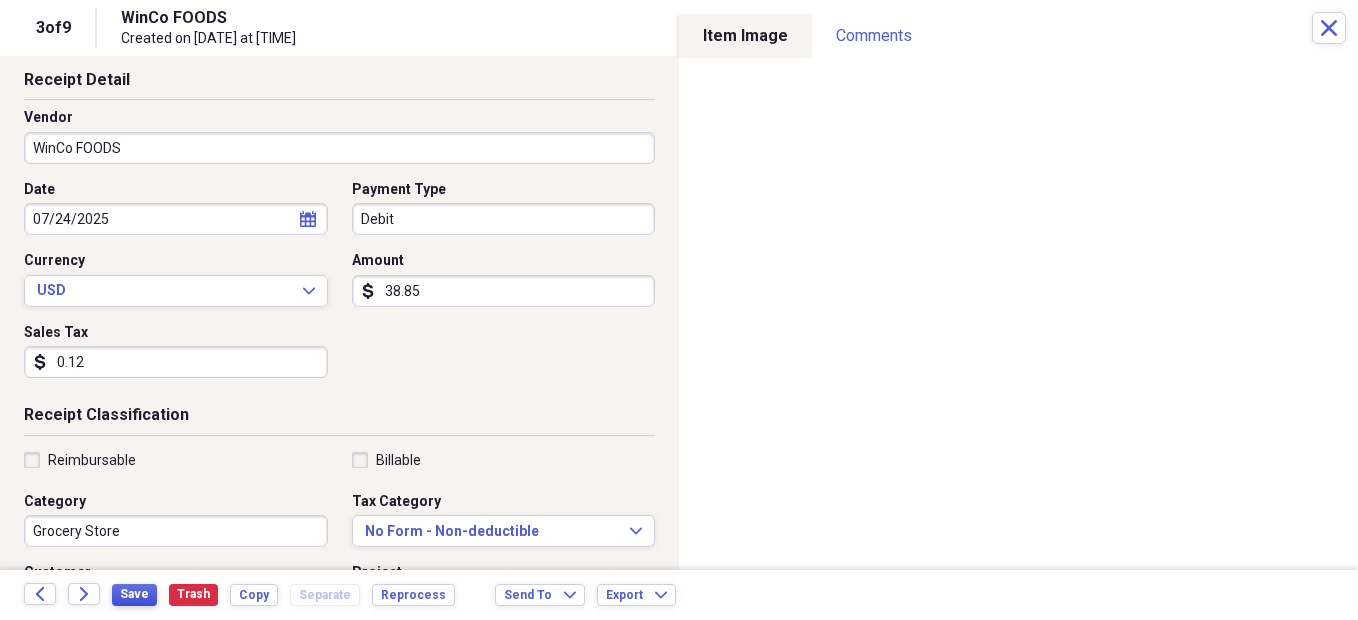 scroll, scrollTop: 128, scrollLeft: 0, axis: vertical 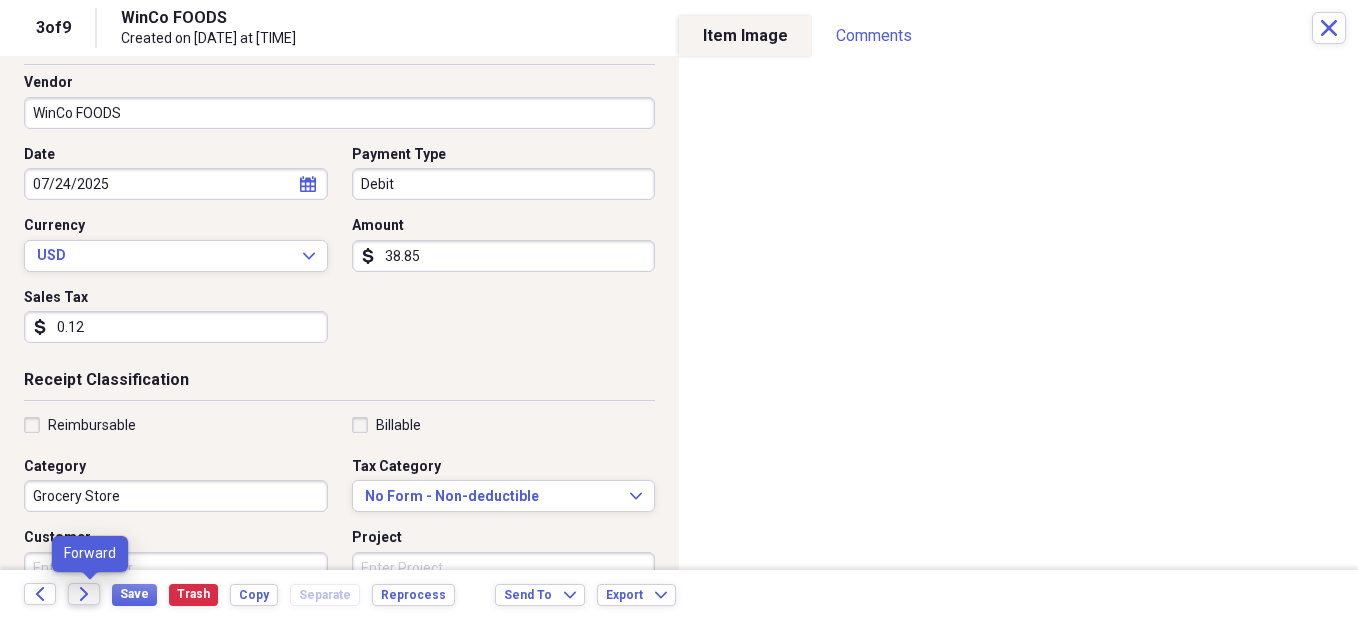 click on "Forward" 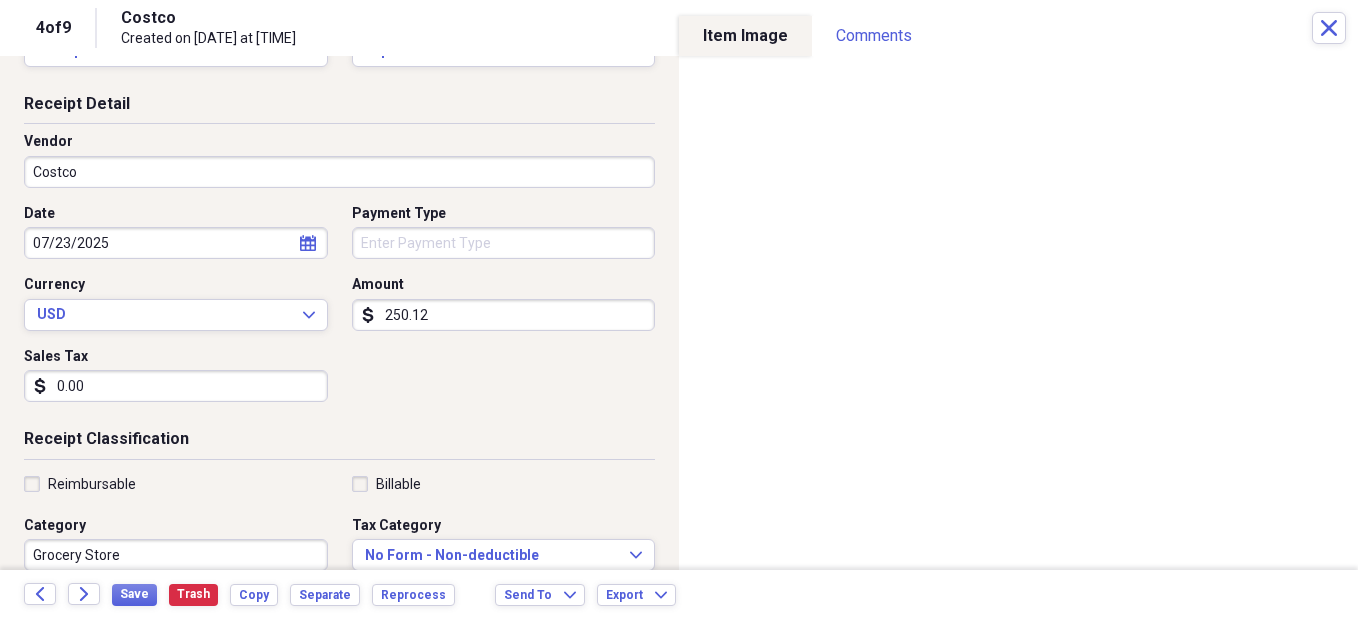 scroll, scrollTop: 169, scrollLeft: 0, axis: vertical 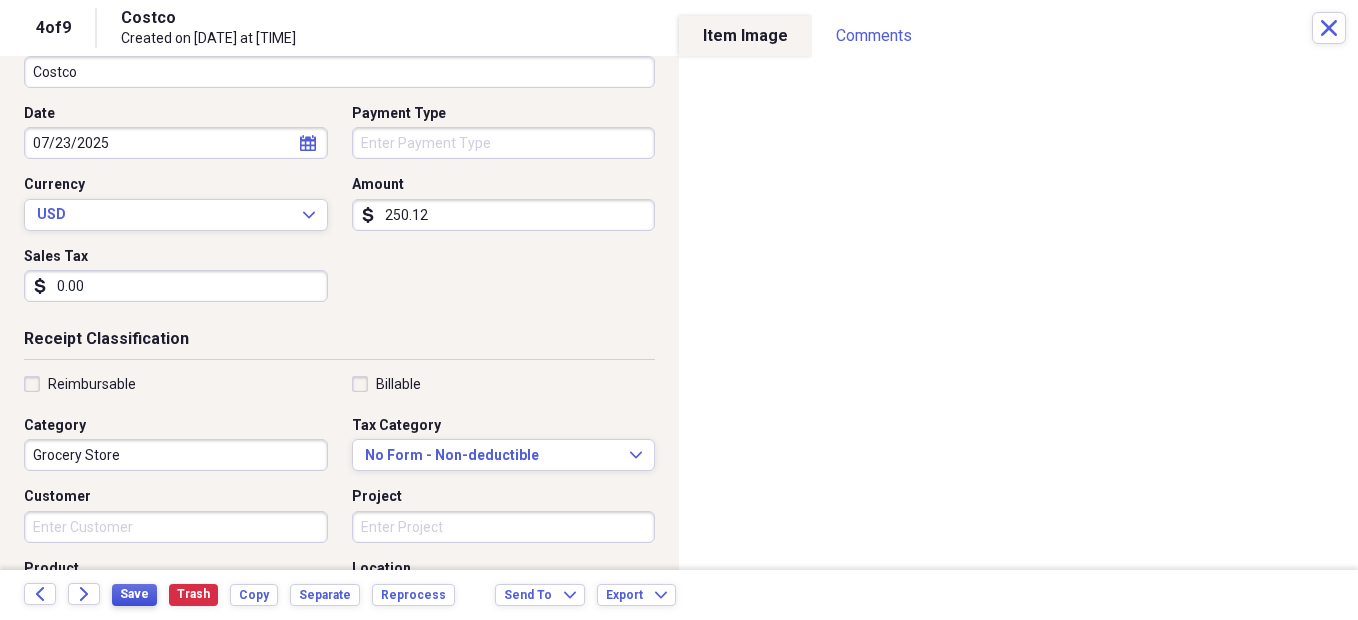 click on "Save" at bounding box center (134, 594) 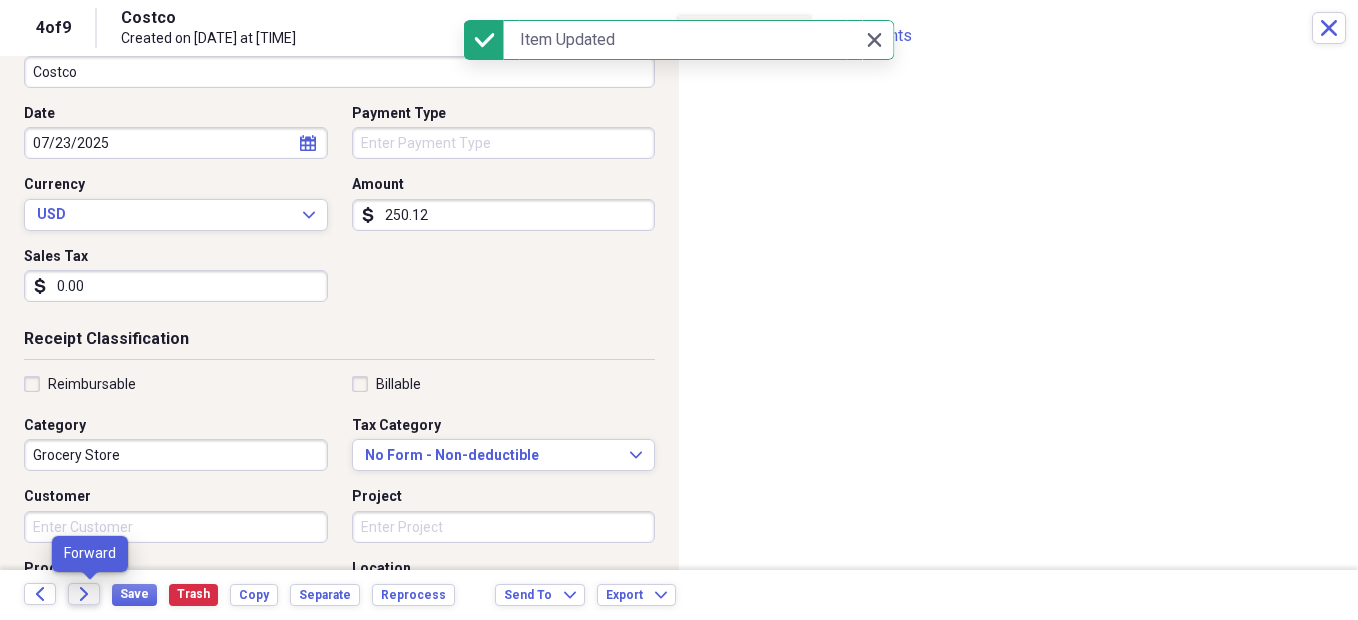 click on "Forward" 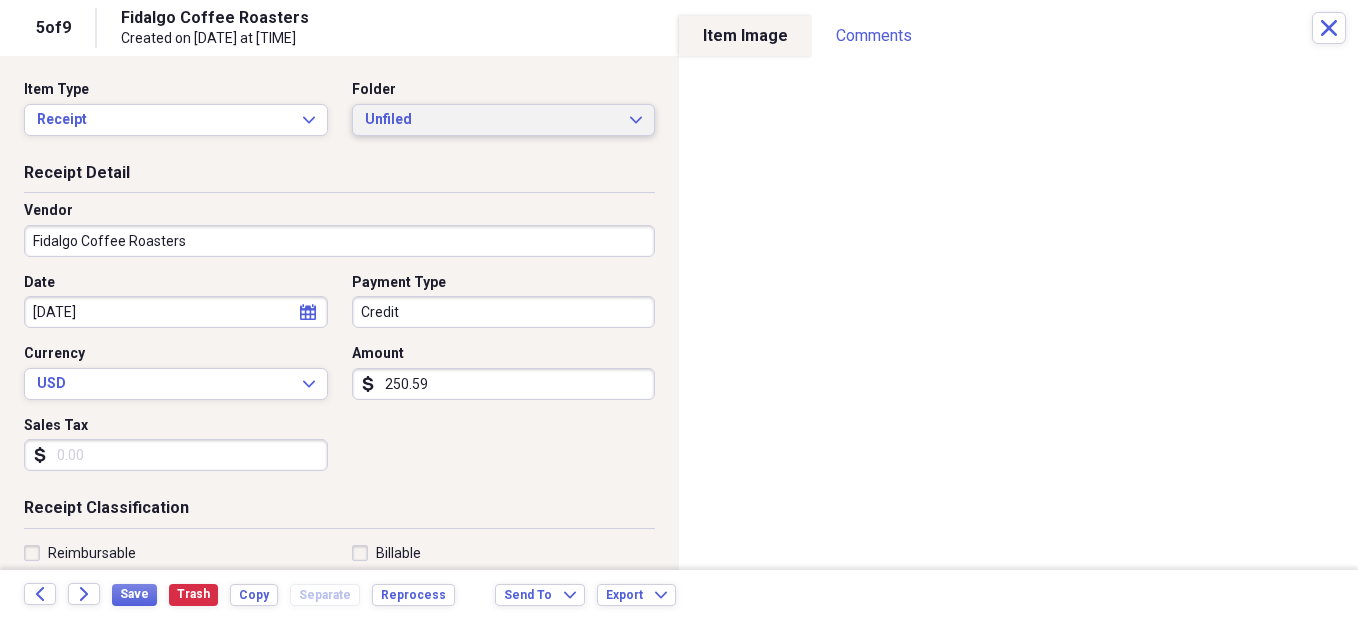 click on "Expand" 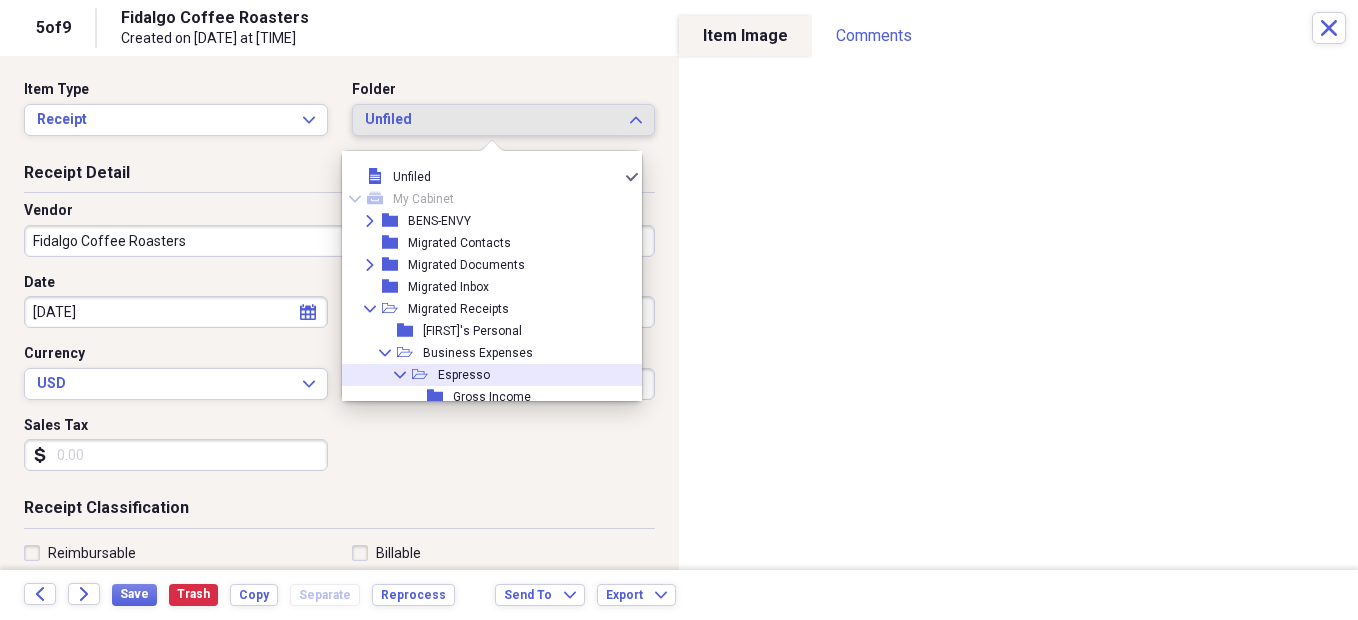 click on "Collapse open-folder Espresso" at bounding box center [484, 375] 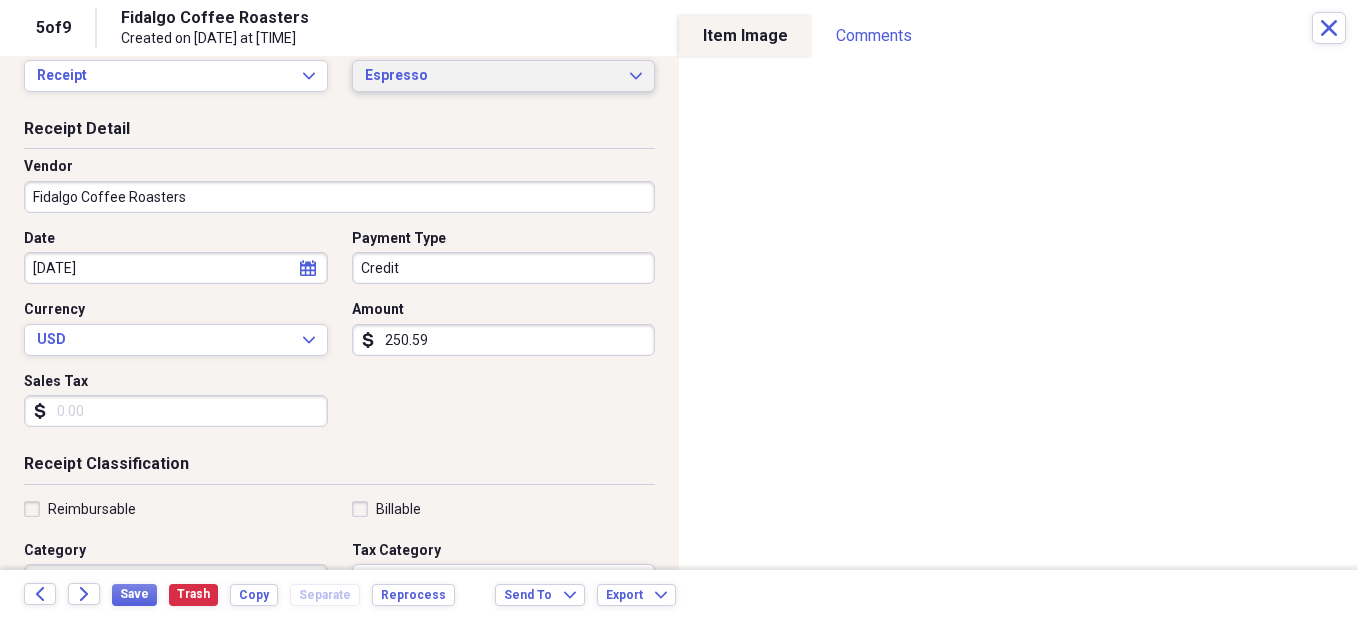 scroll, scrollTop: 45, scrollLeft: 0, axis: vertical 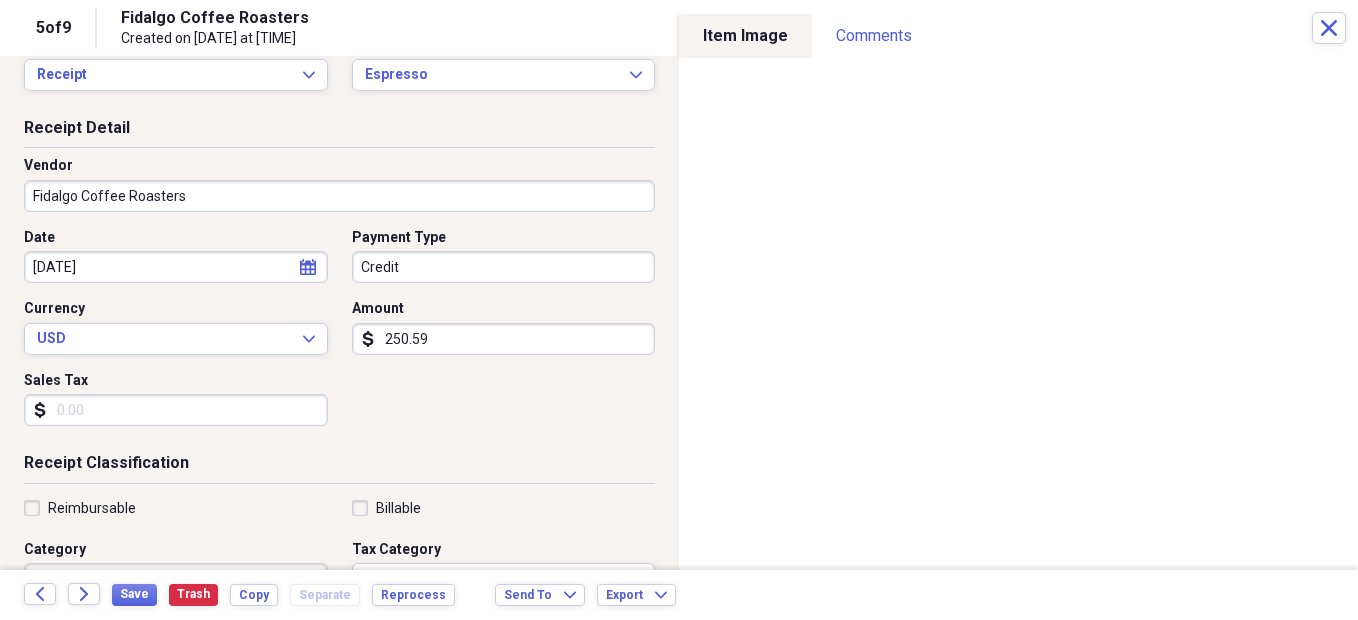 click 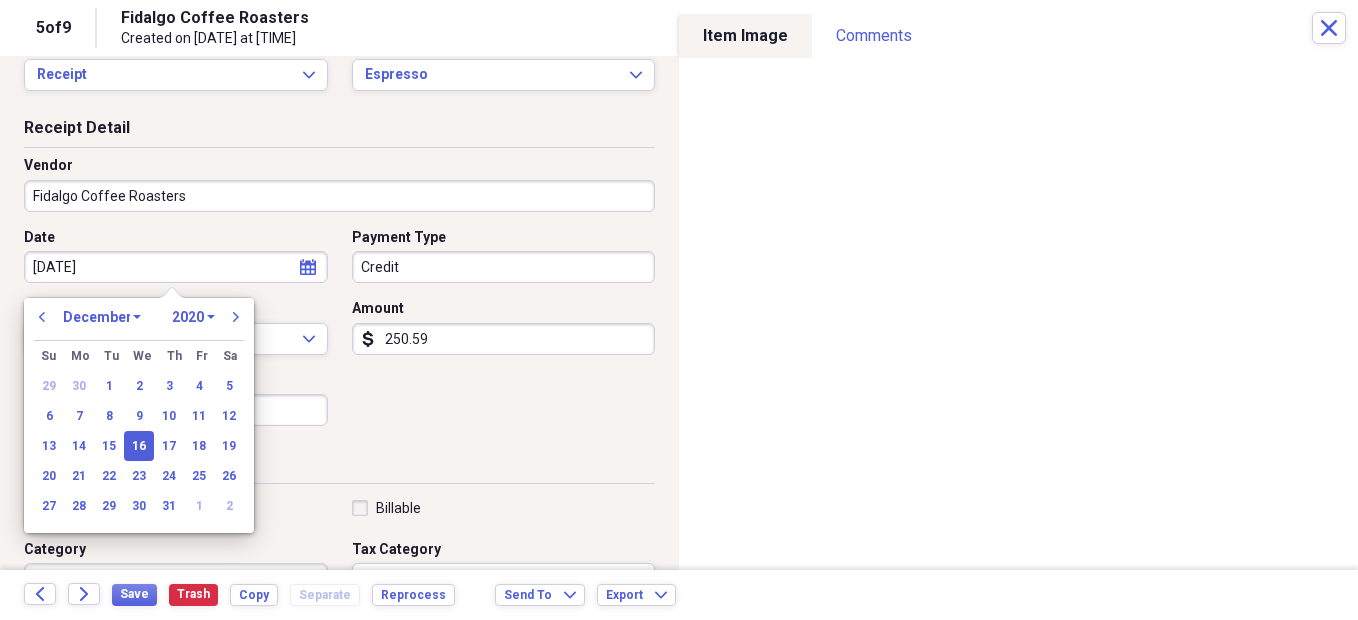 click on "1970 1971 1972 1973 1974 1975 1976 1977 1978 1979 1980 1981 1982 1983 1984 1985 1986 1987 1988 1989 1990 1991 1992 1993 1994 1995 1996 1997 1998 1999 2000 2001 2002 2003 2004 2005 2006 2007 2008 2009 2010 2011 2012 2013 2014 2015 2016 2017 2018 2019 2020 2021 2022 2023 2024 2025 2026 2027 2028 2029 2030 2031 2032 2033 2034 2035" at bounding box center [193, 317] 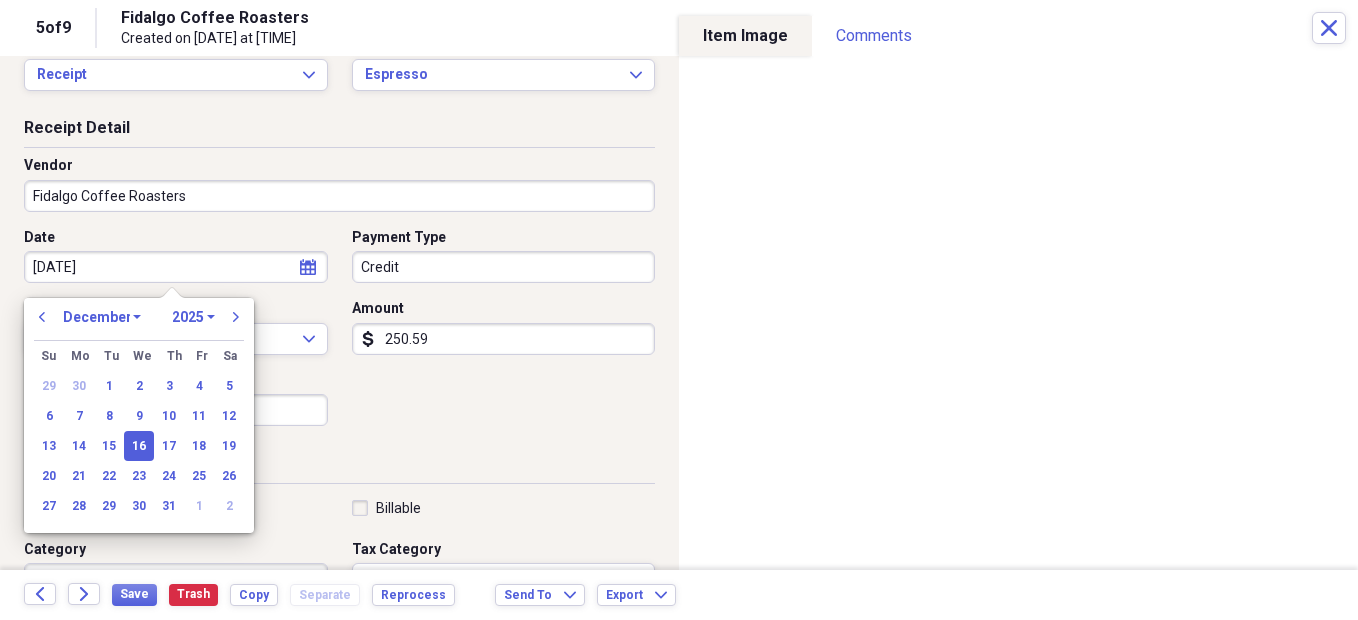 click on "1970 1971 1972 1973 1974 1975 1976 1977 1978 1979 1980 1981 1982 1983 1984 1985 1986 1987 1988 1989 1990 1991 1992 1993 1994 1995 1996 1997 1998 1999 2000 2001 2002 2003 2004 2005 2006 2007 2008 2009 2010 2011 2012 2013 2014 2015 2016 2017 2018 2019 2020 2021 2022 2023 2024 2025 2026 2027 2028 2029 2030 2031 2032 2033 2034 2035" at bounding box center (193, 317) 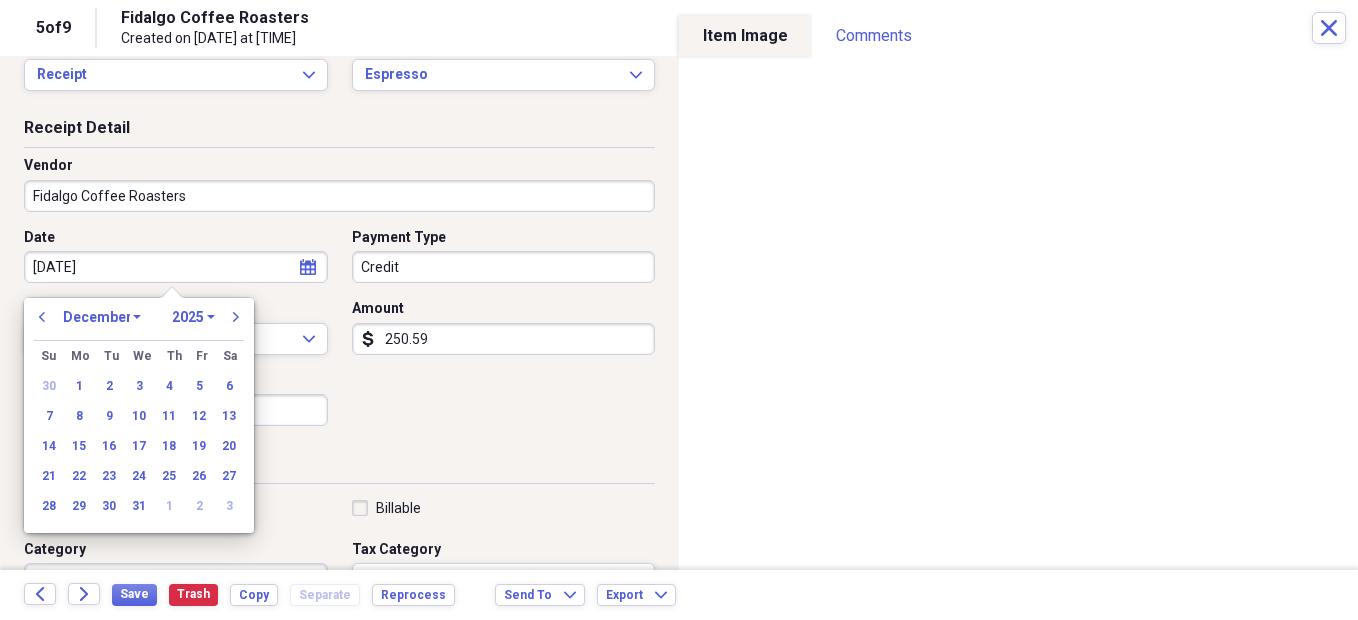 click on "January February March April May June July August September October November December" at bounding box center (102, 317) 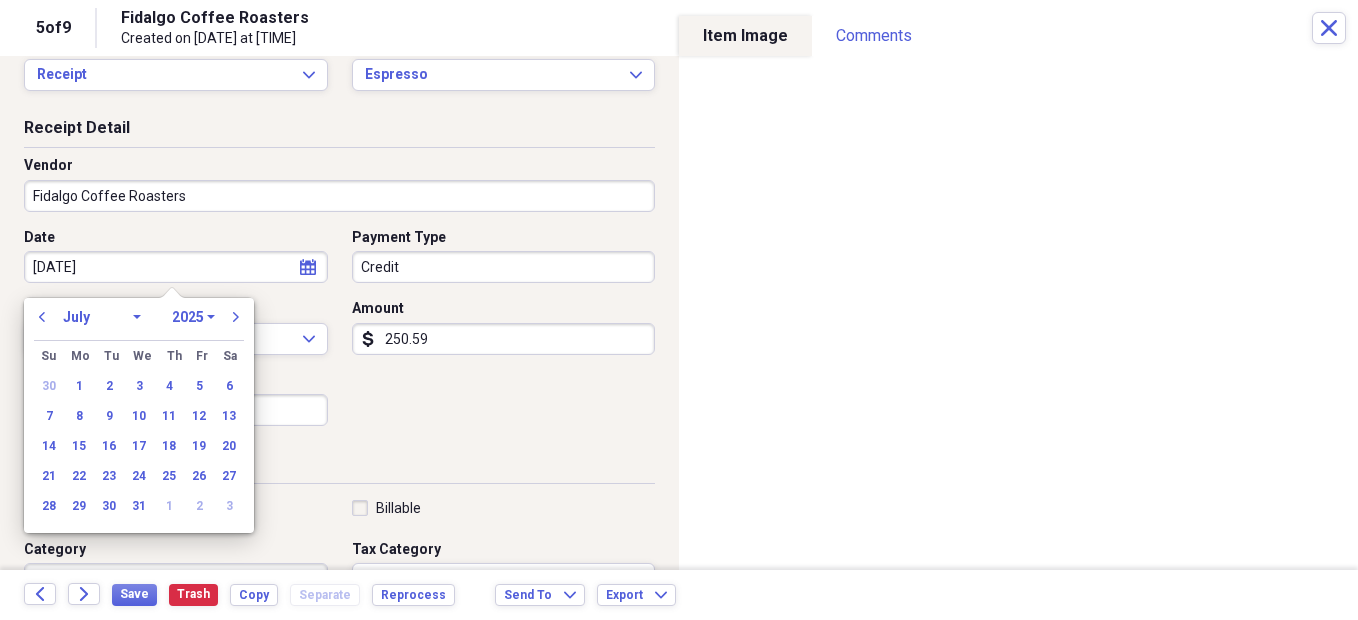 click on "January February March April May June July August September October November December" at bounding box center [102, 317] 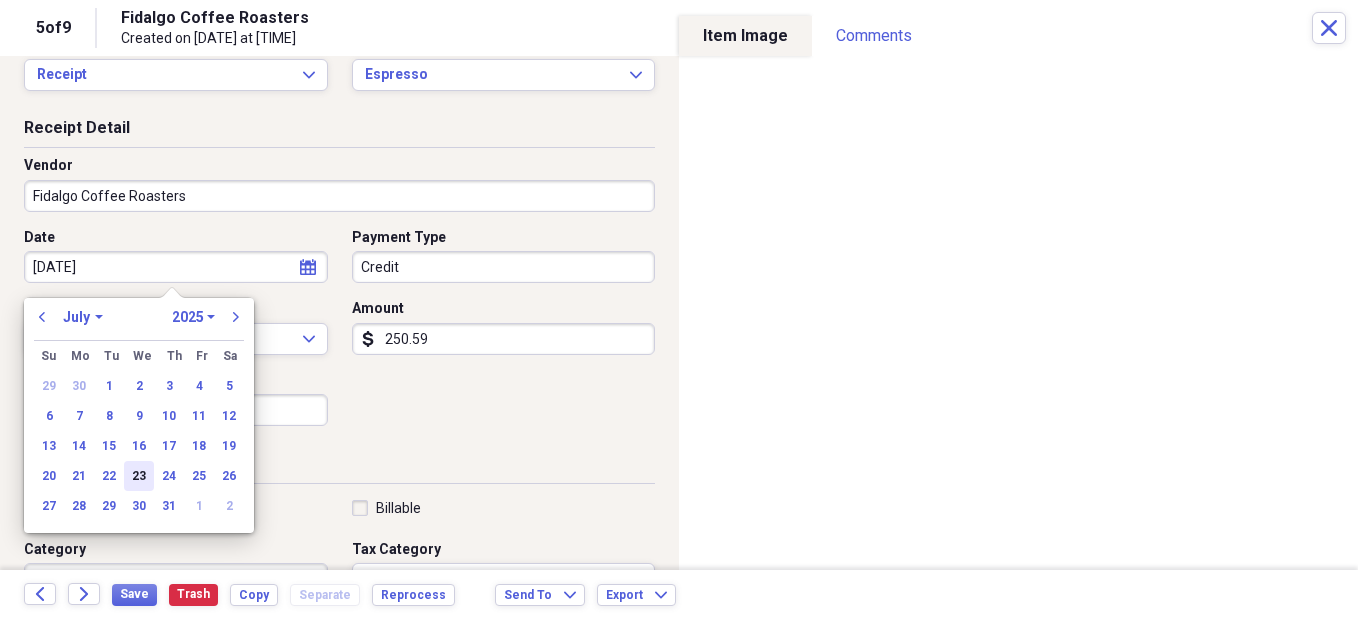 click on "23" at bounding box center (139, 476) 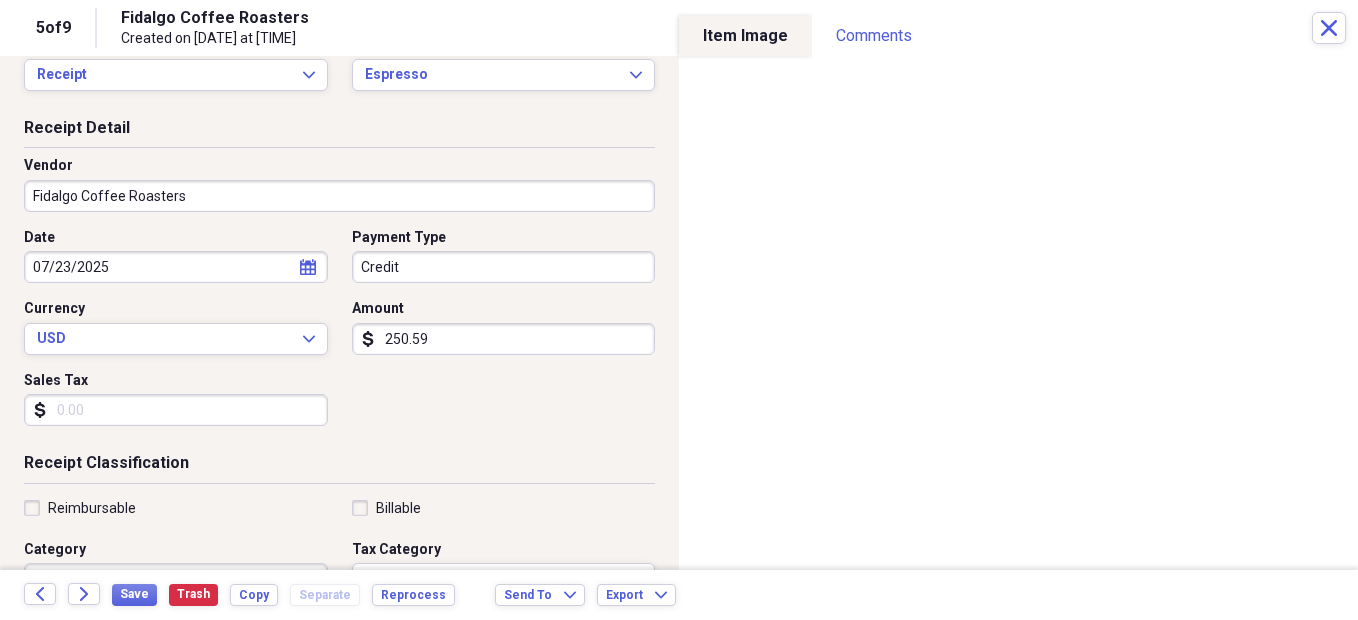 click on "Sales Tax" at bounding box center (176, 410) 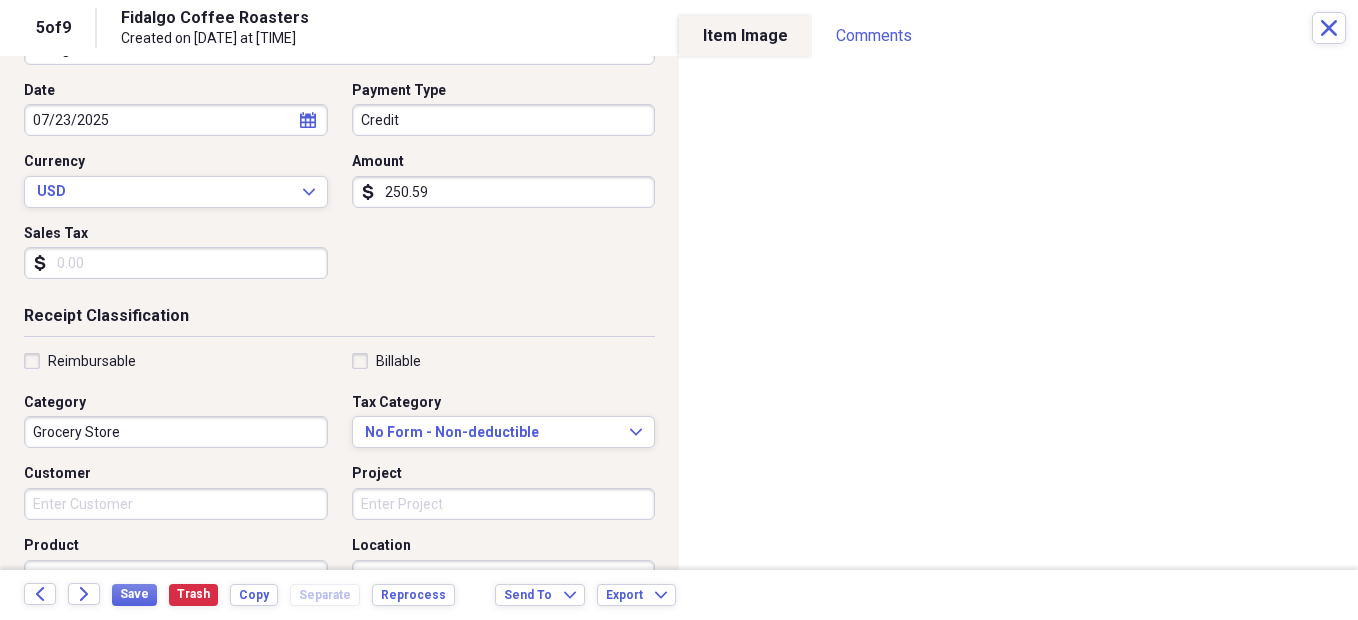scroll, scrollTop: 195, scrollLeft: 0, axis: vertical 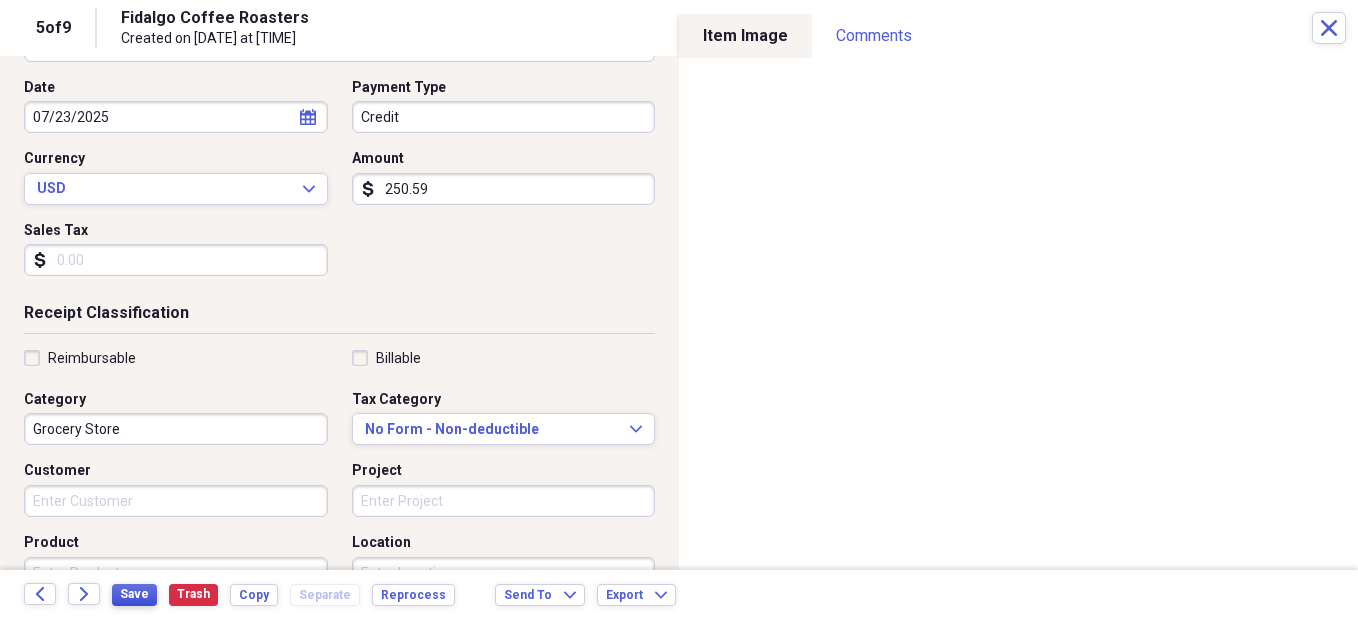 click on "Save" at bounding box center [134, 594] 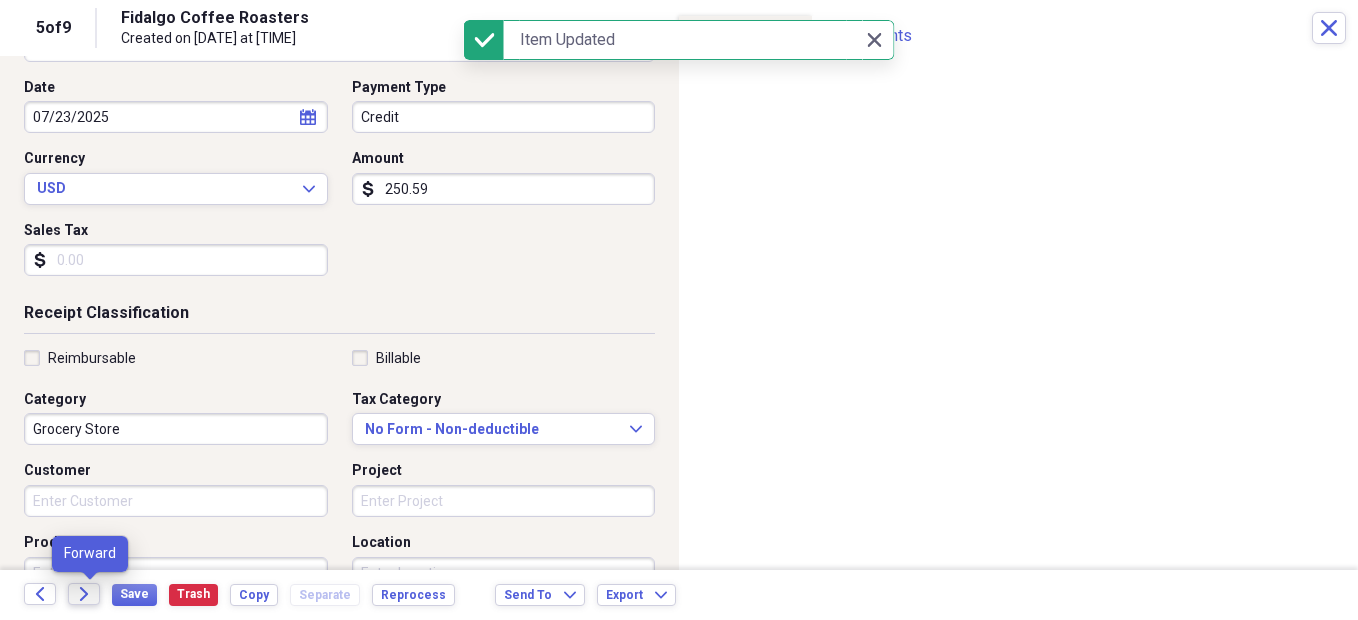 click 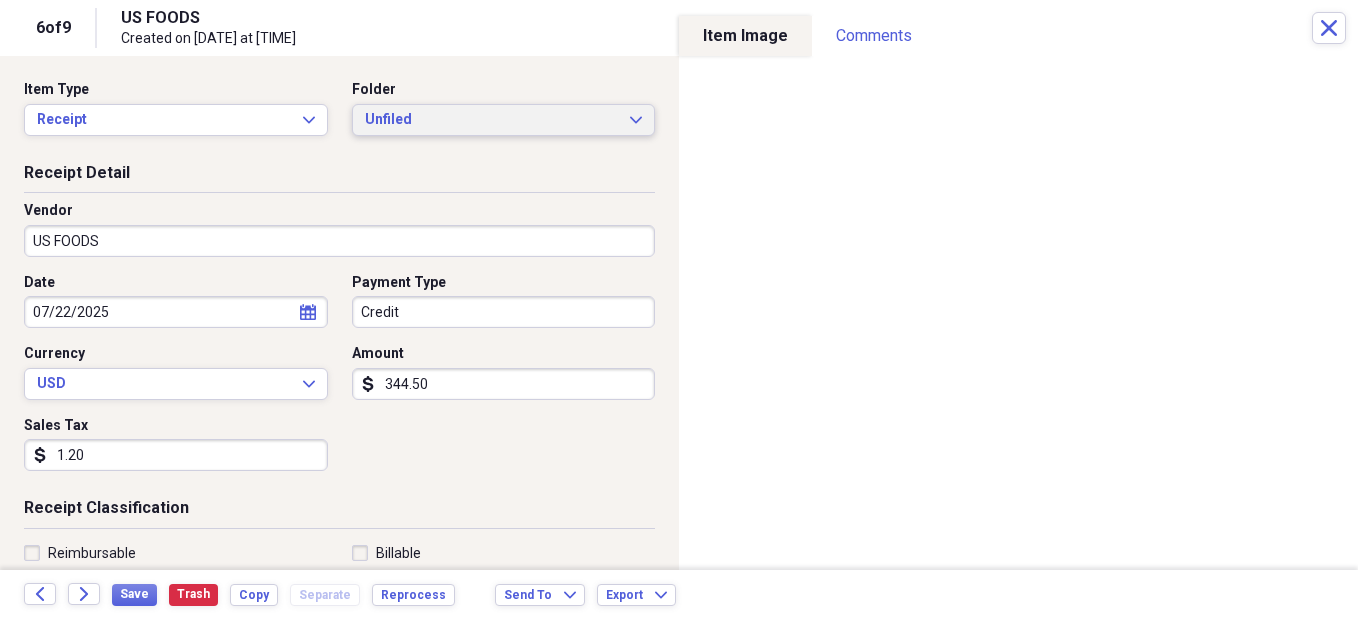 click on "Expand" 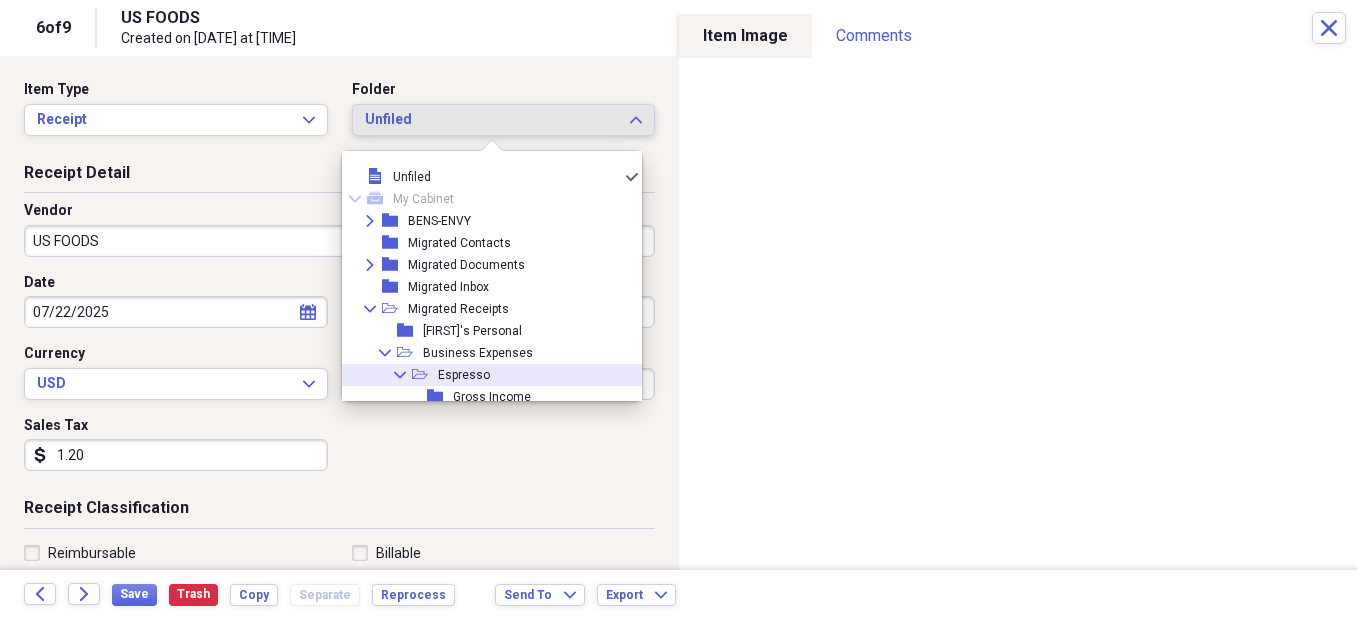 click on "Espresso" at bounding box center [464, 375] 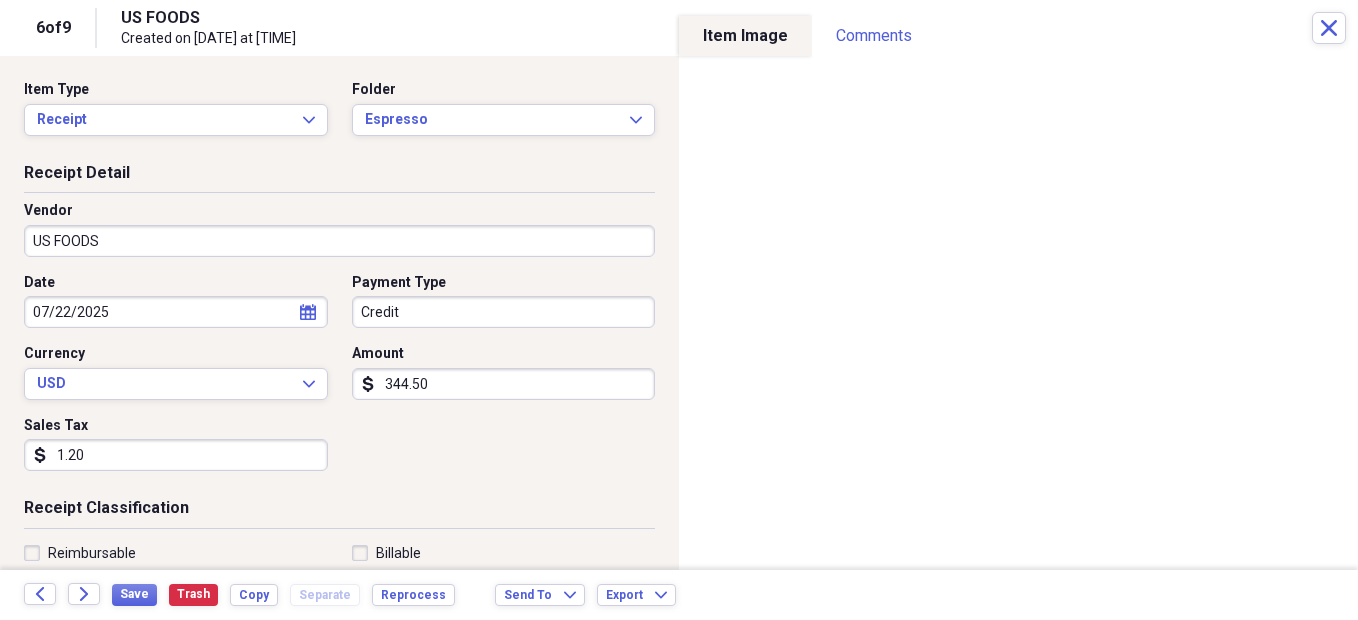 click on "US FOODS" at bounding box center [339, 241] 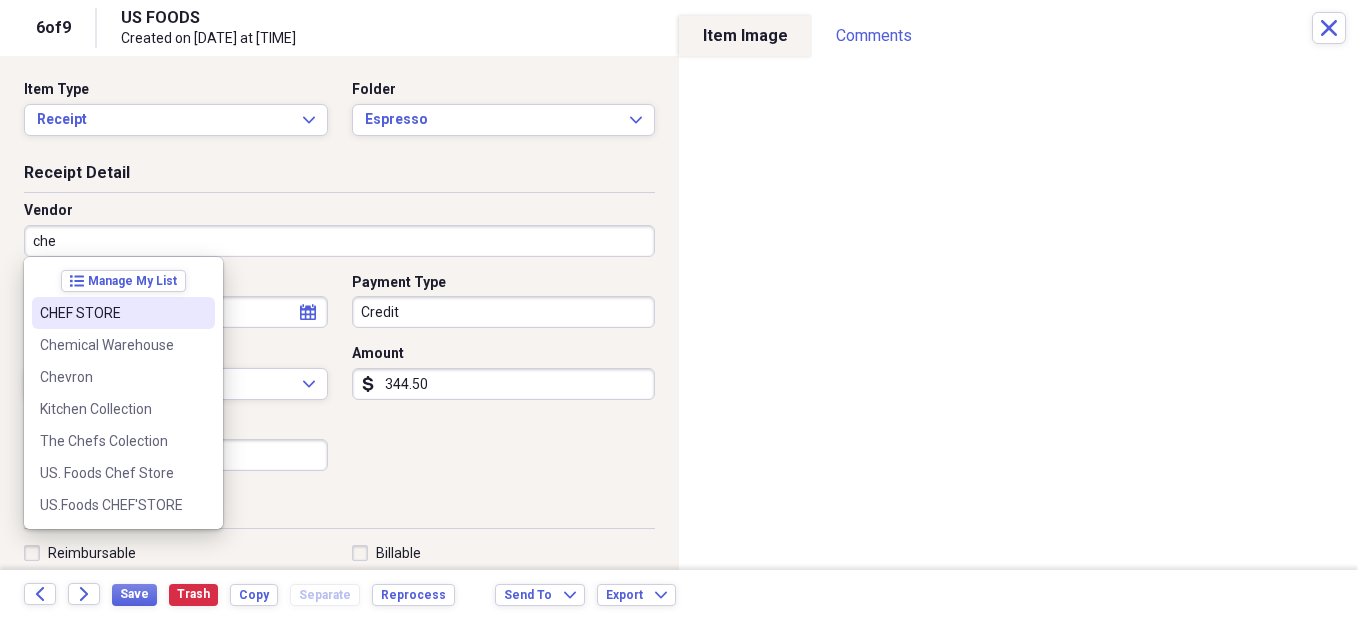 click on "CHEF STORE" at bounding box center (111, 313) 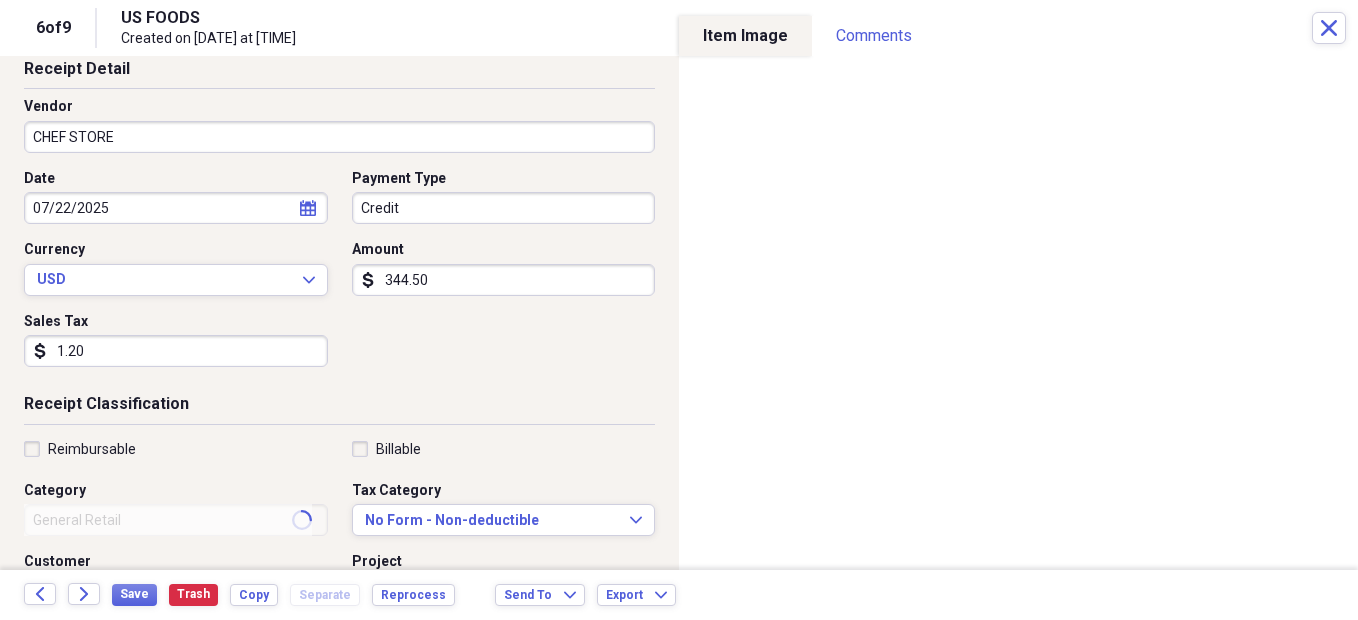 type on "Grocery Store" 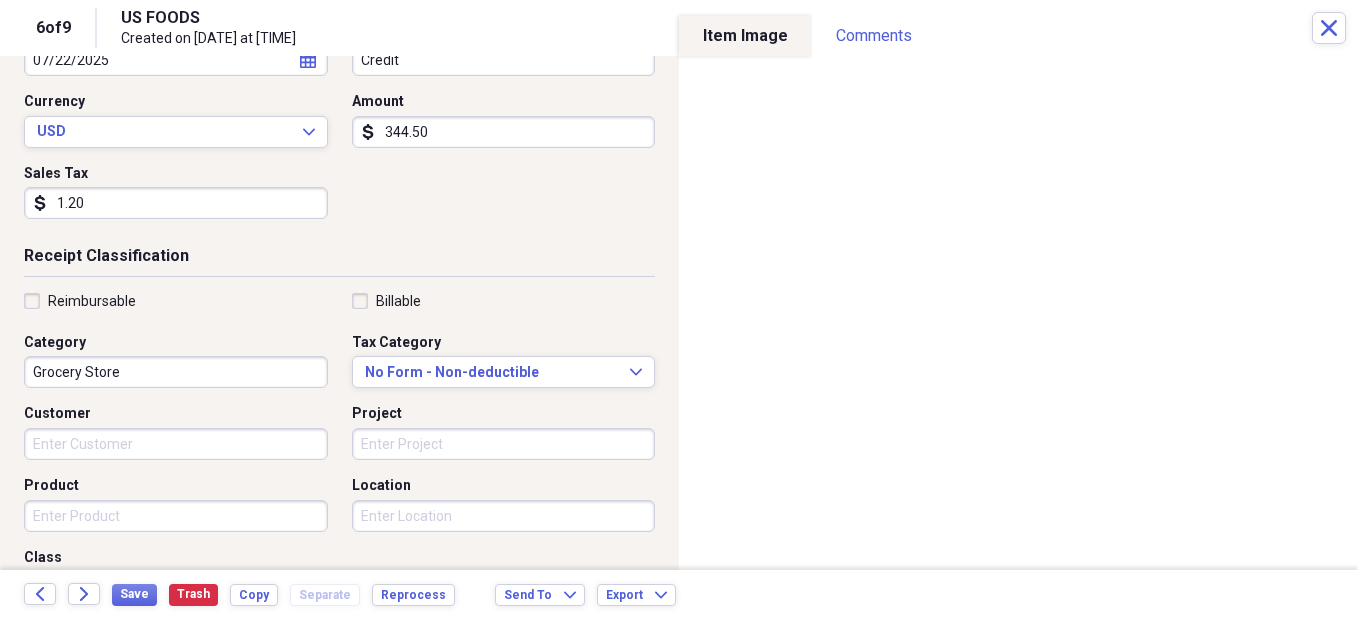 scroll, scrollTop: 276, scrollLeft: 0, axis: vertical 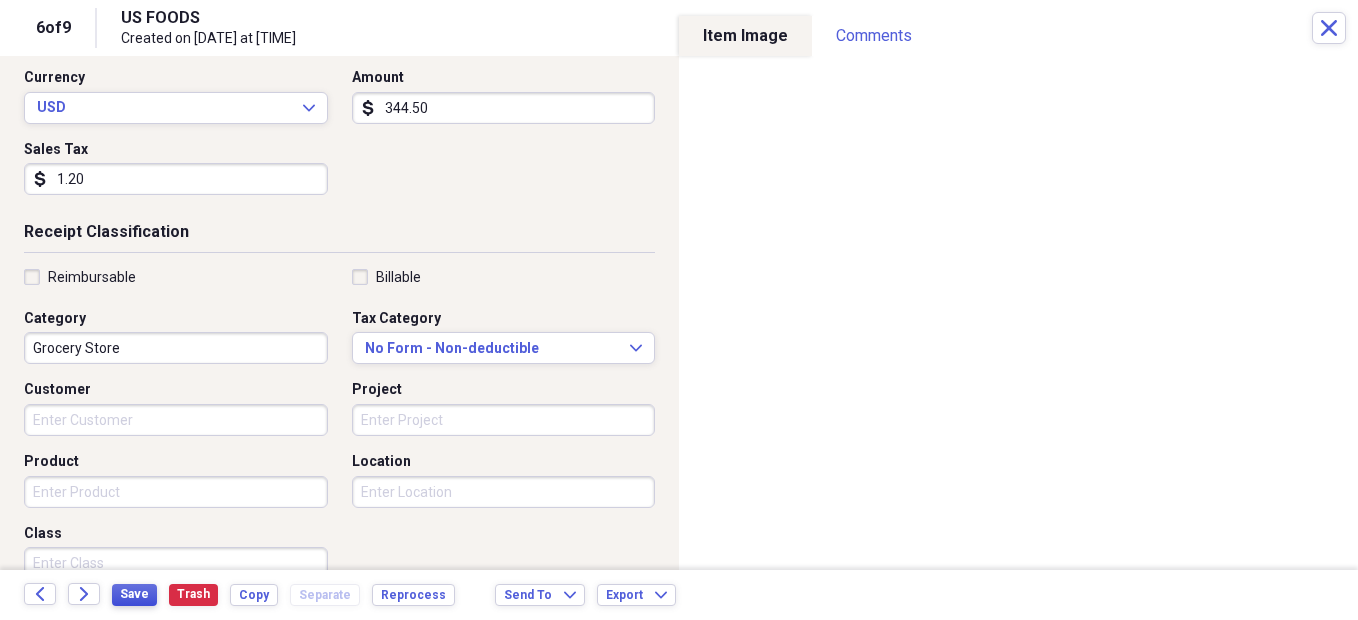 click on "Save" at bounding box center [134, 594] 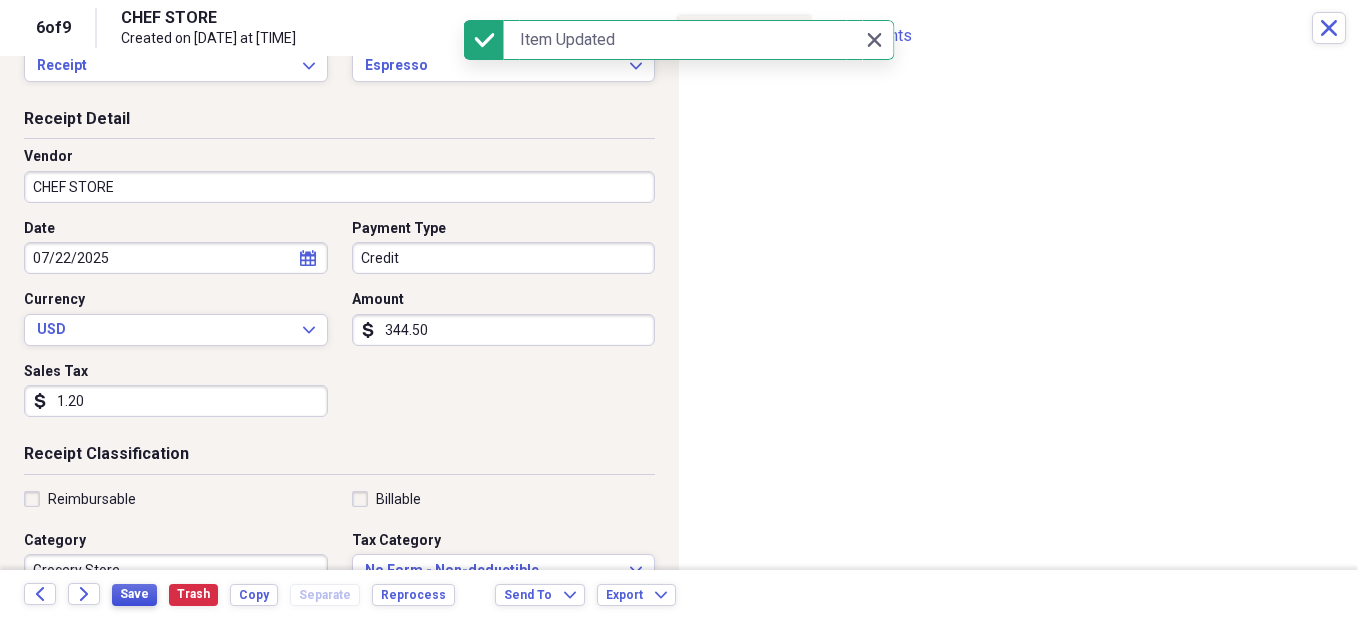 scroll, scrollTop: 0, scrollLeft: 0, axis: both 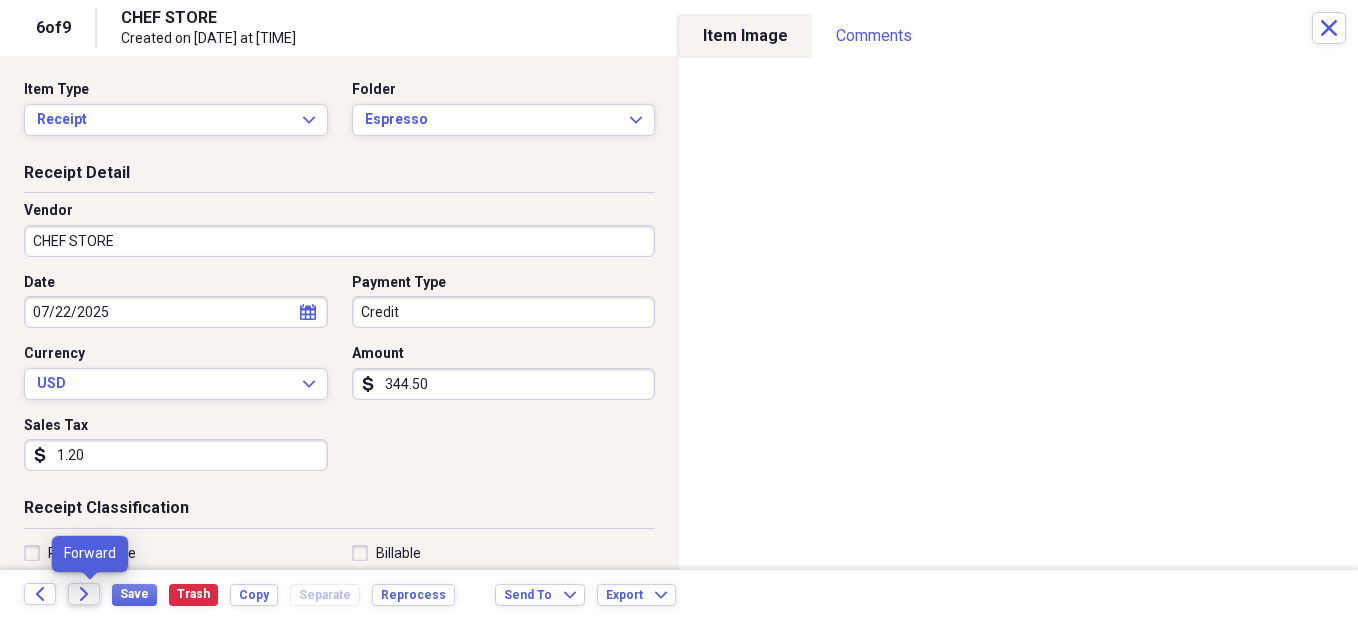 click on "Forward" 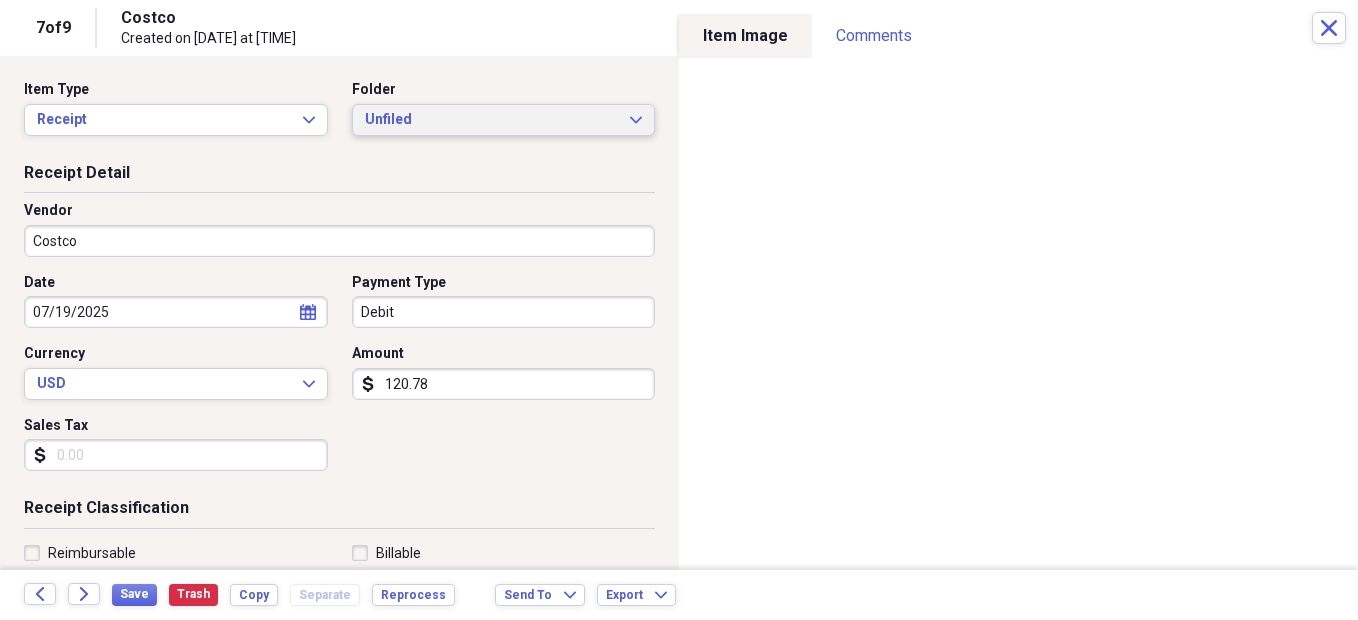 click on "Expand" 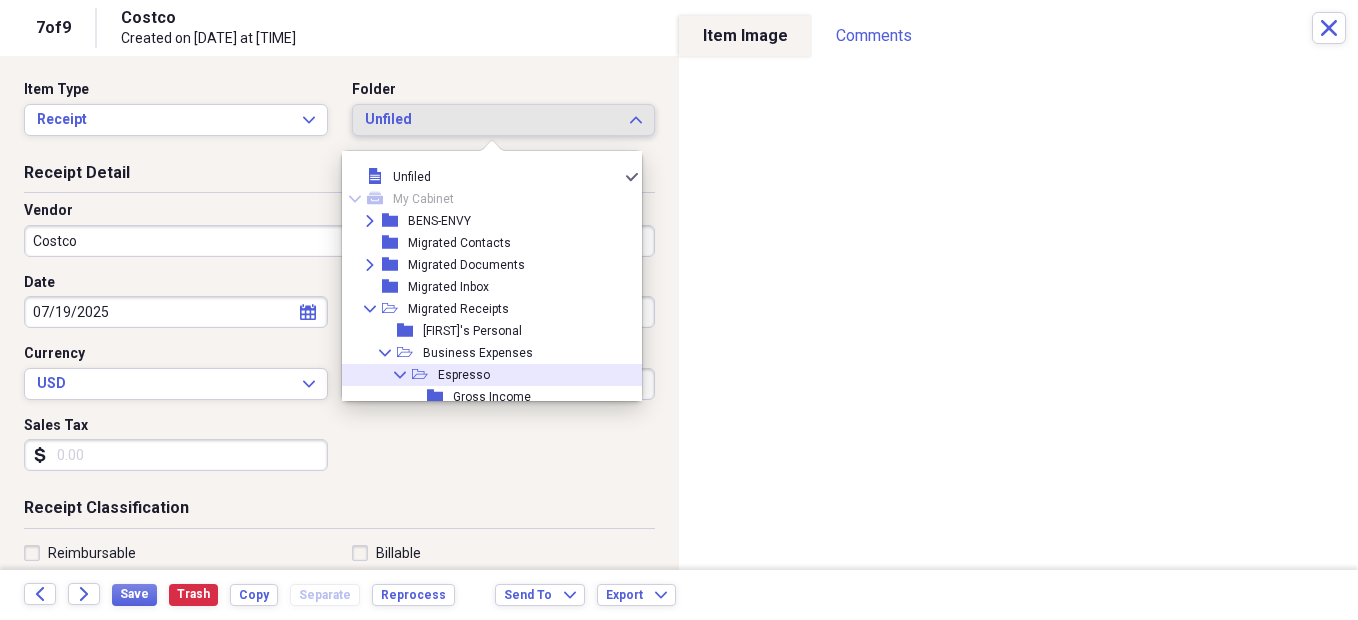 click on "Espresso" at bounding box center [464, 375] 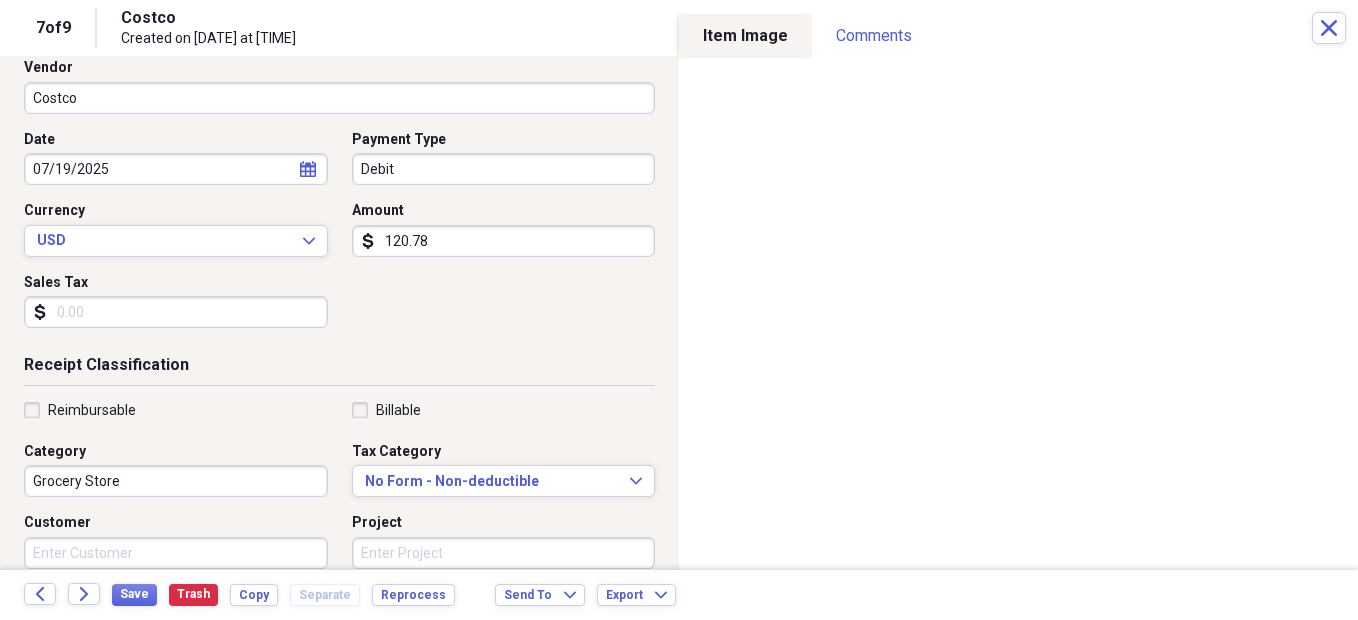 scroll, scrollTop: 165, scrollLeft: 0, axis: vertical 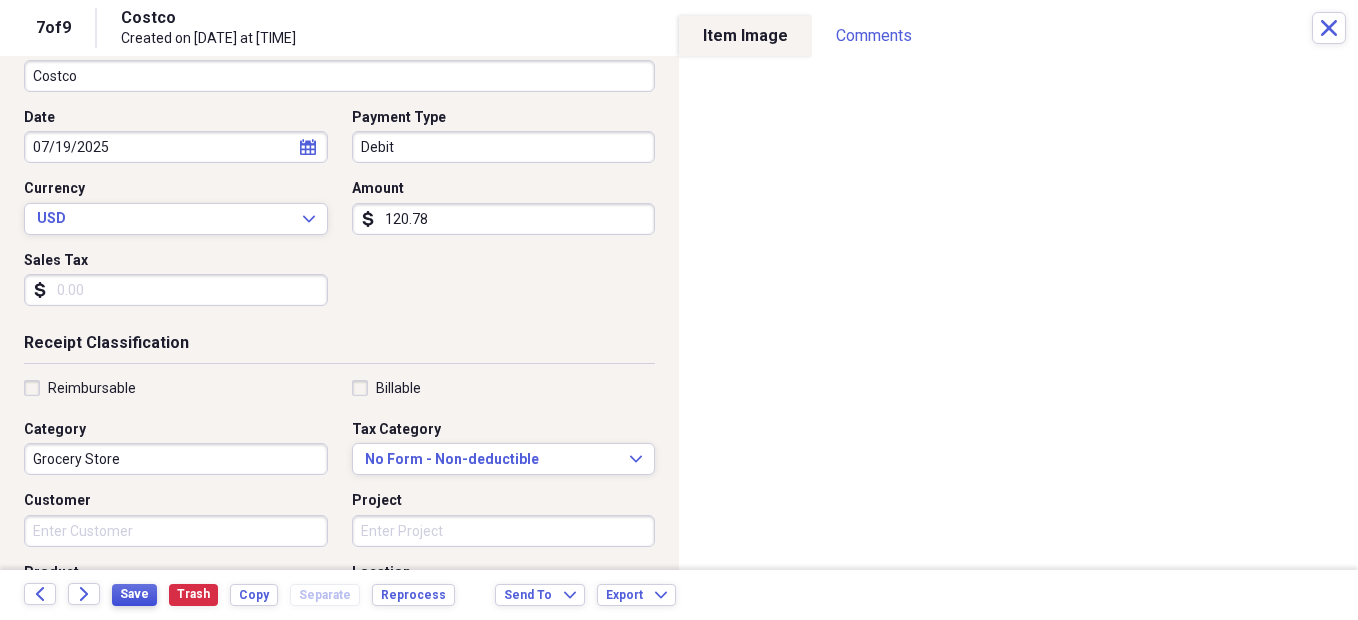 click on "Save" at bounding box center (134, 594) 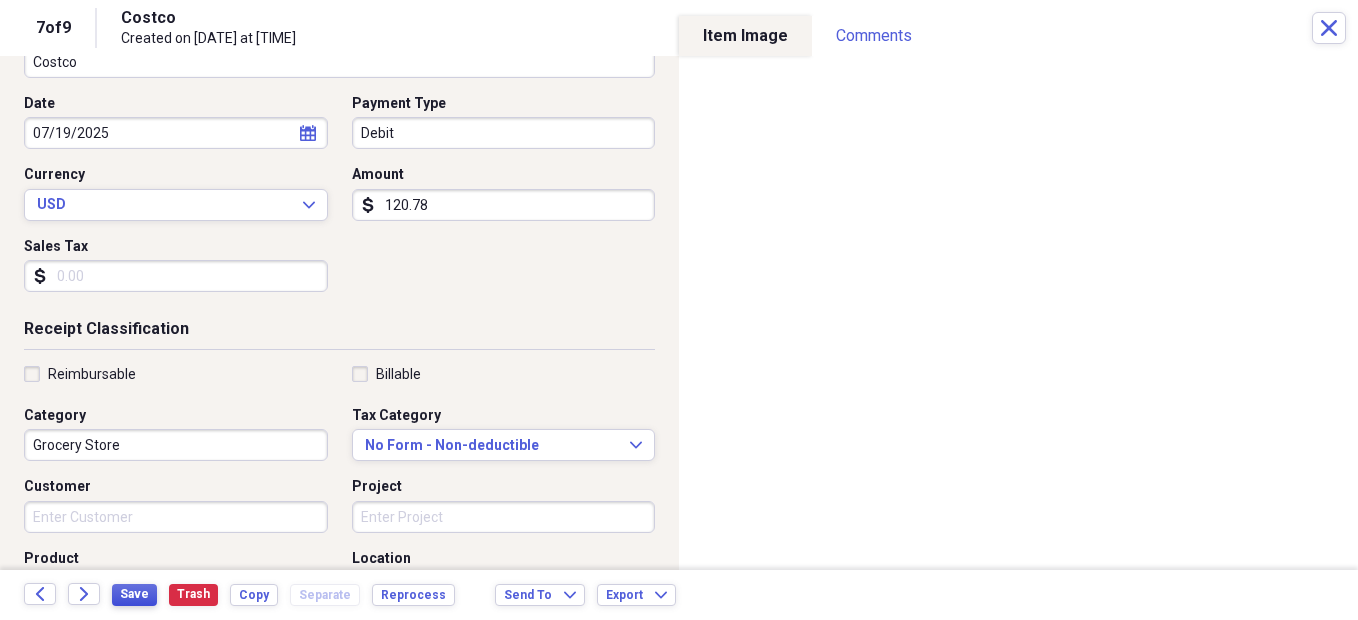 scroll, scrollTop: 190, scrollLeft: 0, axis: vertical 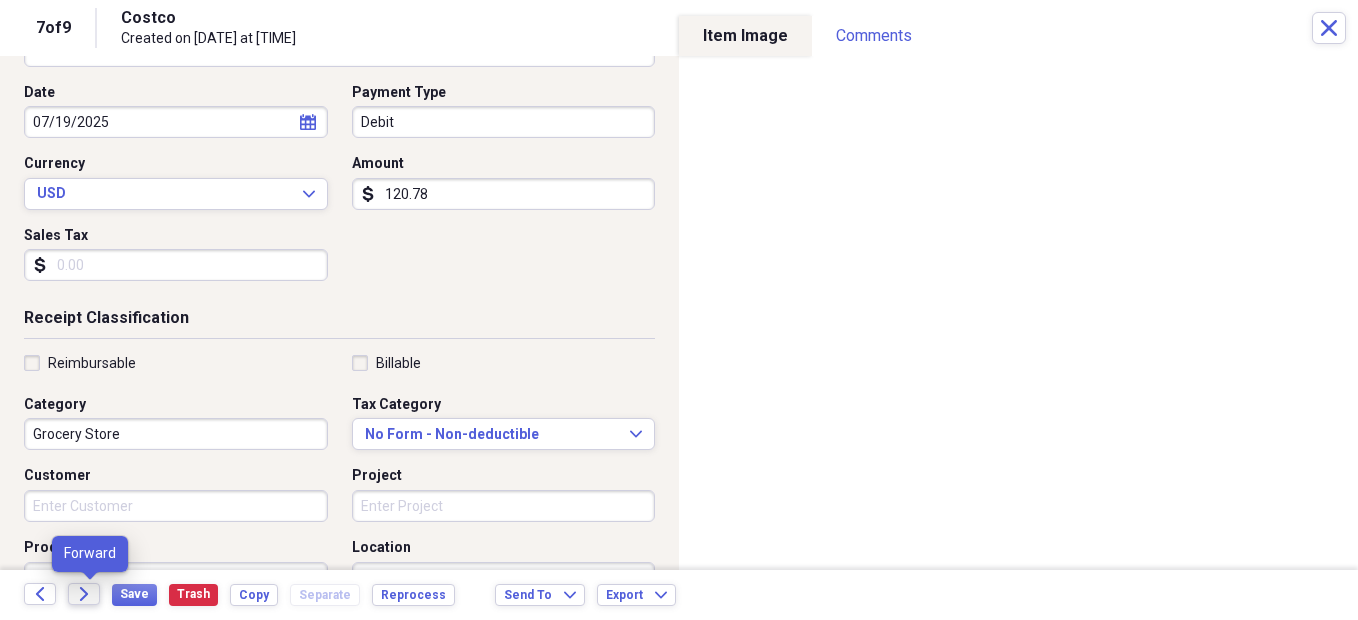 click on "Forward" 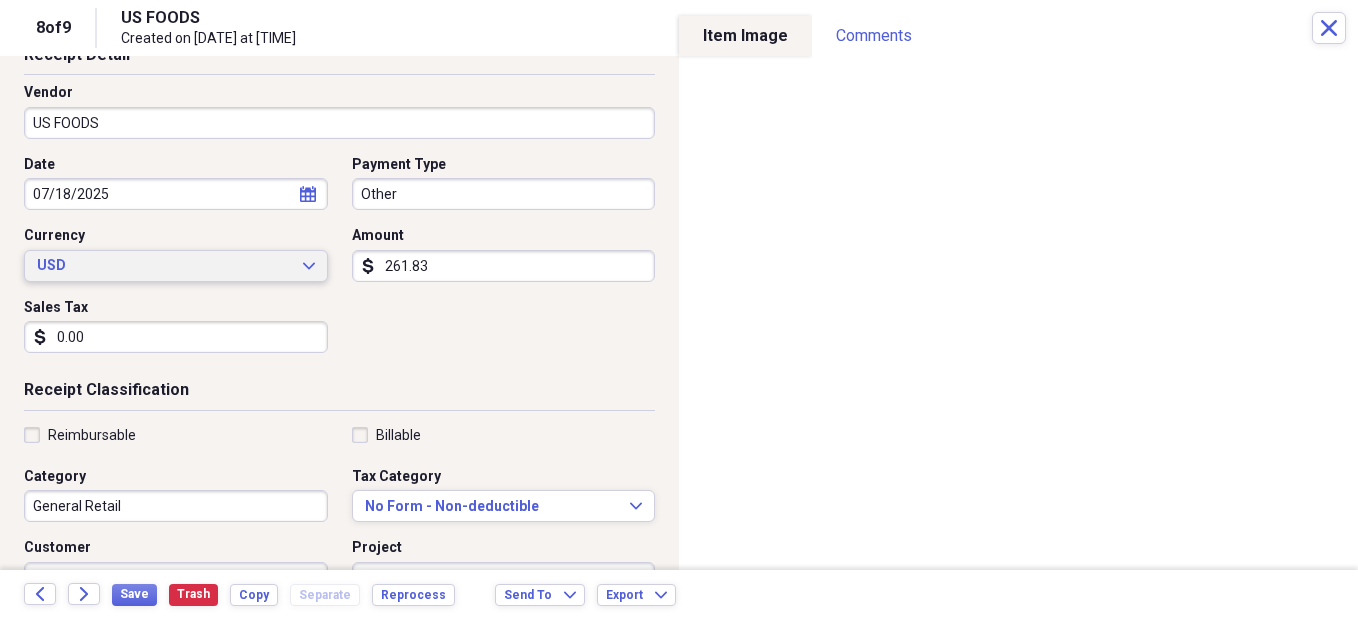 scroll, scrollTop: 103, scrollLeft: 0, axis: vertical 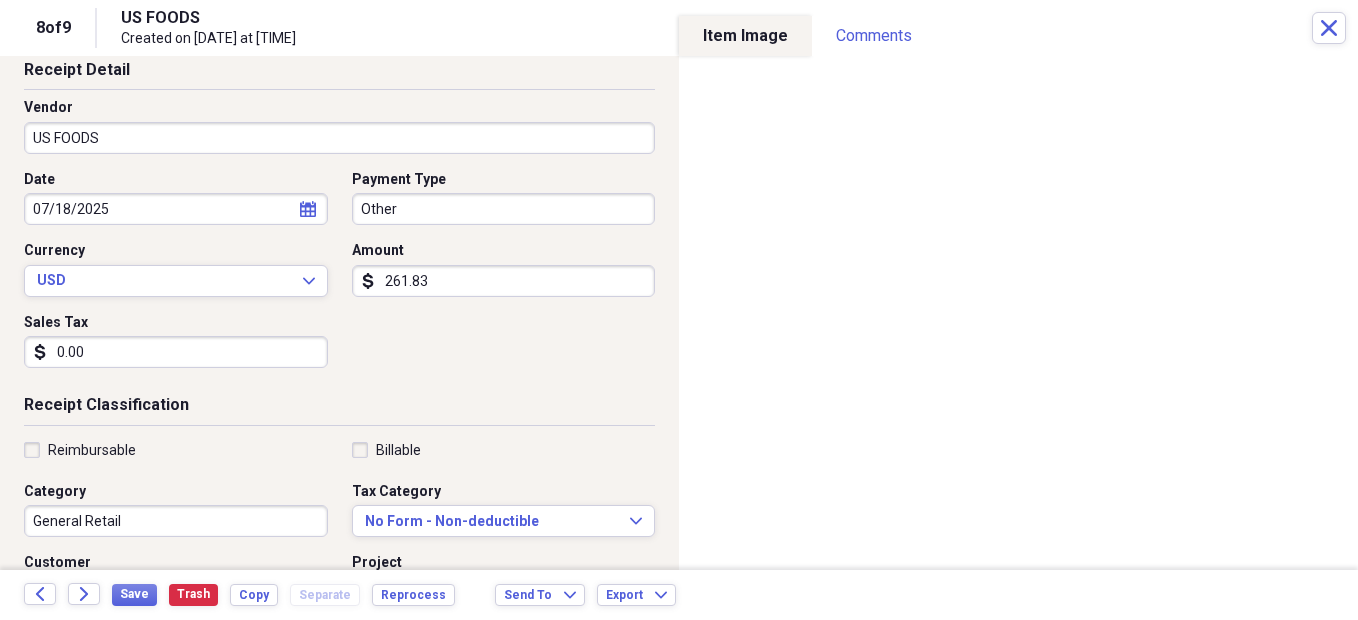click on "Vendor US FOODS" at bounding box center (339, 134) 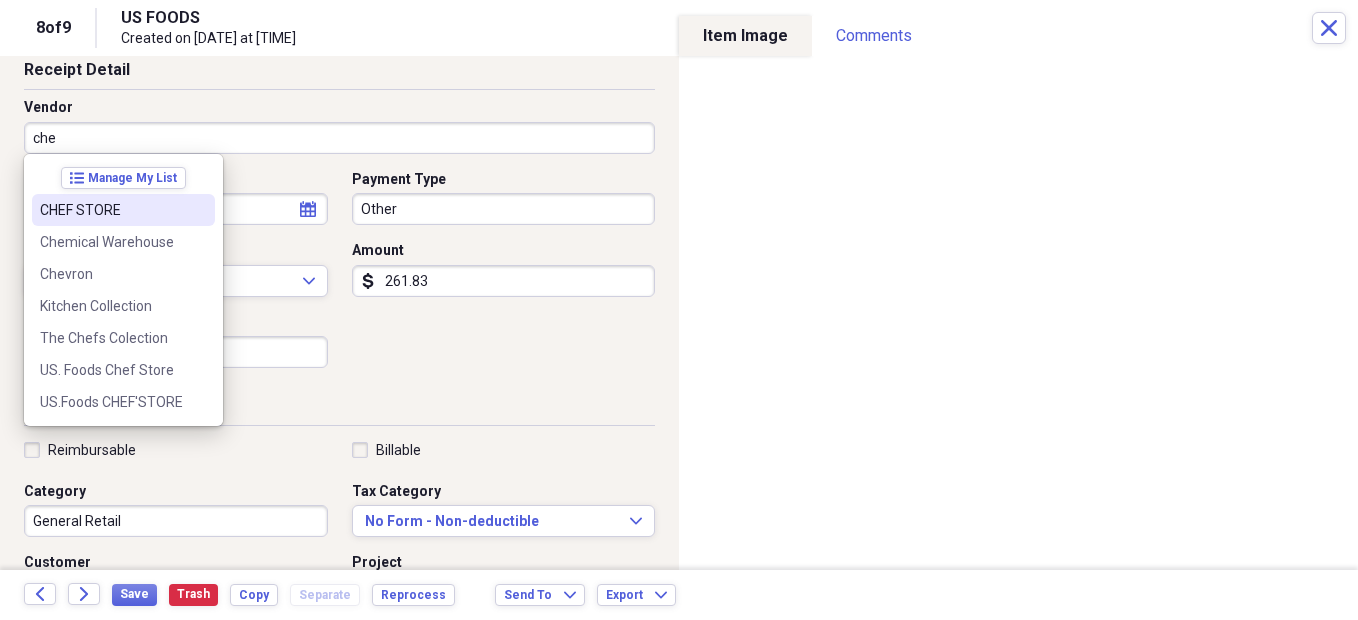 click on "CHEF STORE" at bounding box center [123, 210] 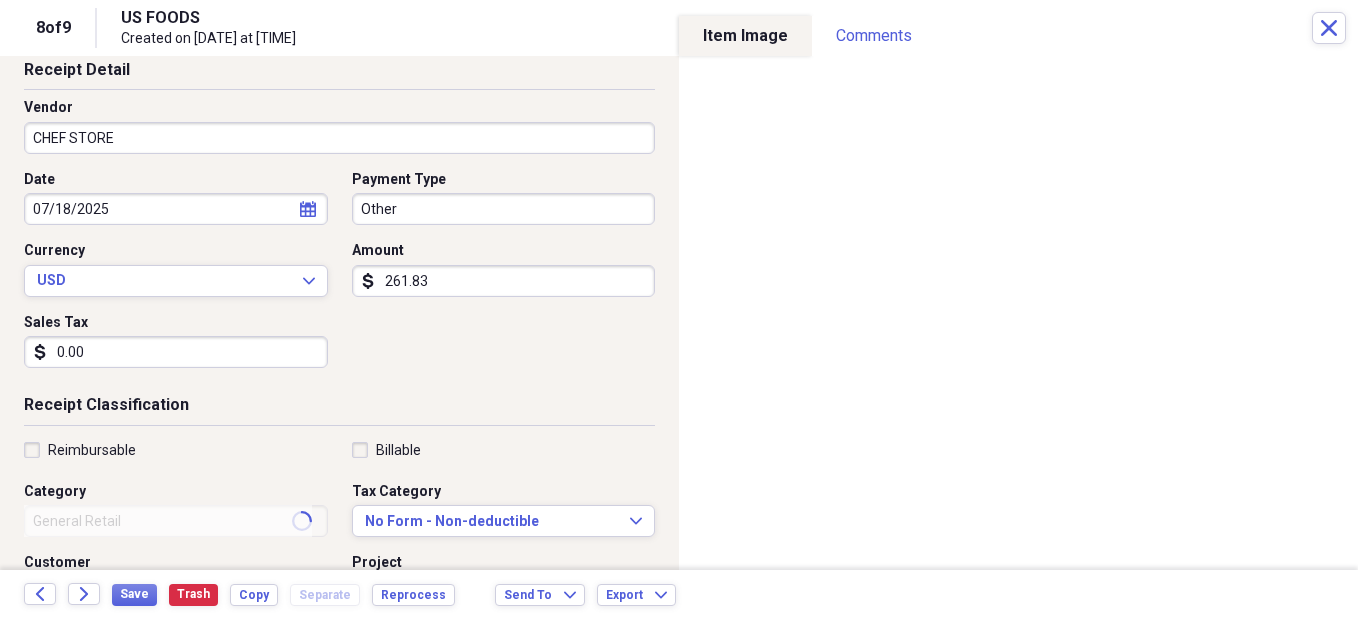 type on "Grocery Store" 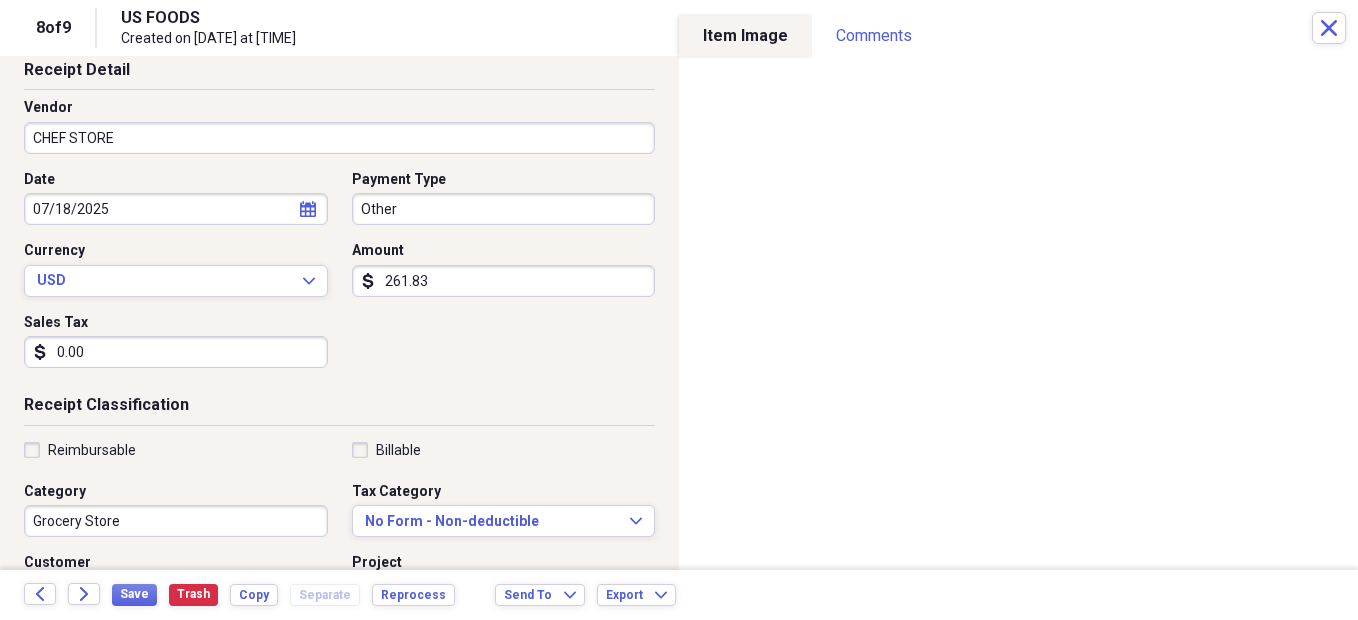 click on "Receipt Detail Vendor CHEF STORE Date [DATE] calendar Calendar Payment Type Other Currency USD Expand Amount dollar-sign 261.83 Sales Tax dollar-sign 0.00" at bounding box center [339, 227] 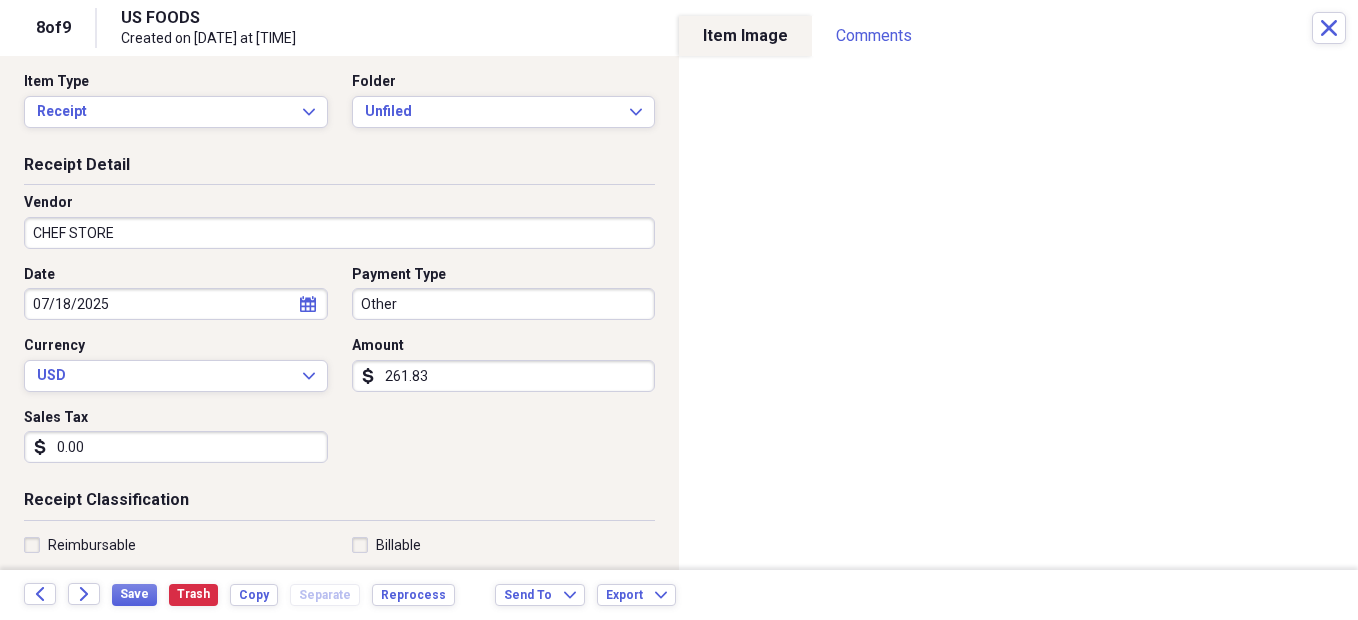 scroll, scrollTop: 0, scrollLeft: 0, axis: both 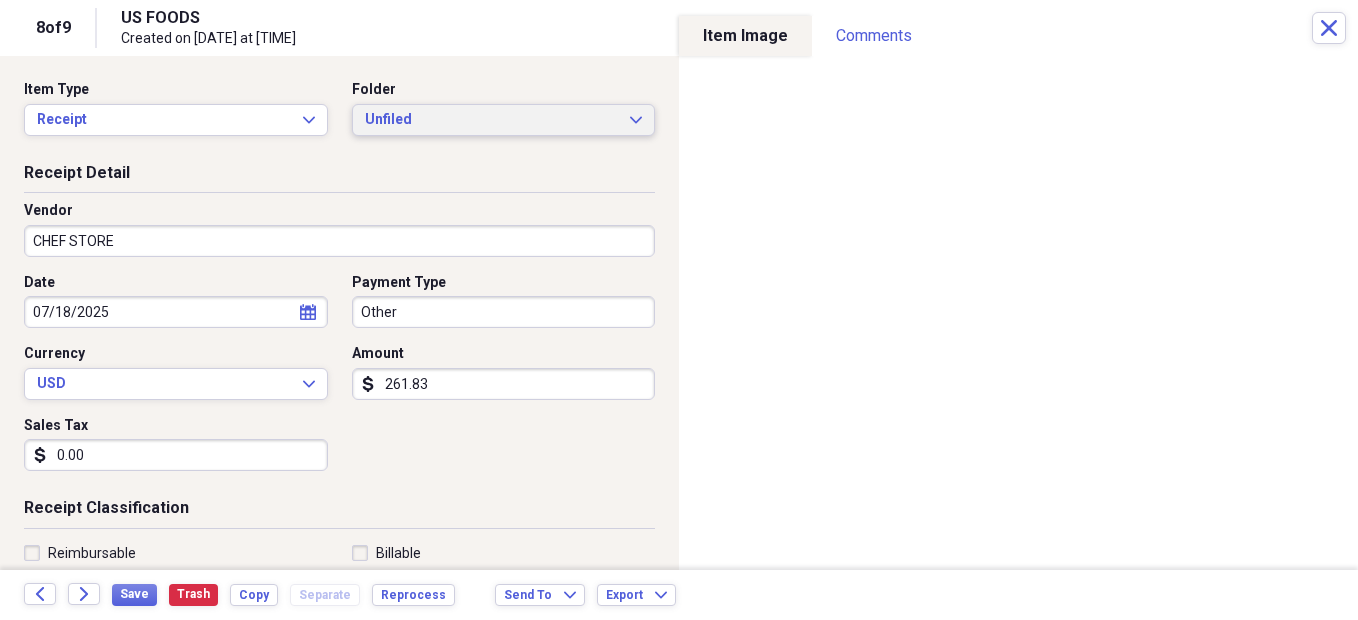 click on "Expand" 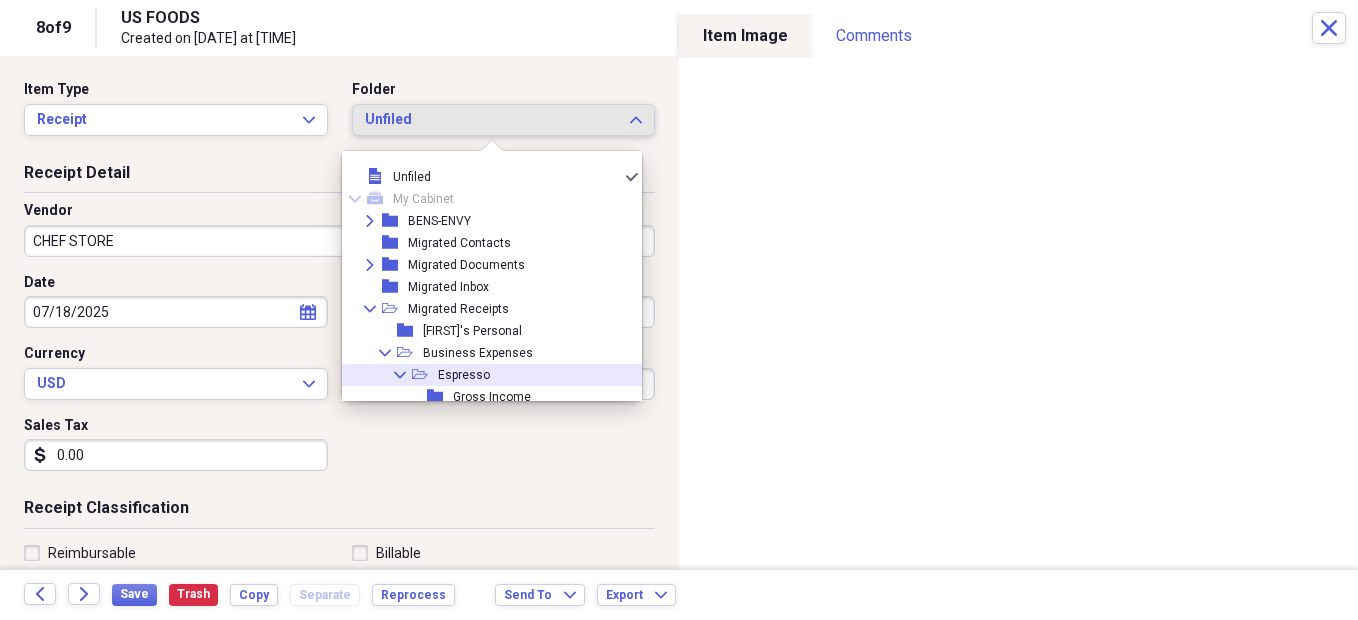 click on "Espresso" at bounding box center (464, 375) 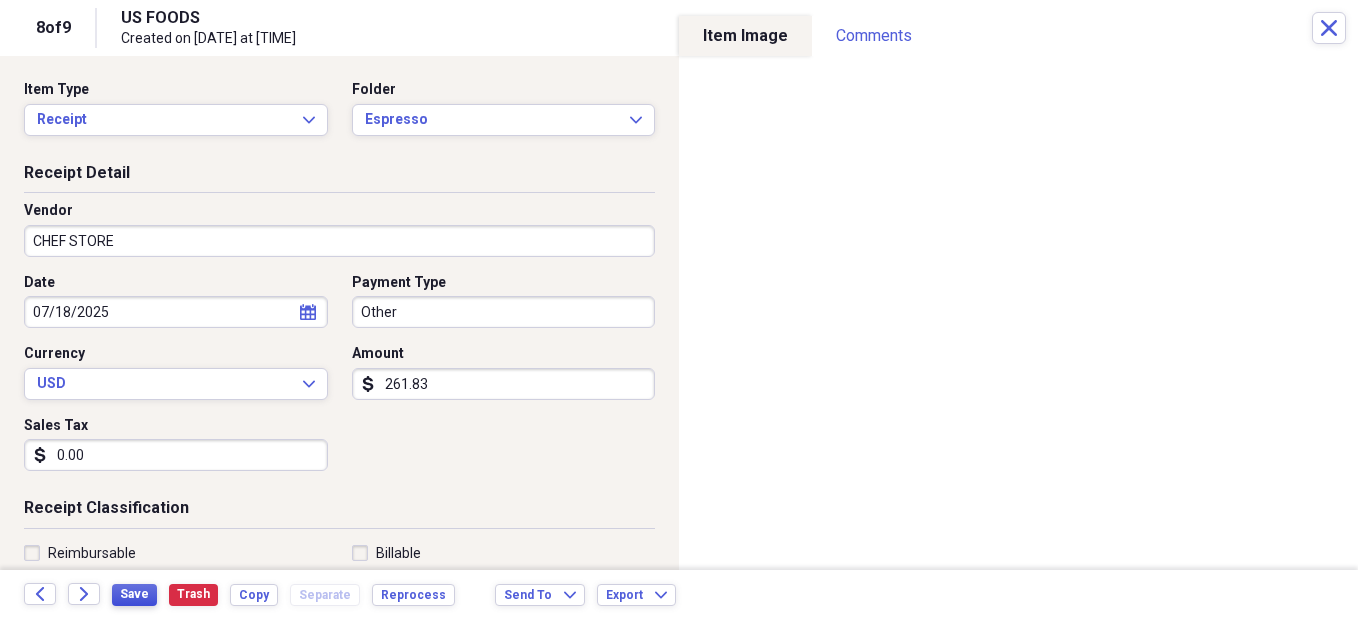 click on "Save" at bounding box center (134, 594) 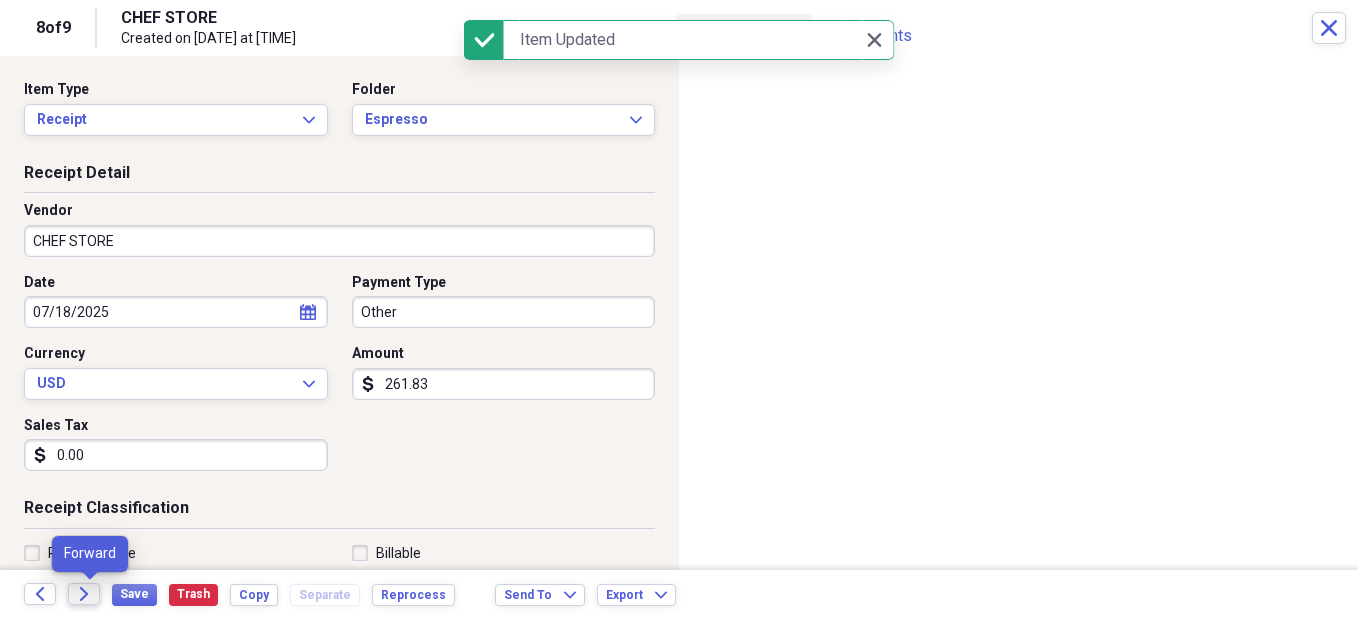 click on "Forward" at bounding box center (84, 594) 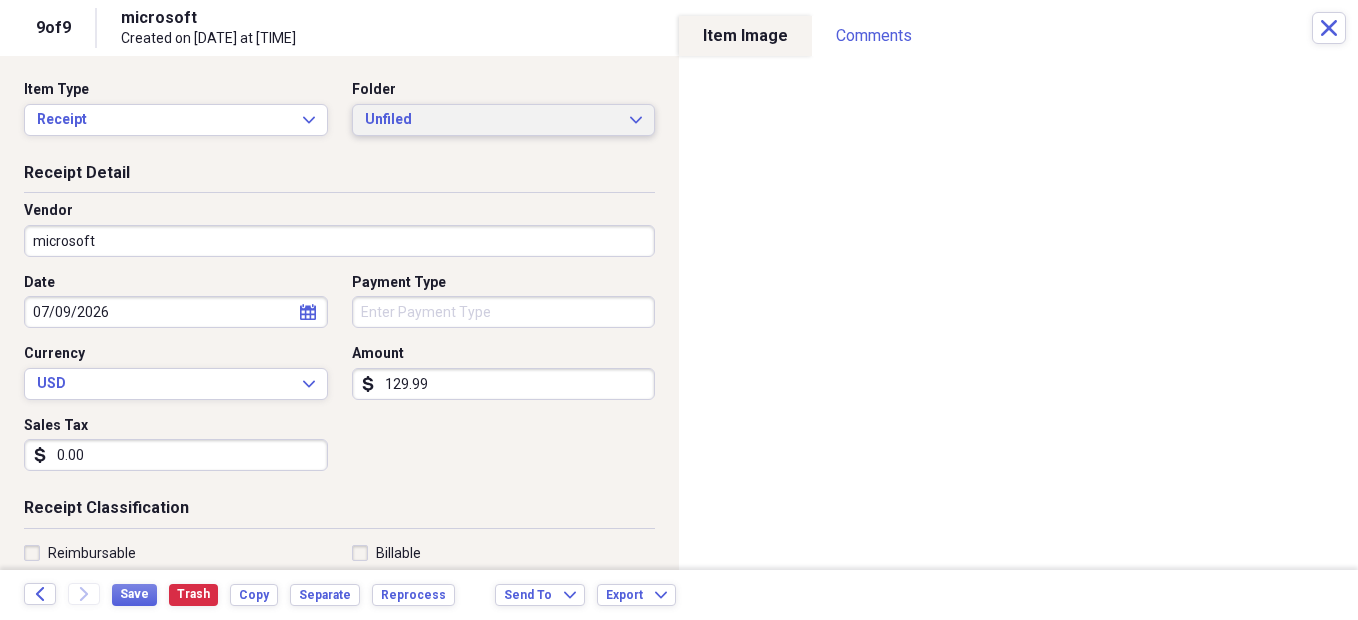 click on "Unfiled Expand" at bounding box center (504, 120) 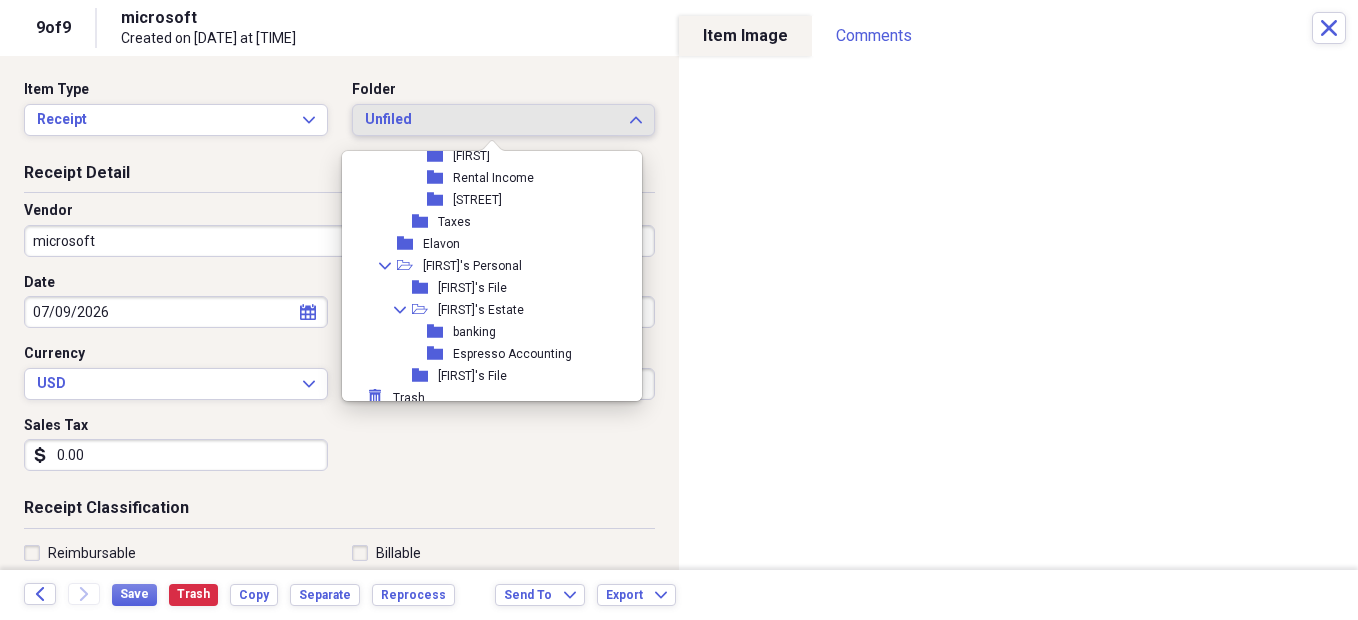 scroll, scrollTop: 425, scrollLeft: 0, axis: vertical 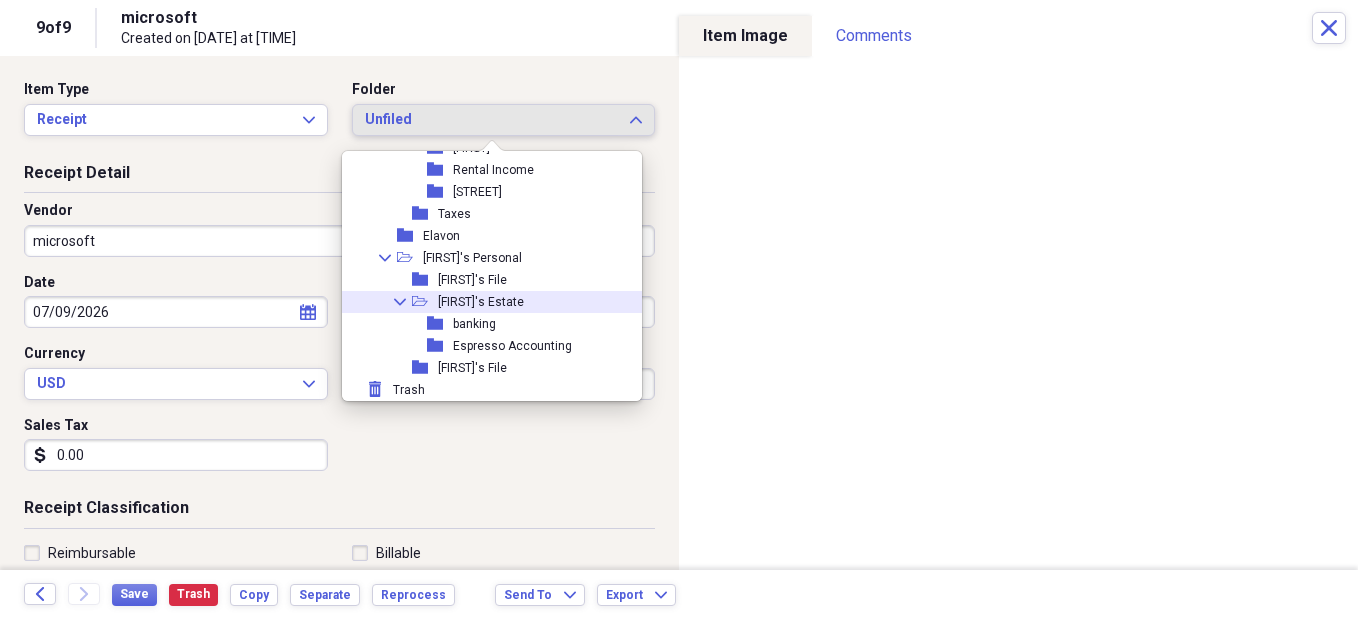 click on "[FIRST]'s Estate" at bounding box center [481, 302] 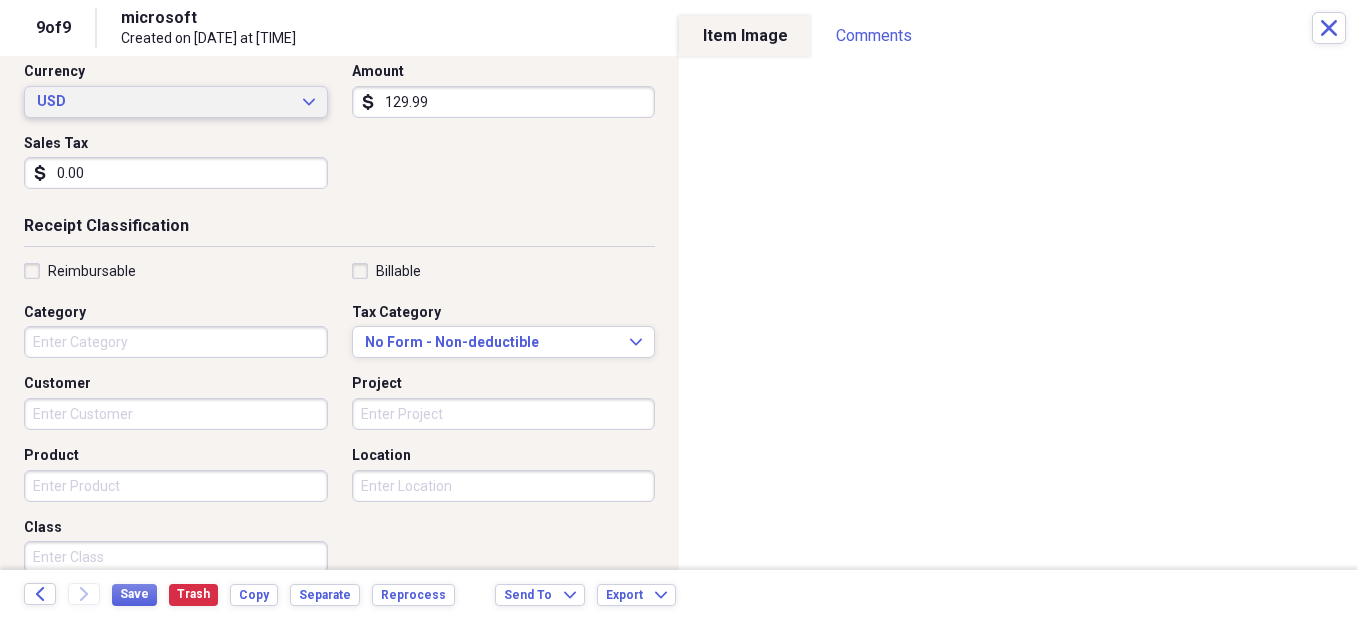 scroll, scrollTop: 296, scrollLeft: 0, axis: vertical 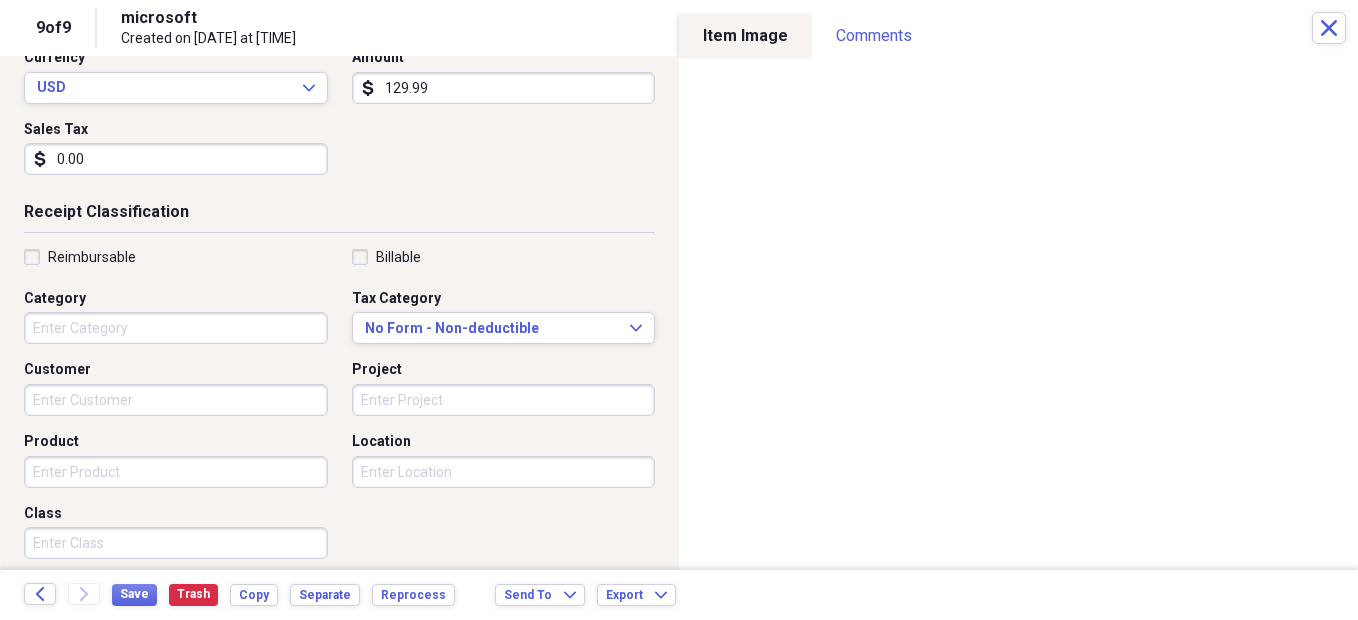 click on "Category" at bounding box center [176, 328] 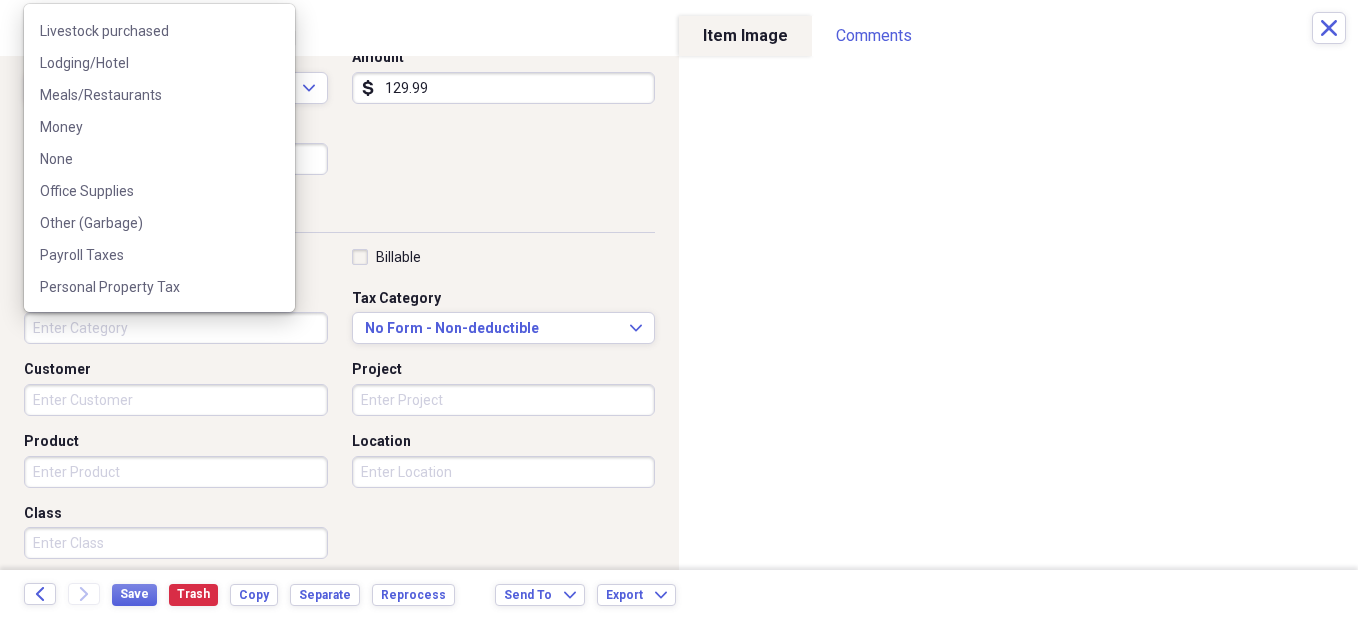 scroll, scrollTop: 1089, scrollLeft: 0, axis: vertical 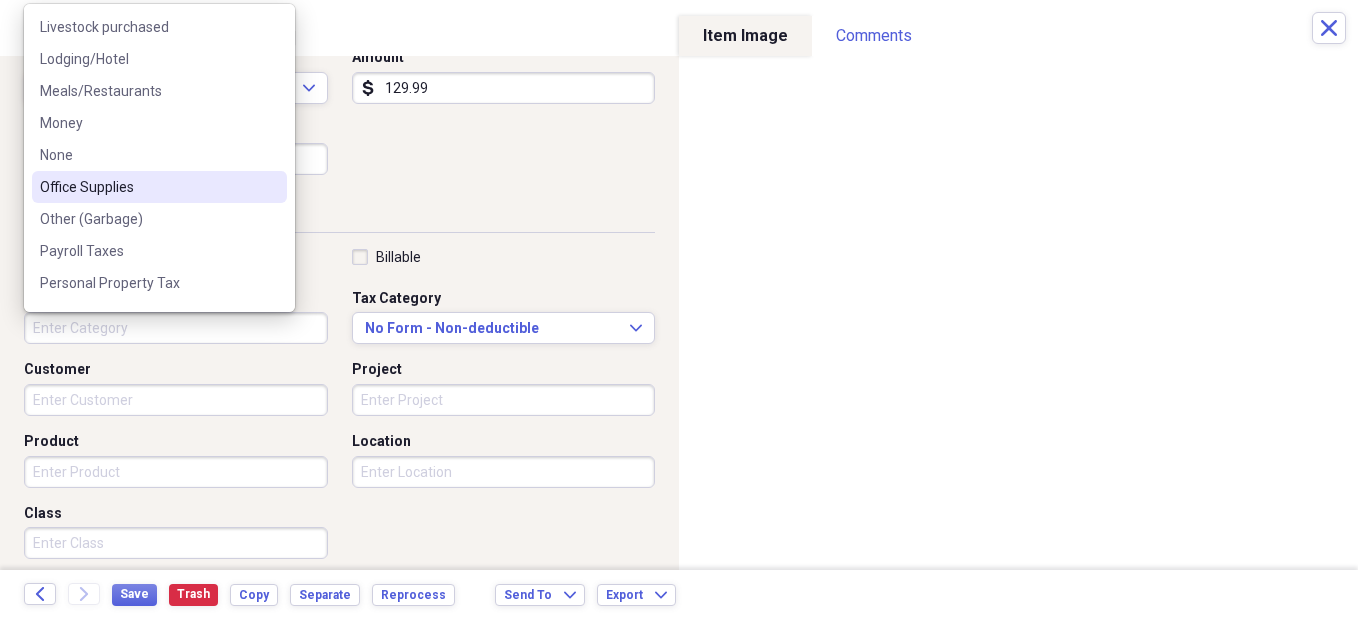 click on "Office Supplies" at bounding box center (159, 187) 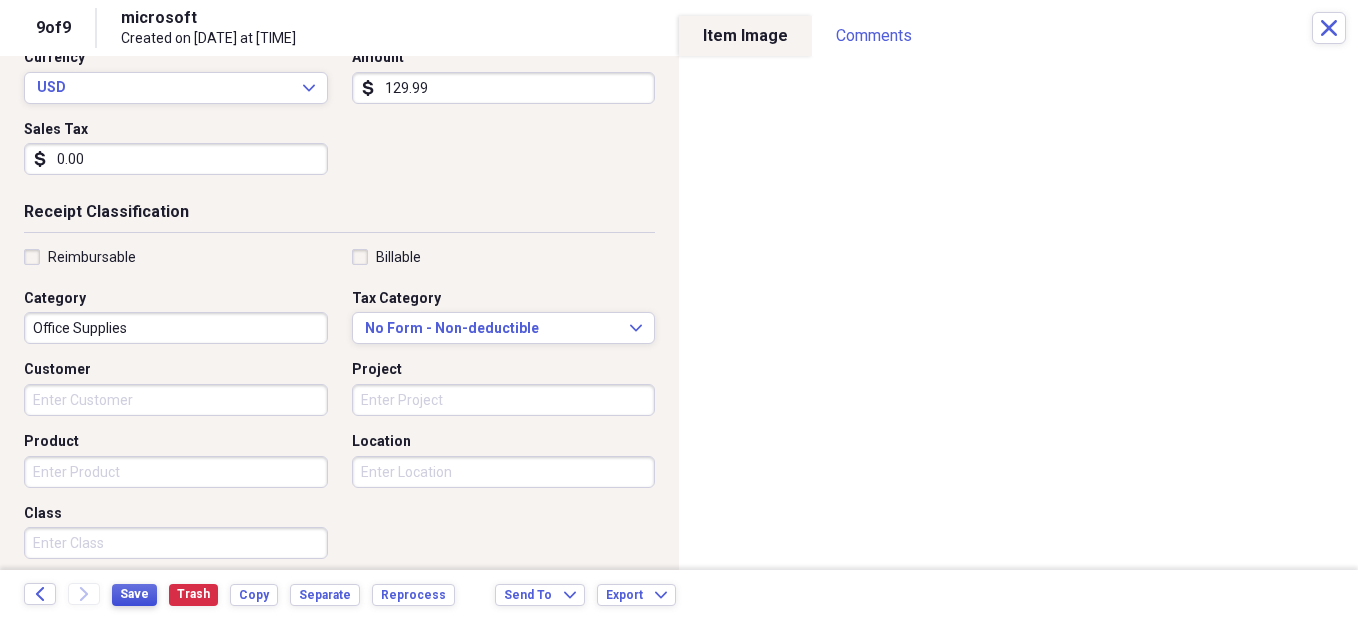 click on "Save" at bounding box center (134, 594) 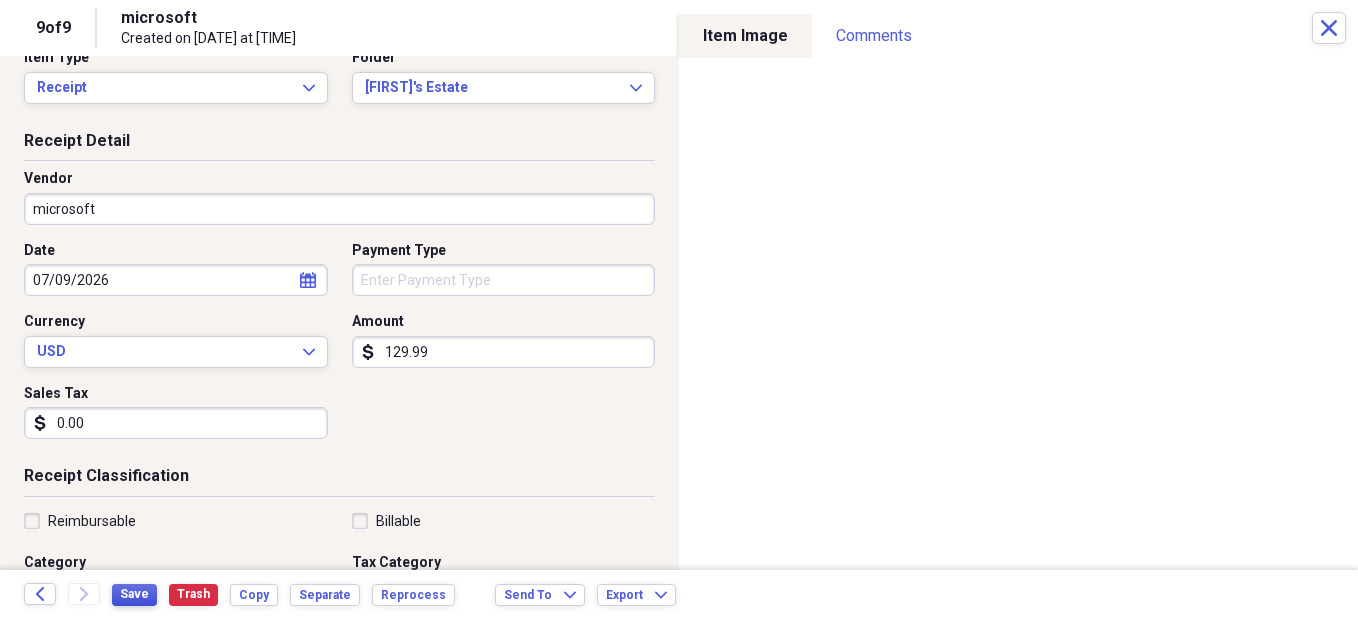 scroll, scrollTop: 0, scrollLeft: 0, axis: both 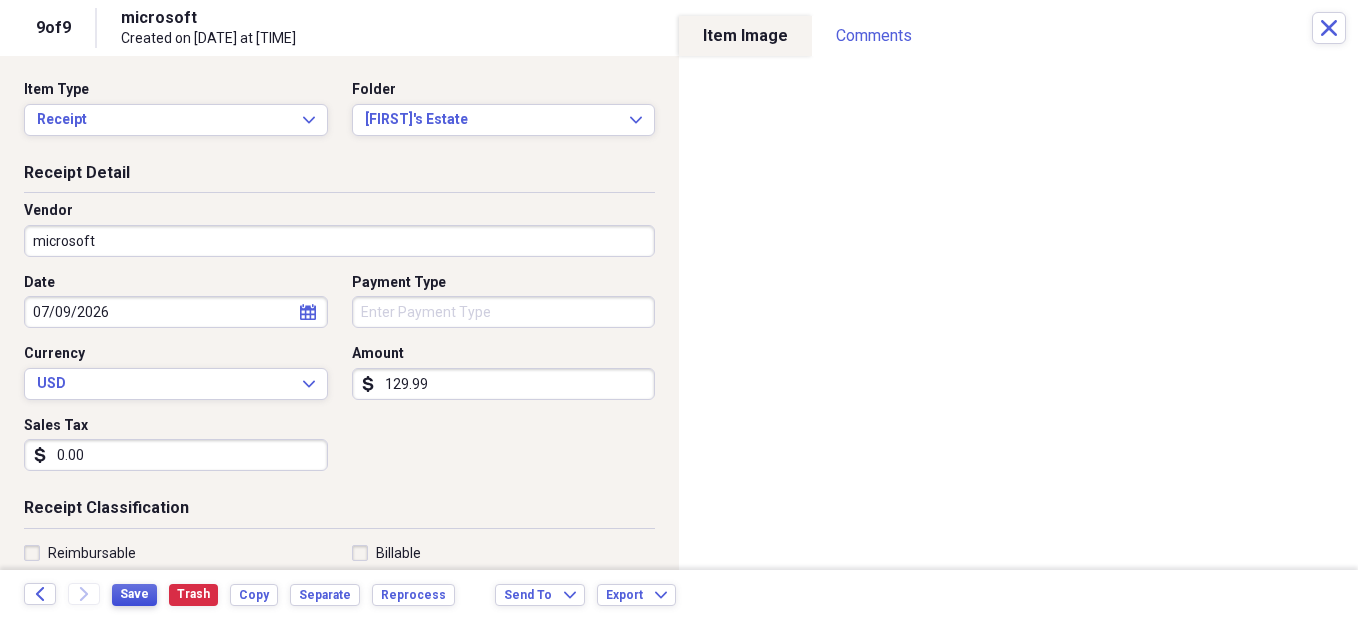 click on "Save" at bounding box center [134, 594] 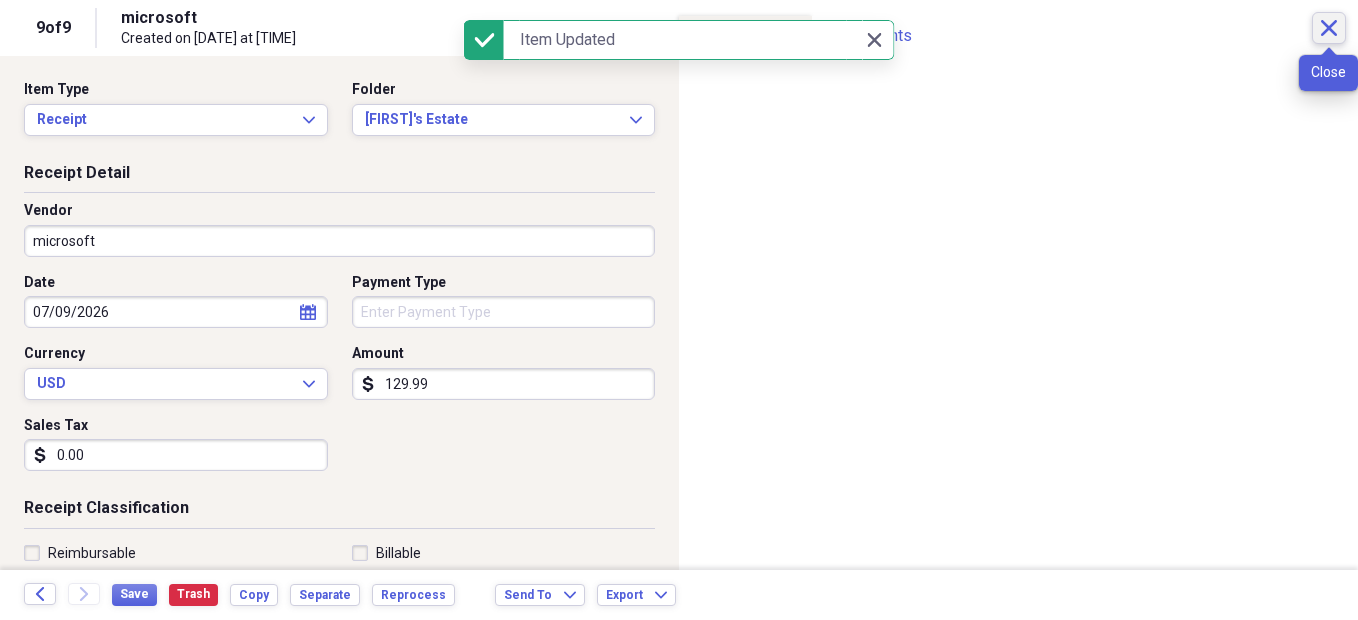 click on "Close" at bounding box center [1329, 28] 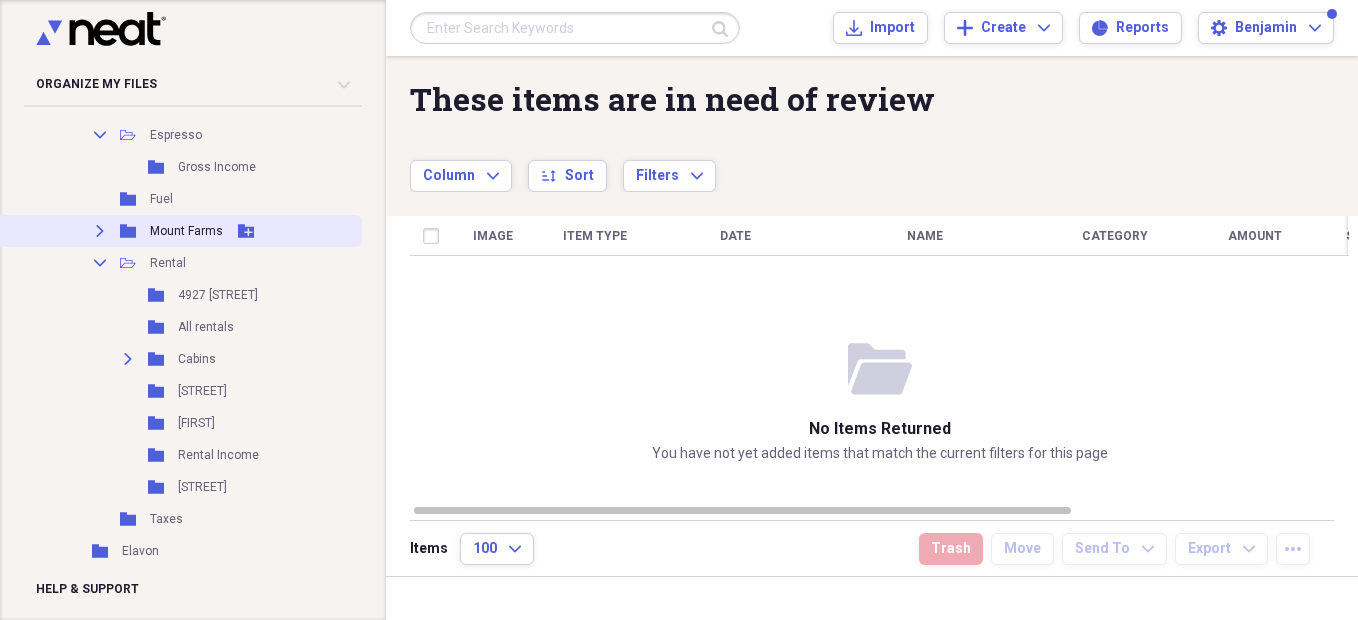 scroll, scrollTop: 482, scrollLeft: 0, axis: vertical 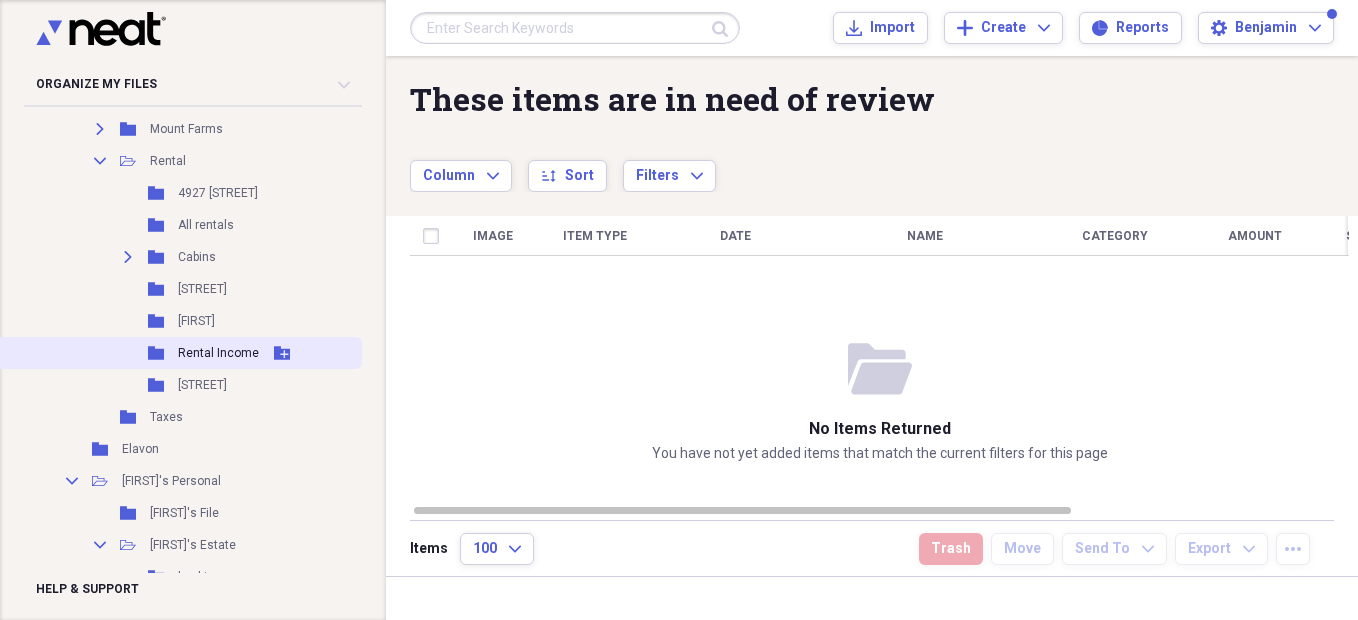 click on "Folder Rental Income Add Folder" at bounding box center (179, 353) 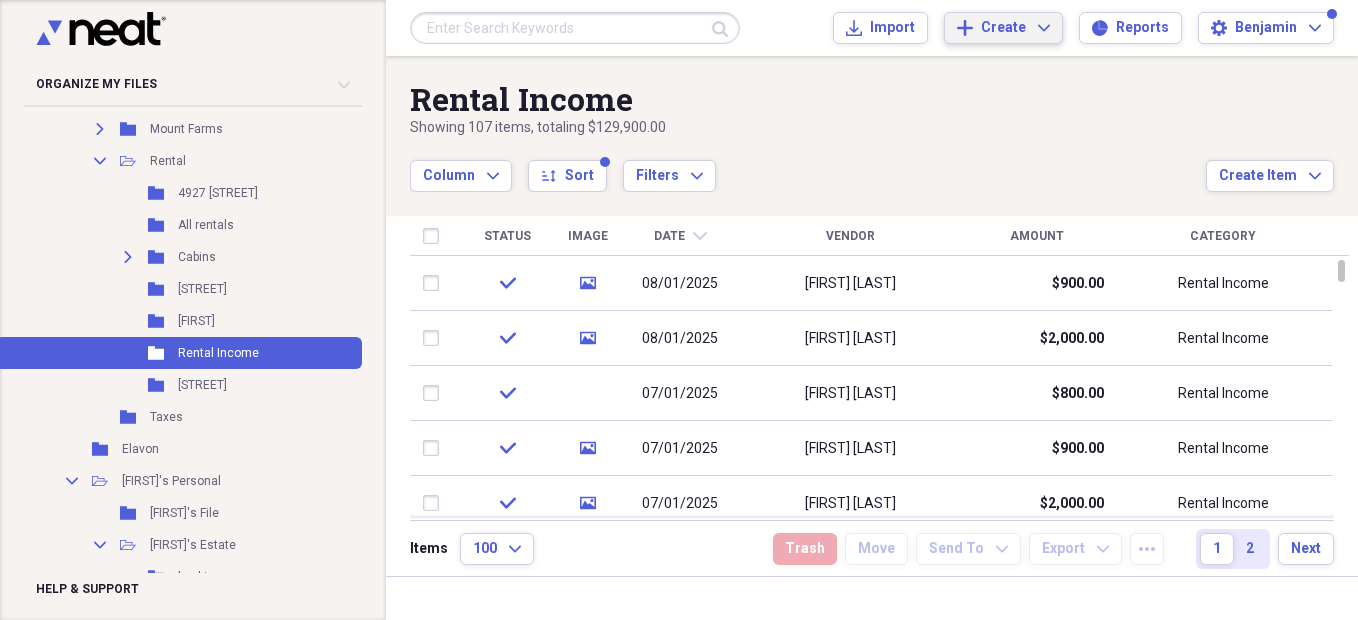 click on "Create" at bounding box center (1003, 28) 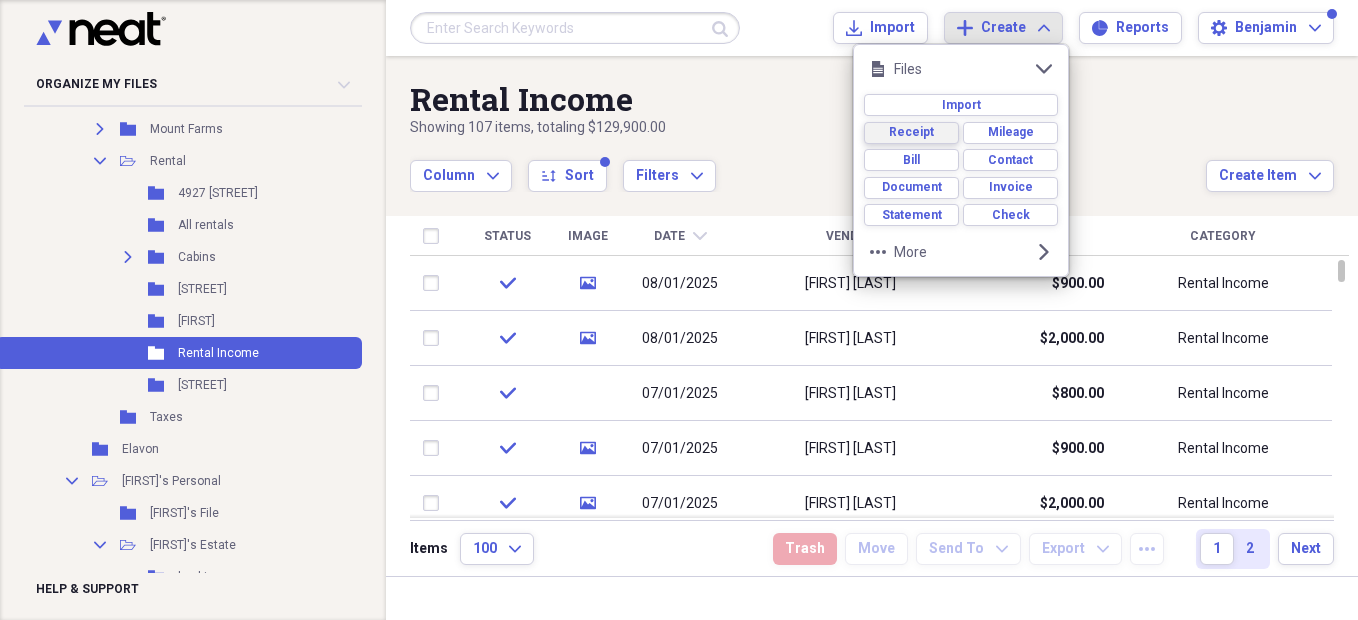 click on "Receipt" at bounding box center (911, 132) 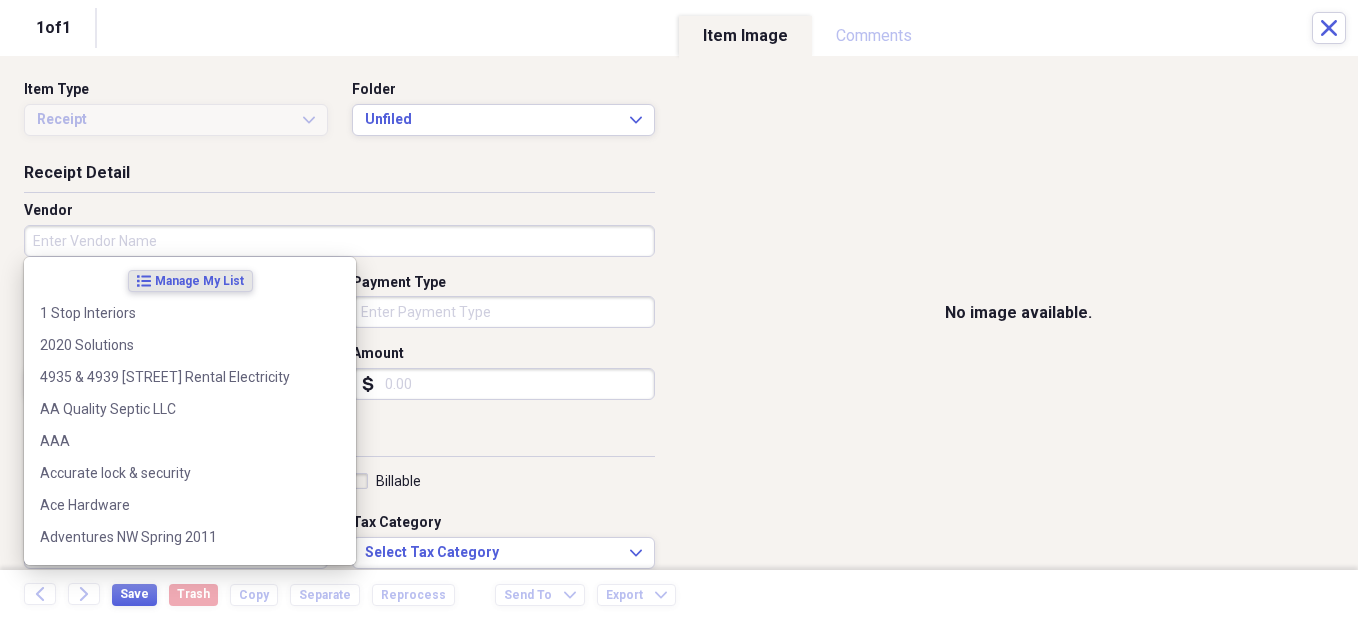 click on "Vendor" at bounding box center [339, 241] 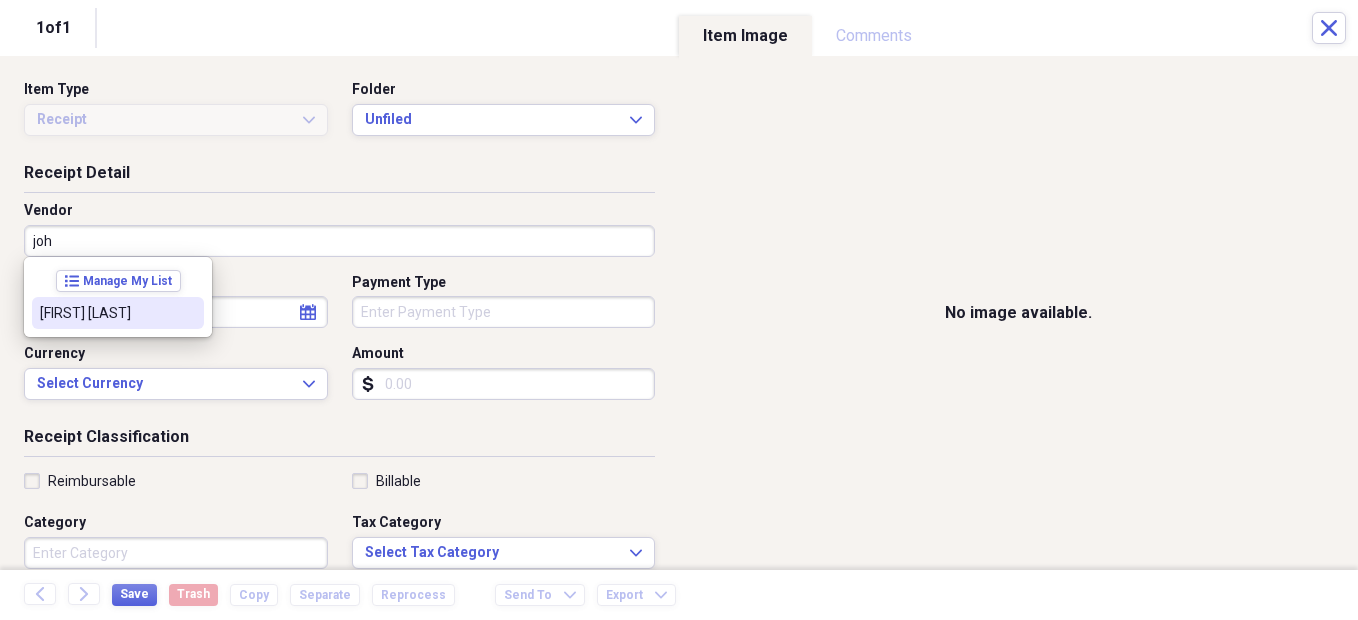 click on "[FIRST] [LAST]" at bounding box center (106, 313) 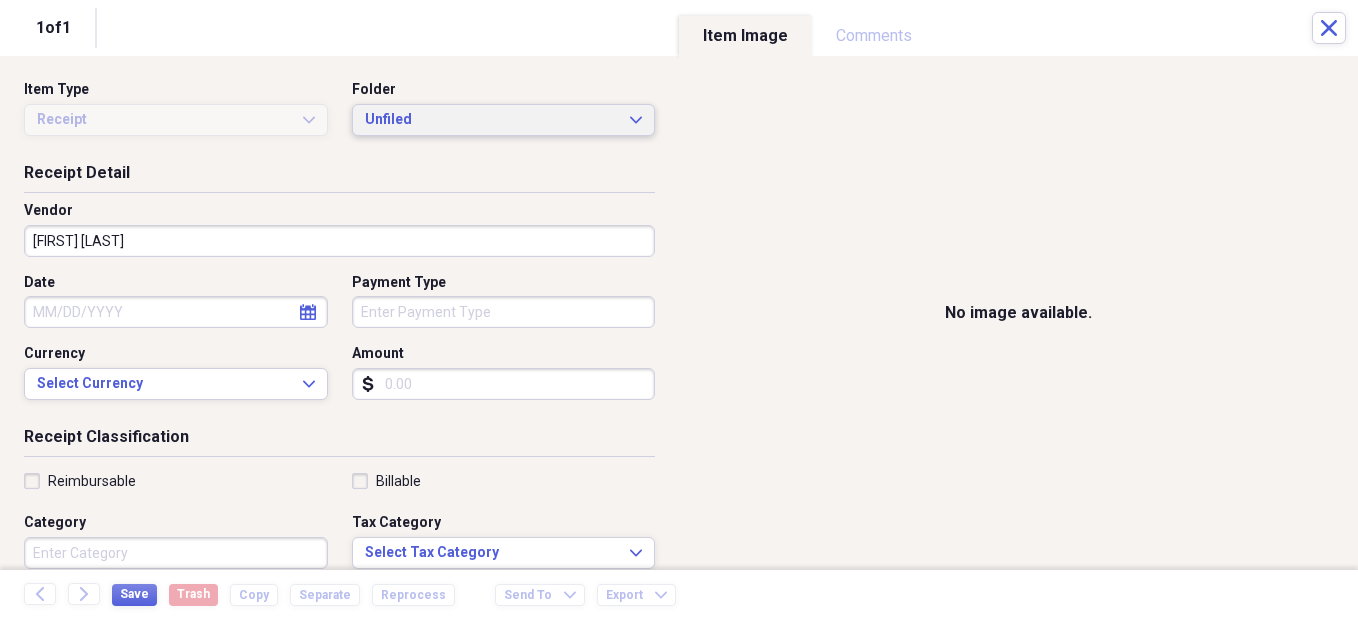 click on "Unfiled Expand" at bounding box center (504, 120) 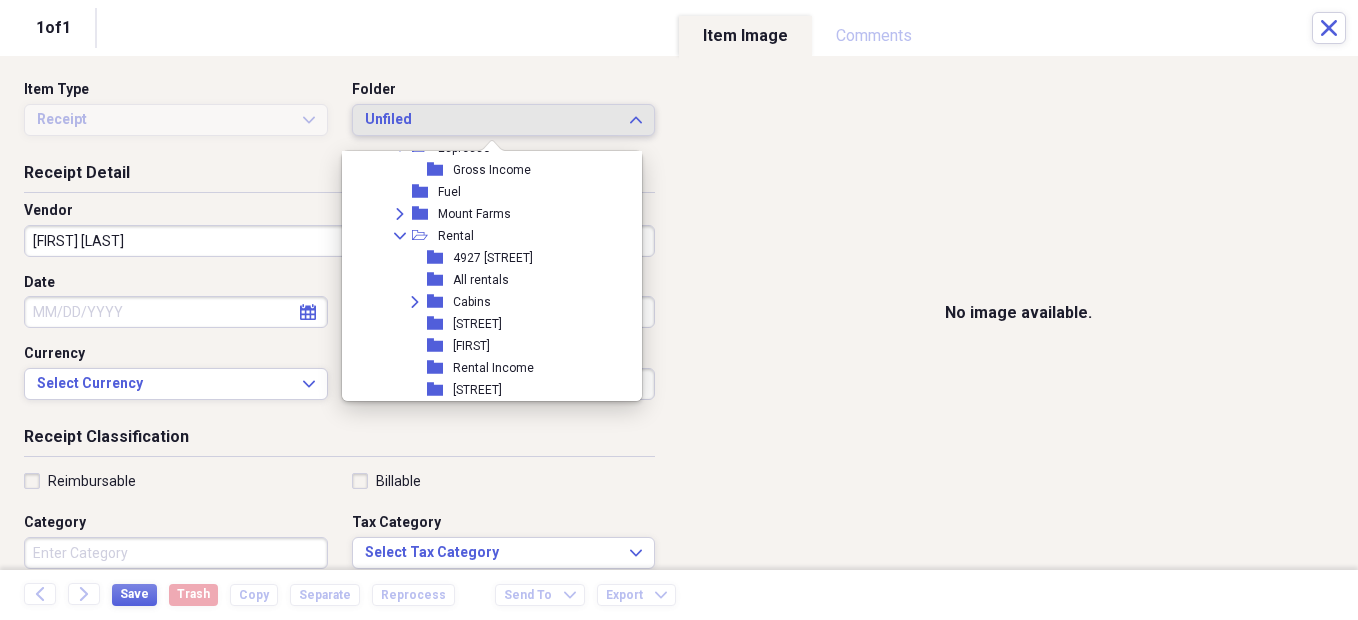 scroll, scrollTop: 230, scrollLeft: 0, axis: vertical 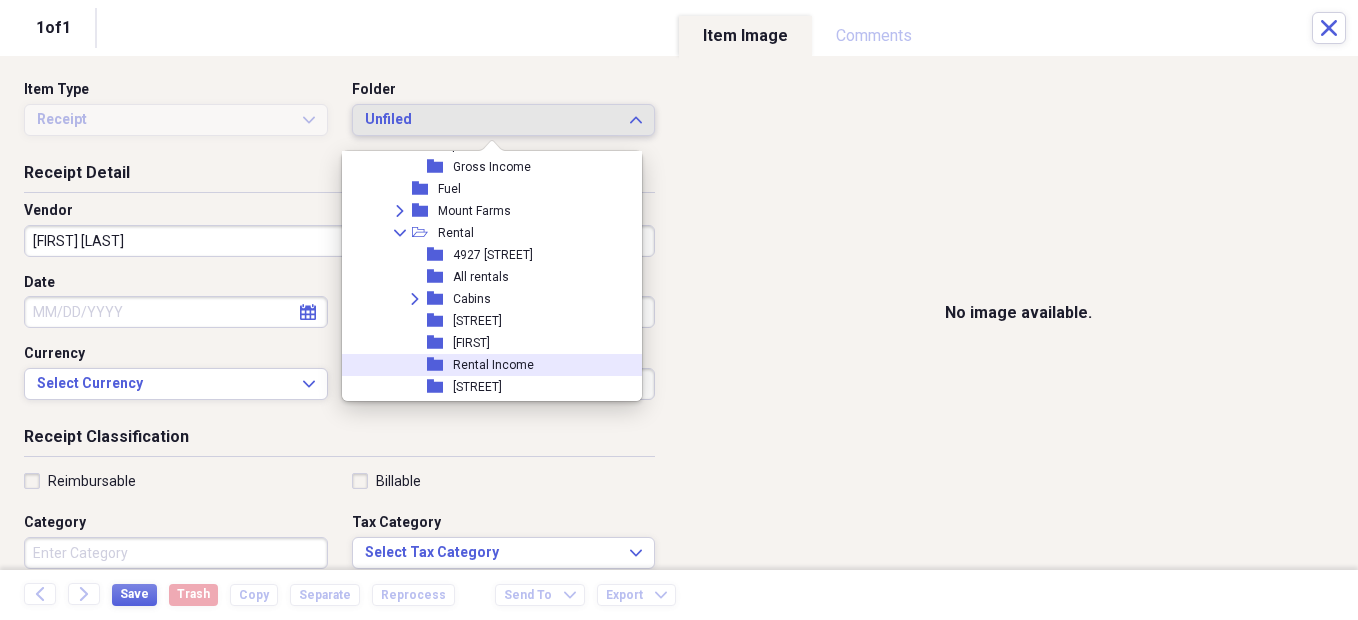 click on "Rental Income" at bounding box center [493, 365] 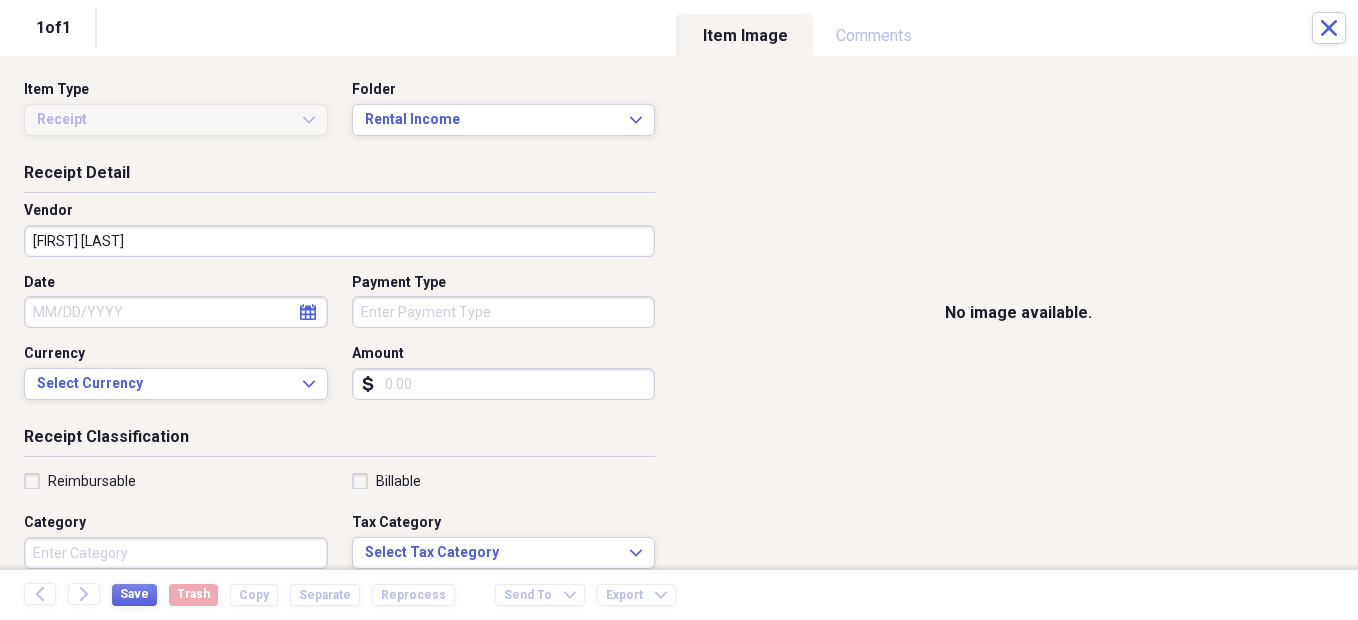 click on "calendar" 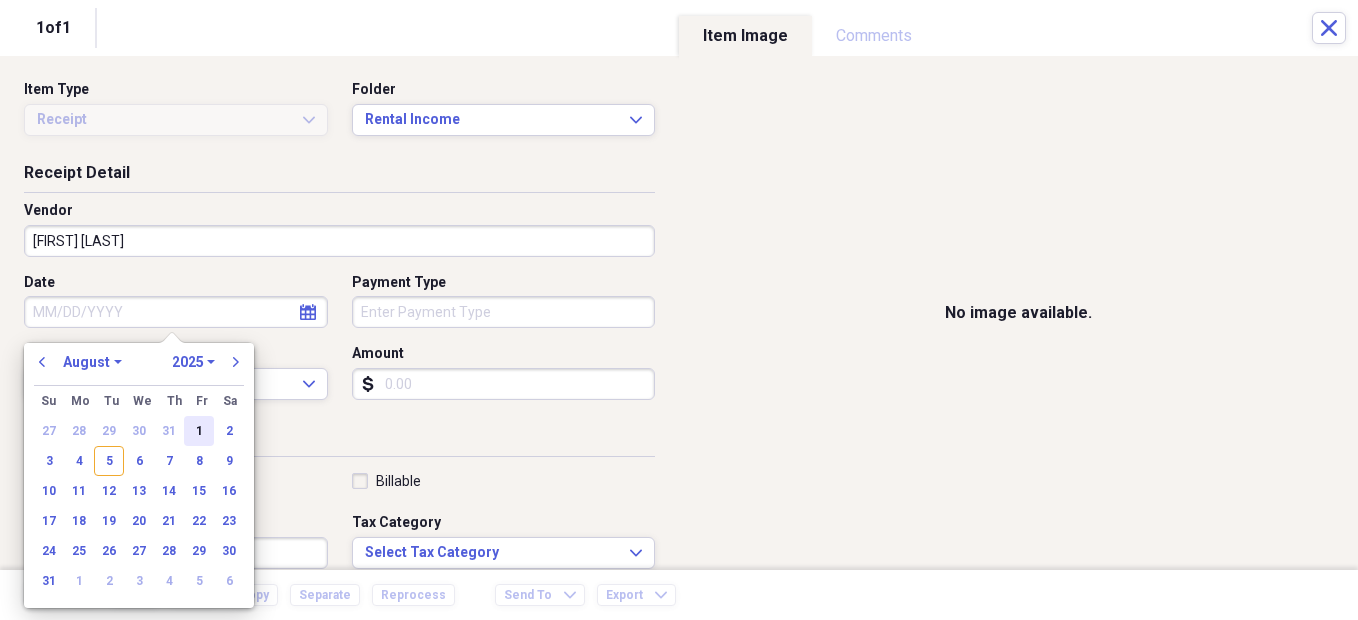 click on "1" at bounding box center [199, 431] 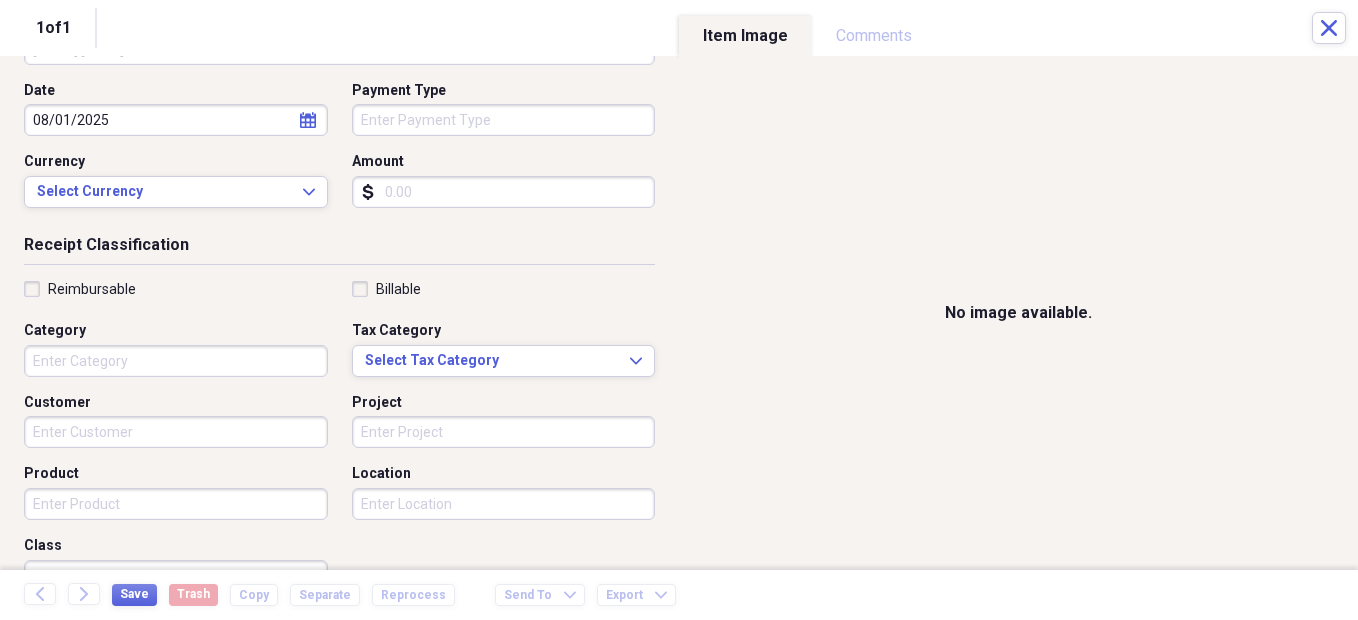 scroll, scrollTop: 193, scrollLeft: 0, axis: vertical 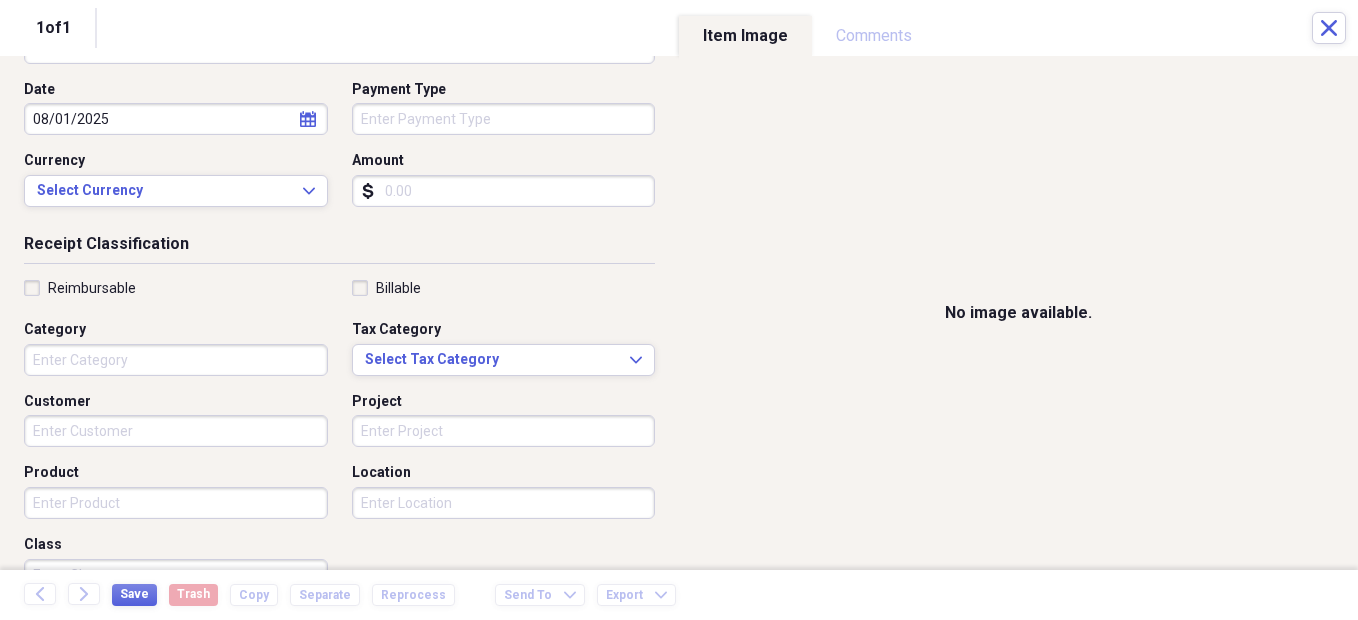 click on "Category" at bounding box center (176, 360) 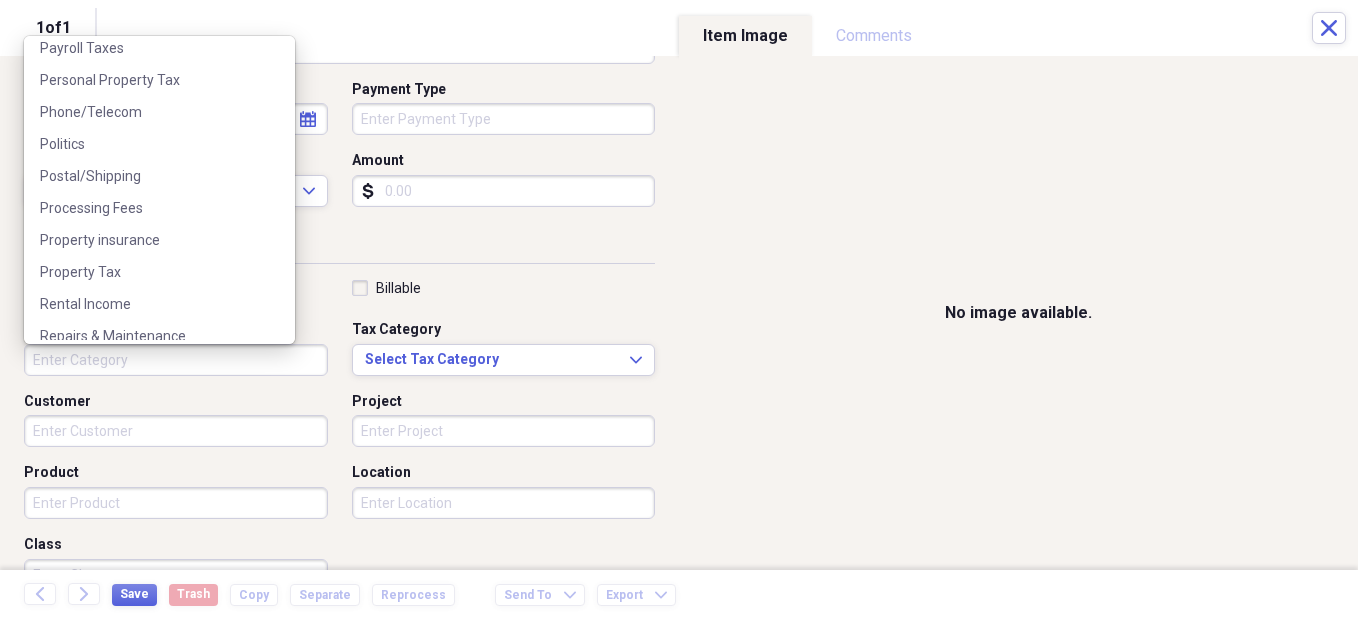 scroll, scrollTop: 1325, scrollLeft: 0, axis: vertical 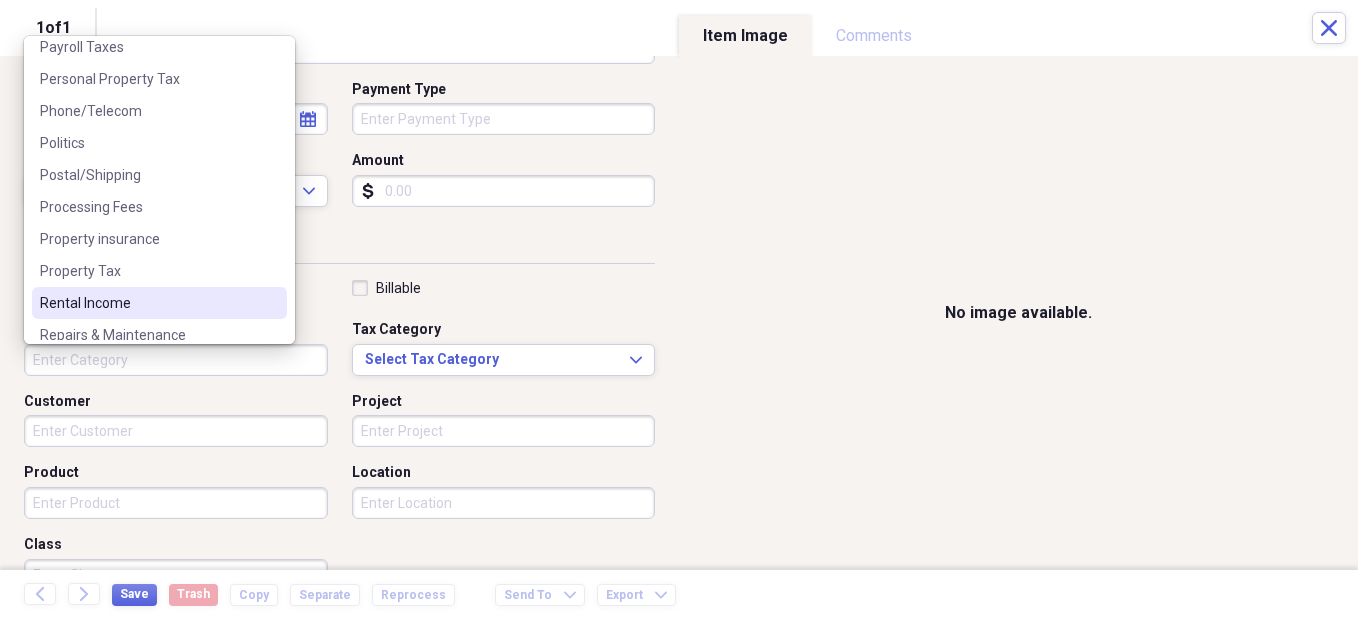 click on "Rental Income" at bounding box center [147, 303] 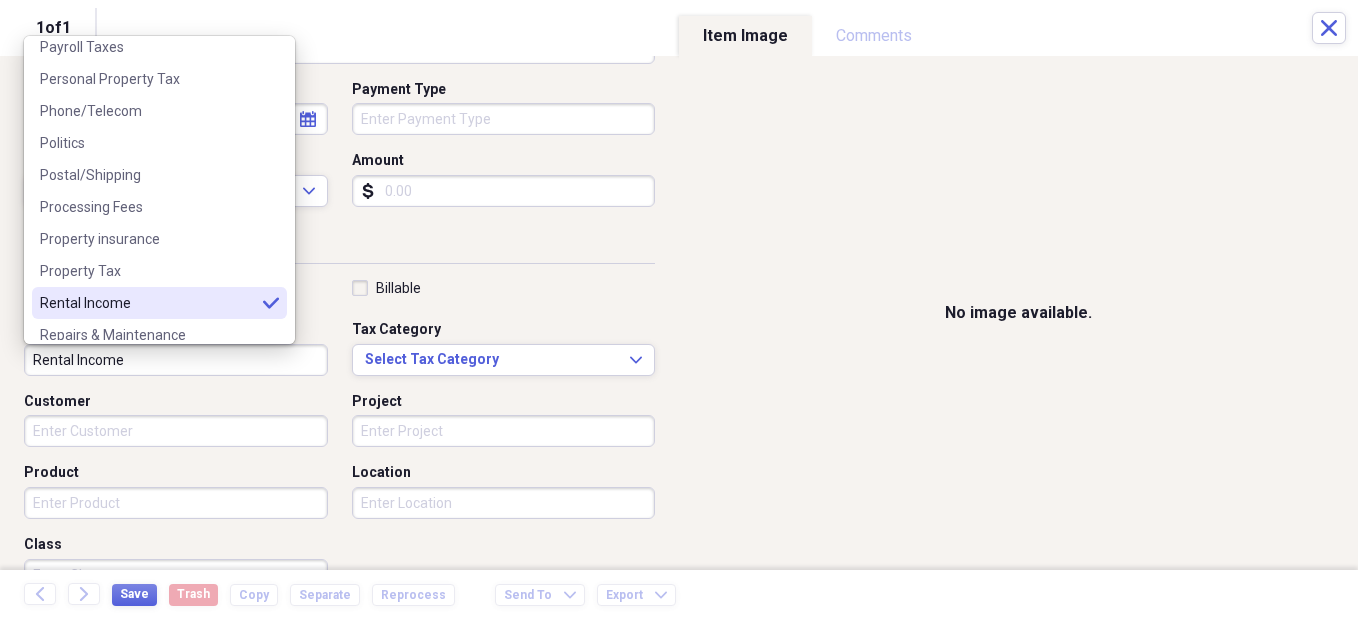 type on "Rental Income" 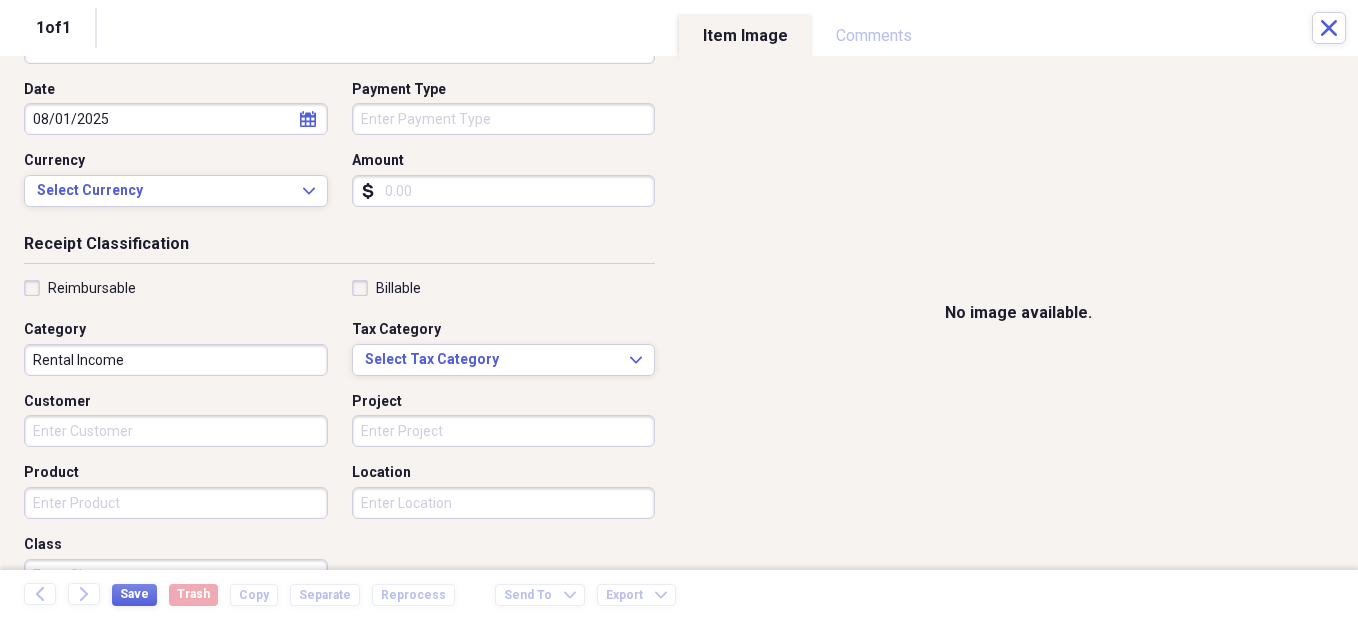 click on "Reimbursable Billable Category Rental Income Tax Category Select Tax Category Expand Customer Project Product Location Class" at bounding box center [339, 439] 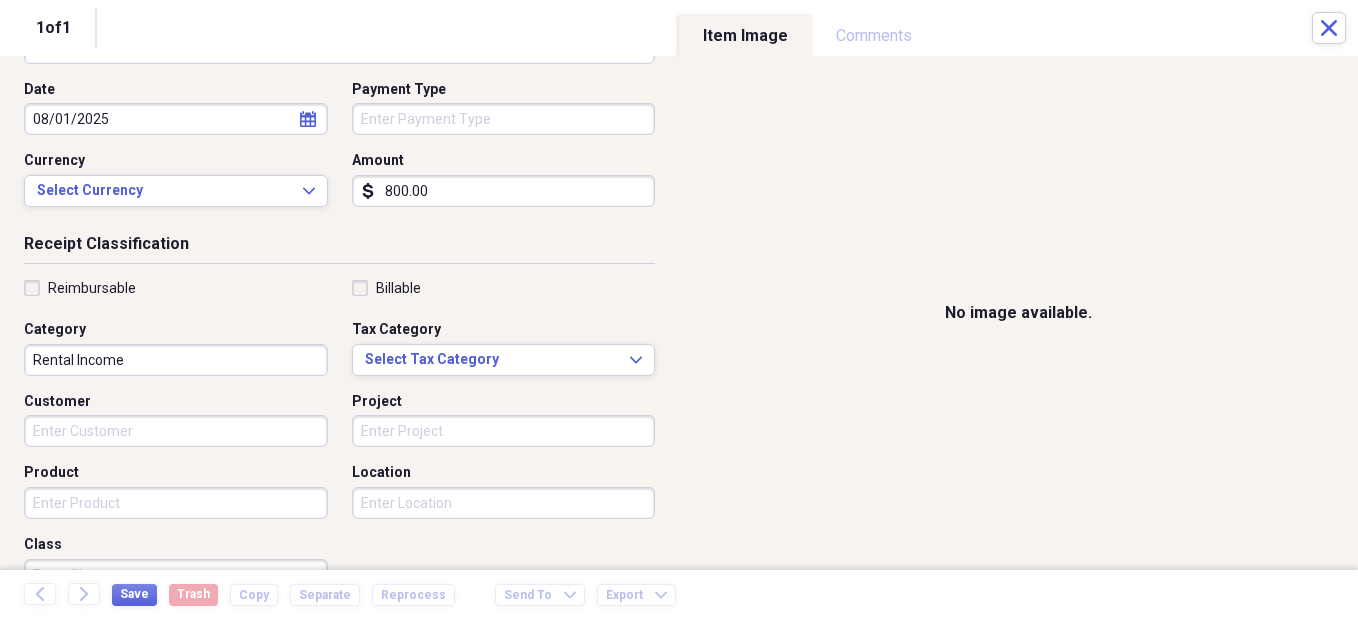 type on "800.00" 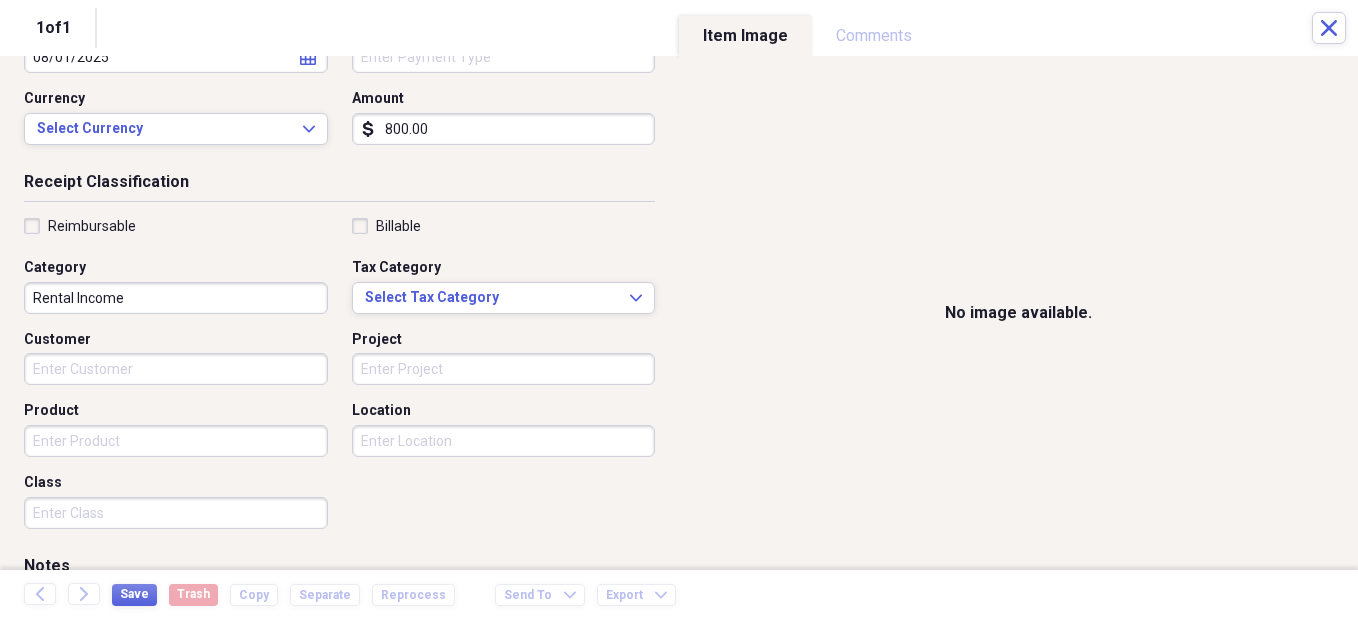 scroll, scrollTop: 208, scrollLeft: 0, axis: vertical 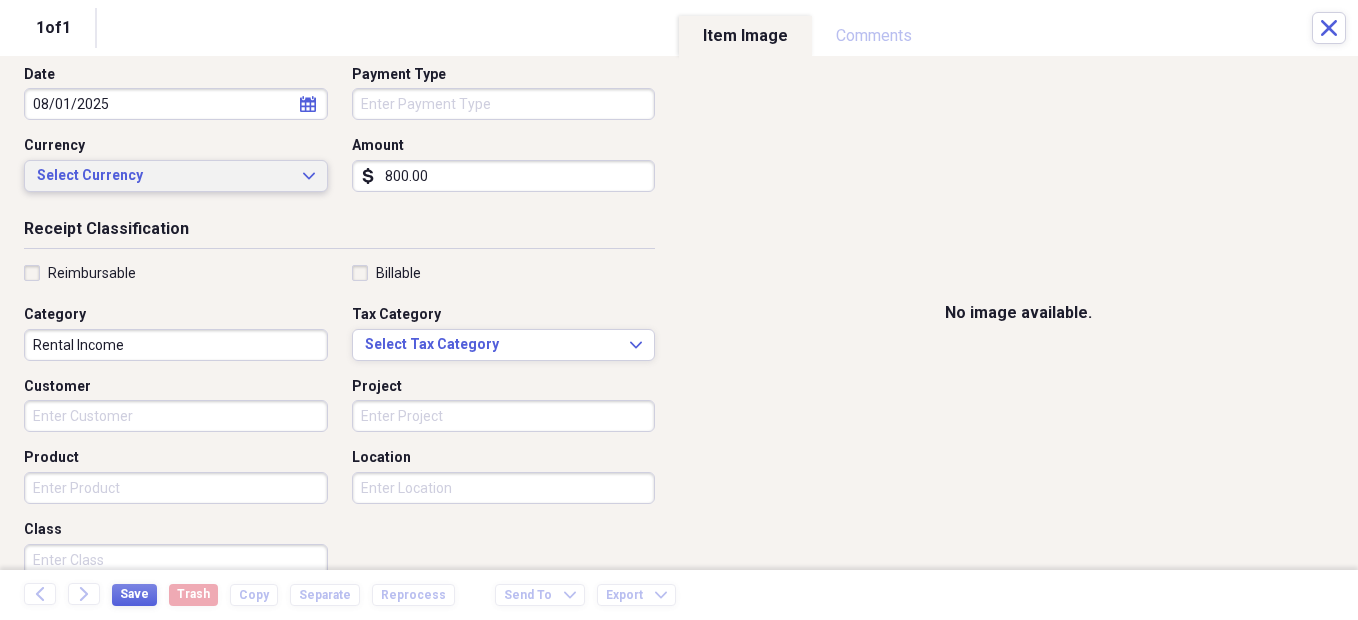 click on "Expand" 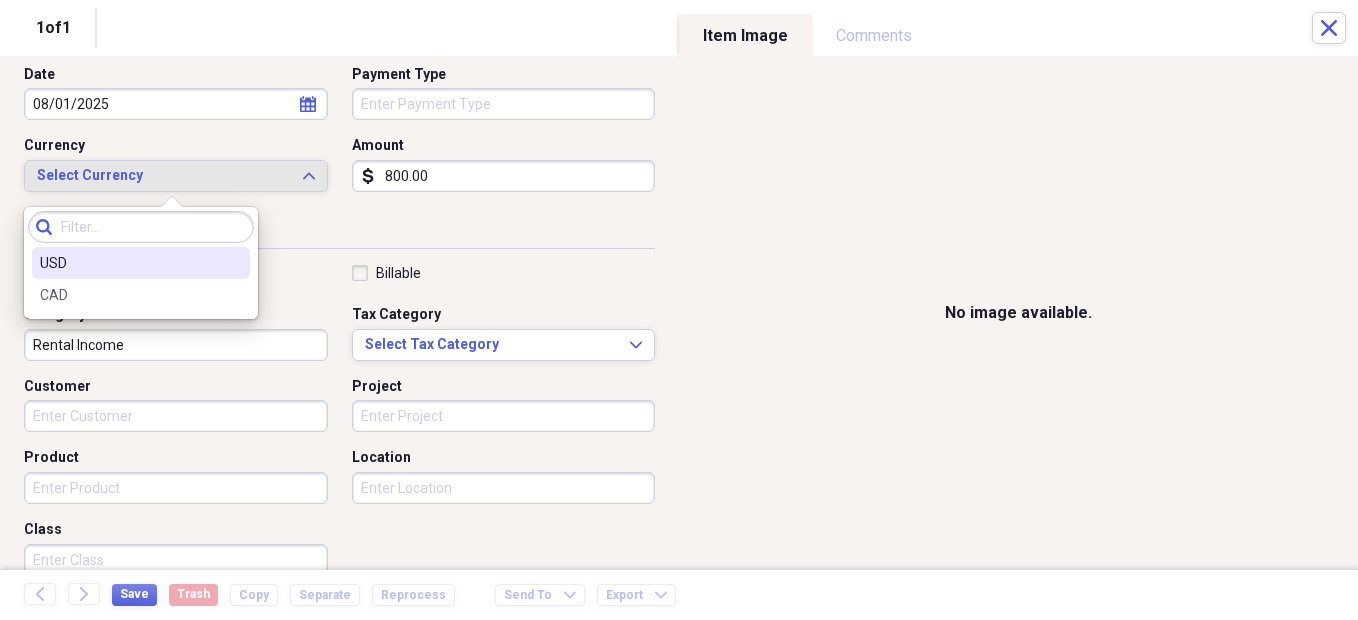 click on "USD" at bounding box center (129, 263) 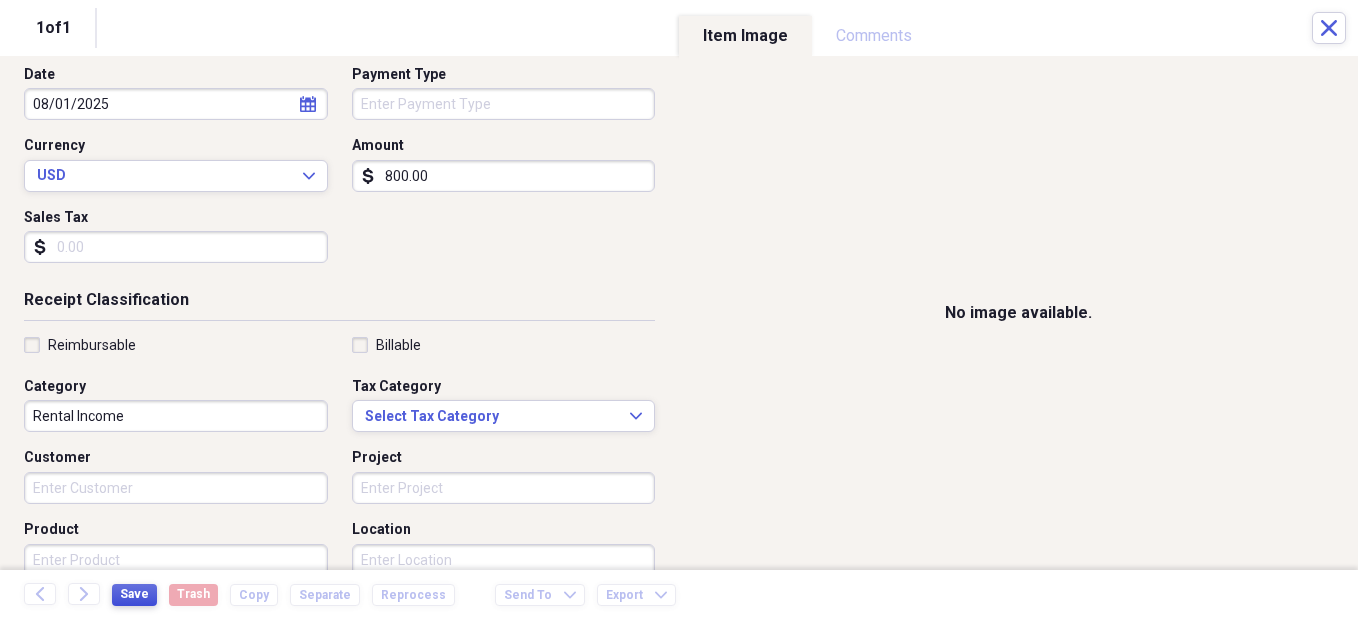 click on "Save" at bounding box center (134, 594) 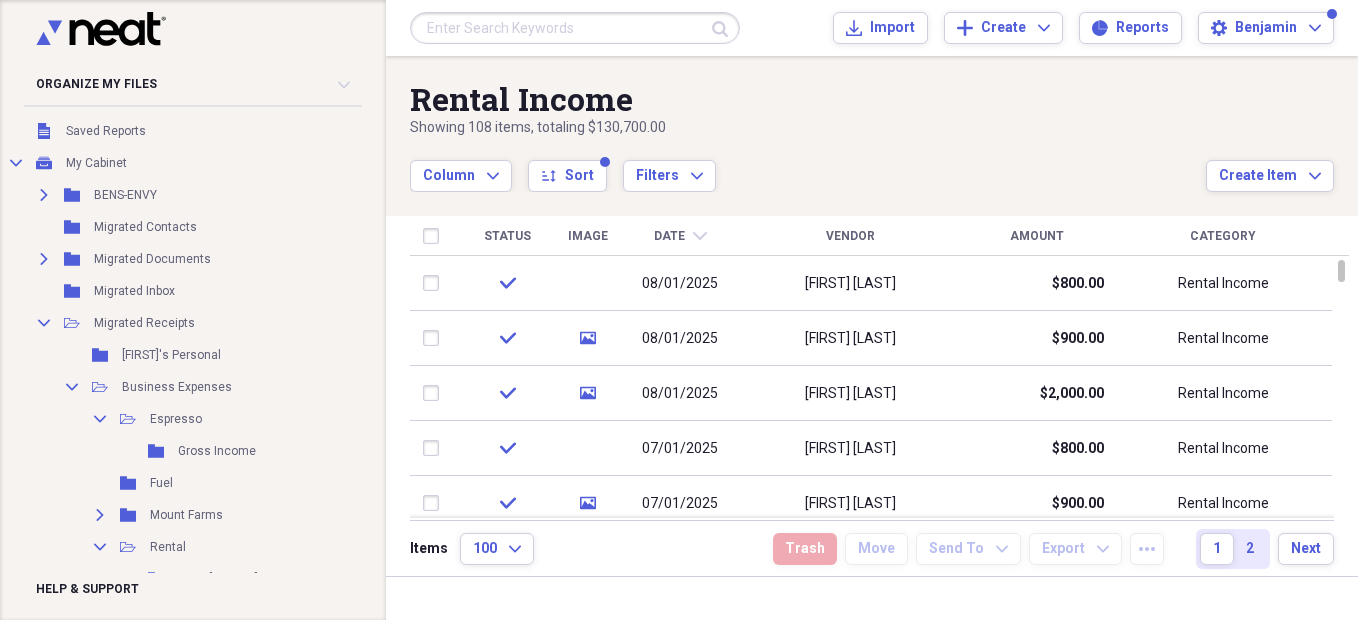 scroll, scrollTop: 0, scrollLeft: 0, axis: both 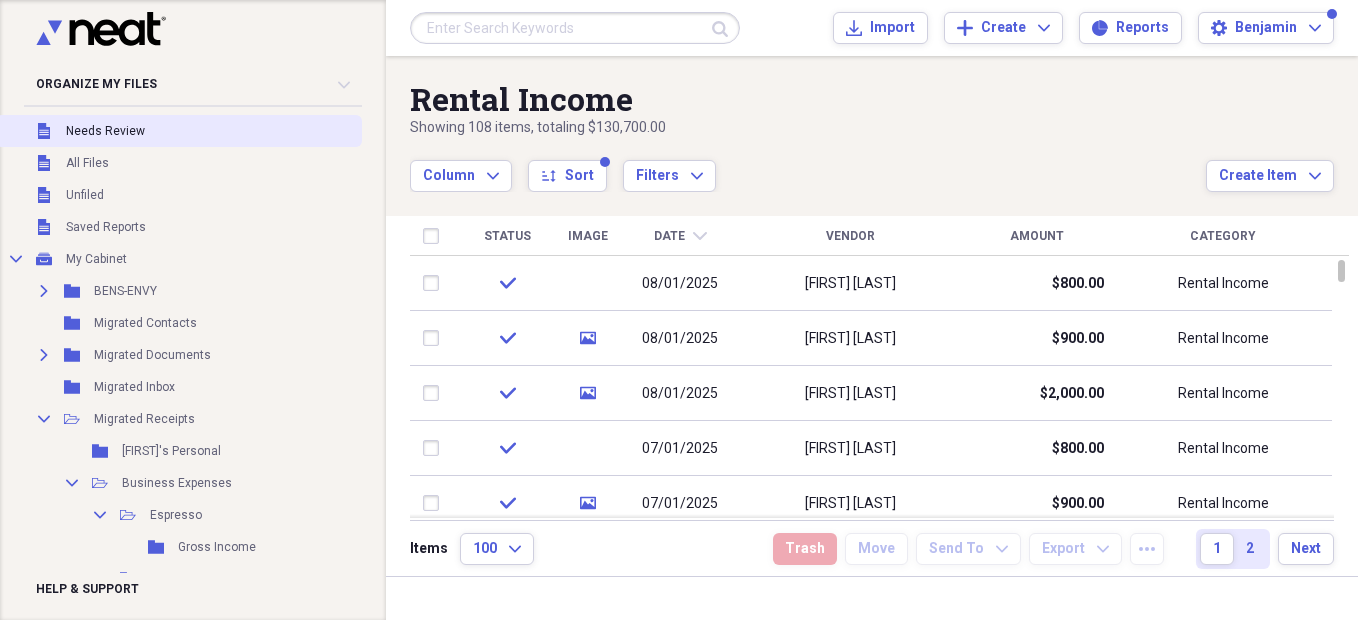 click on "Needs Review" at bounding box center (105, 131) 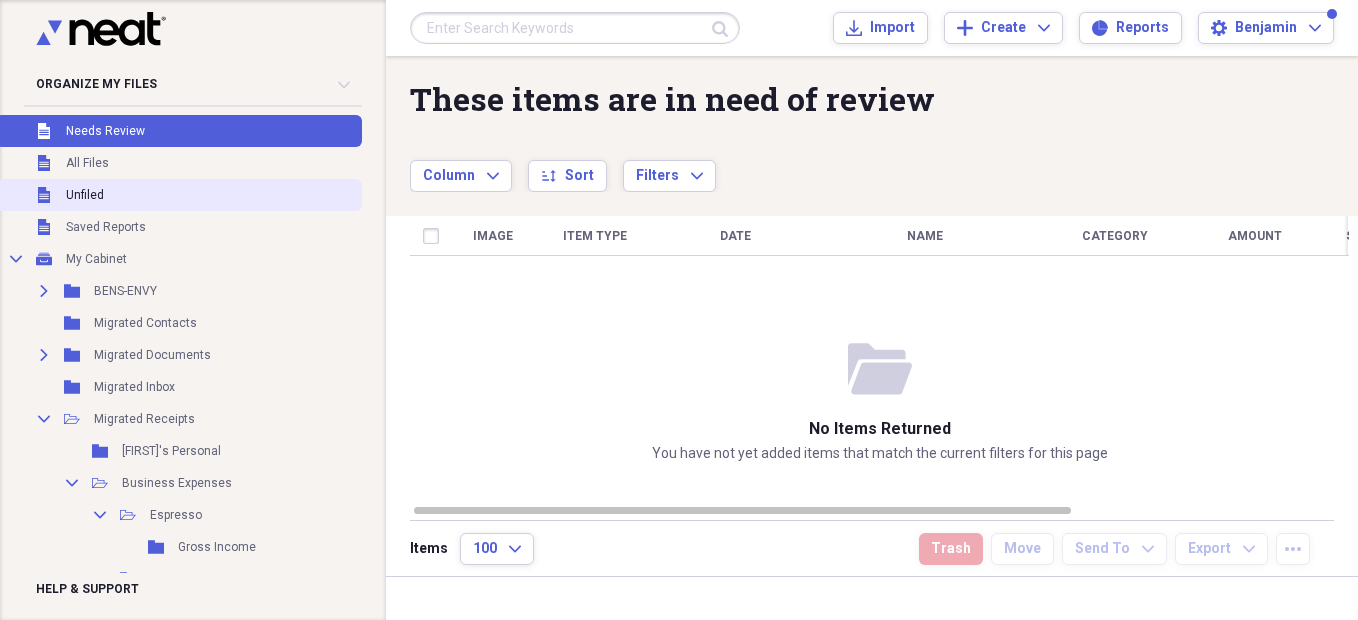 click on "Unfiled Unfiled" at bounding box center (179, 195) 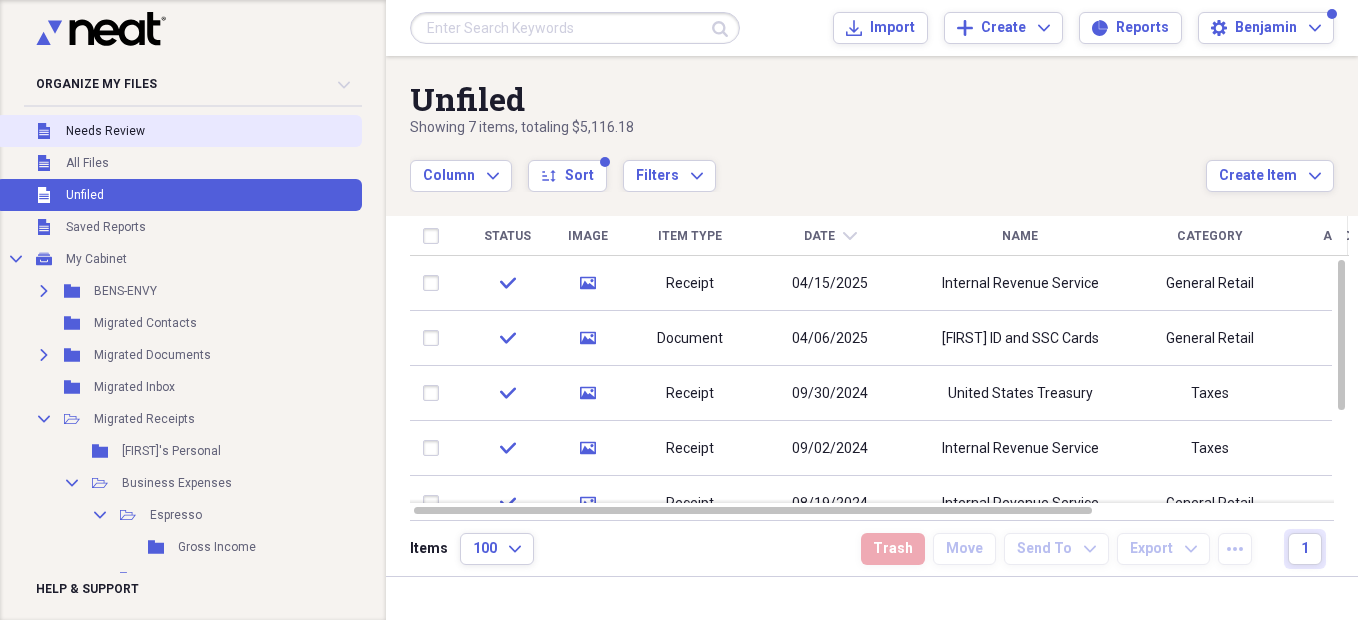 click on "Unfiled Needs Review" at bounding box center [179, 131] 